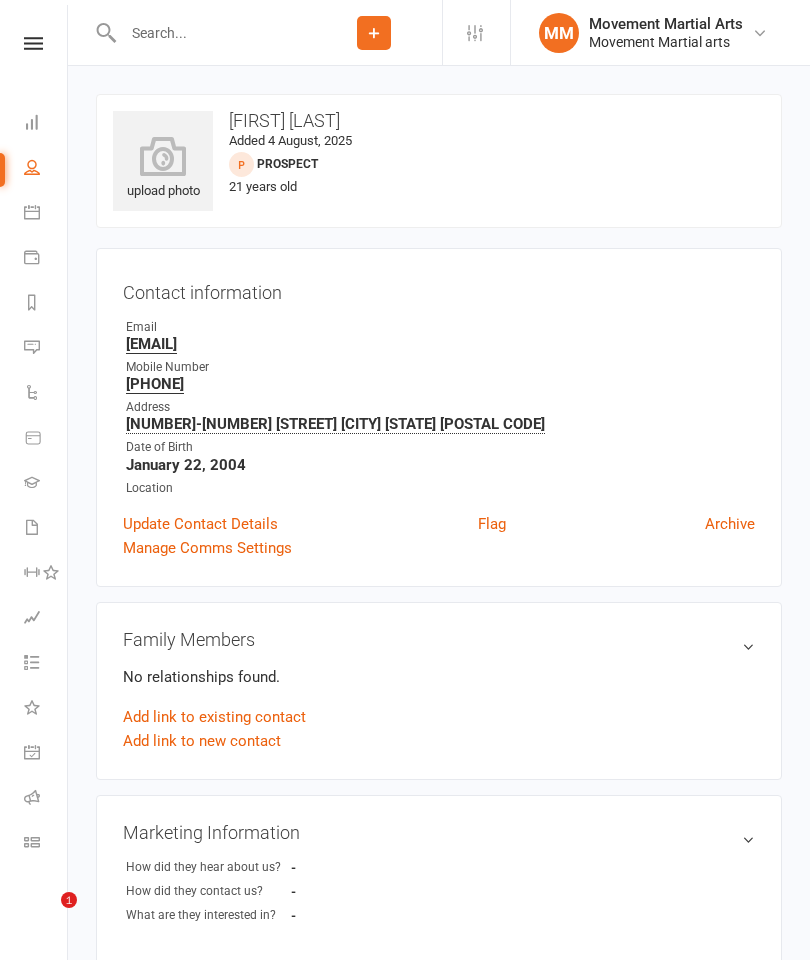 scroll, scrollTop: 0, scrollLeft: 0, axis: both 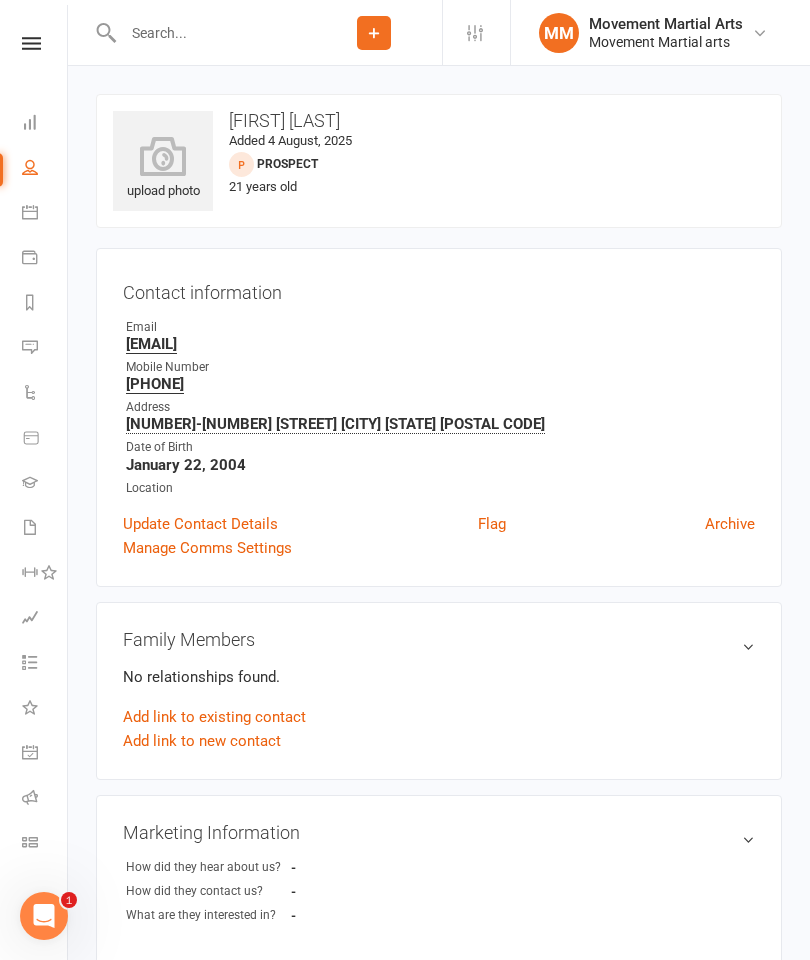 click on "Dashboard" at bounding box center [44, 124] 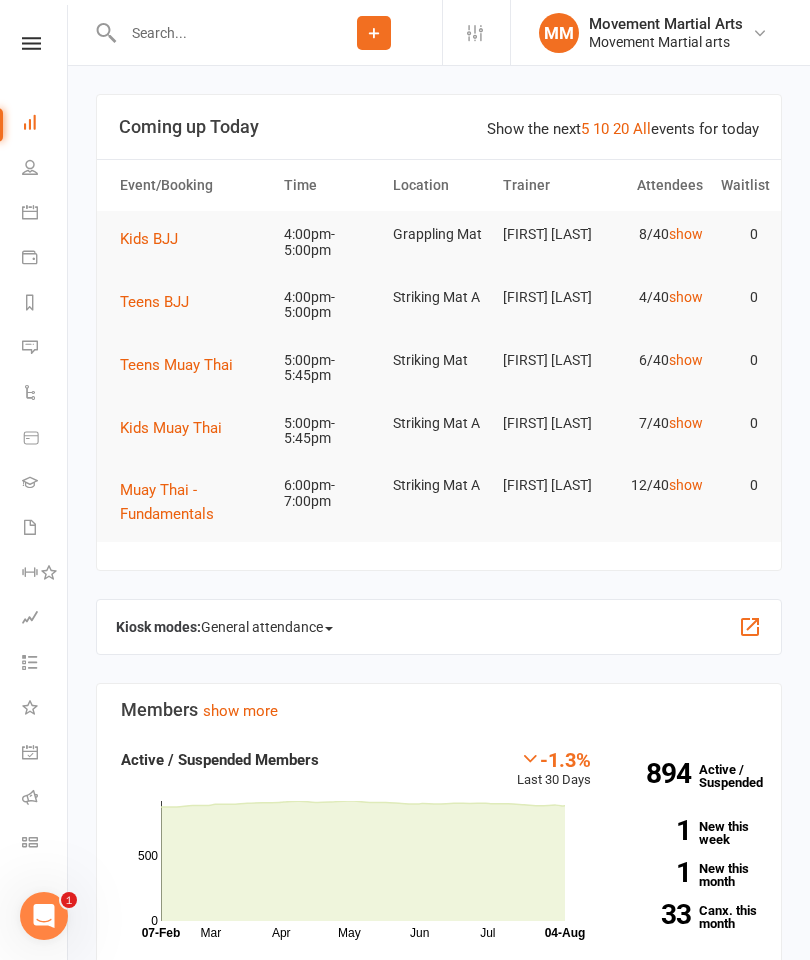 click on "Teens BJJ" at bounding box center [161, 302] 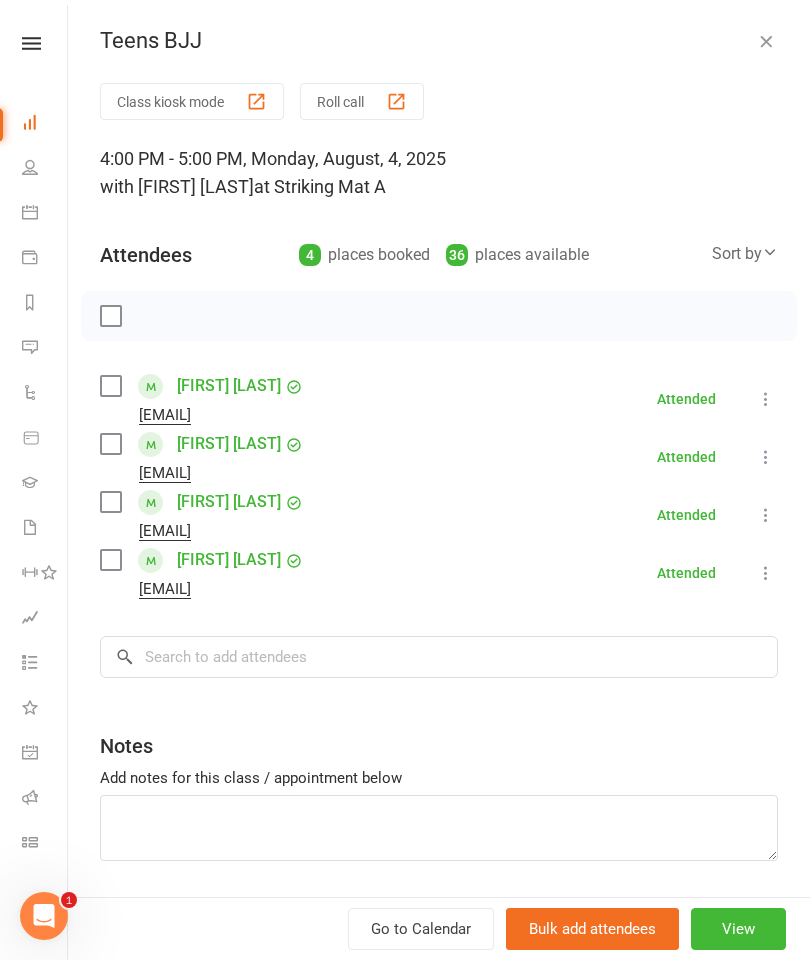 click at bounding box center [110, 386] 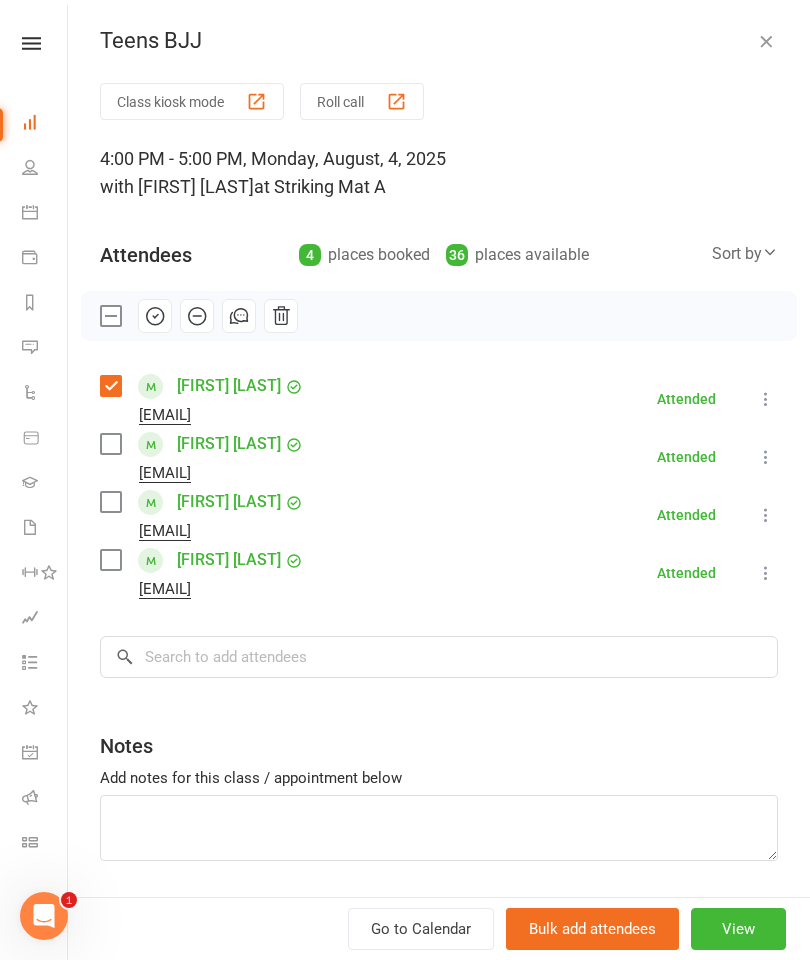 click at bounding box center [770, 252] 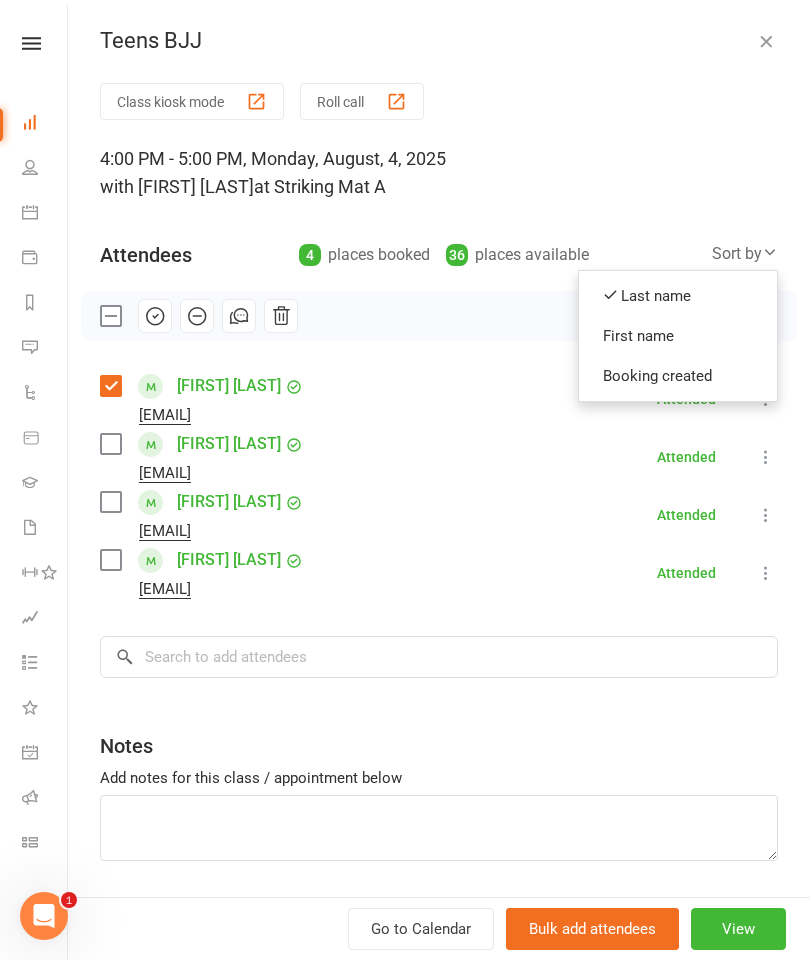 click on "First name" at bounding box center (678, 336) 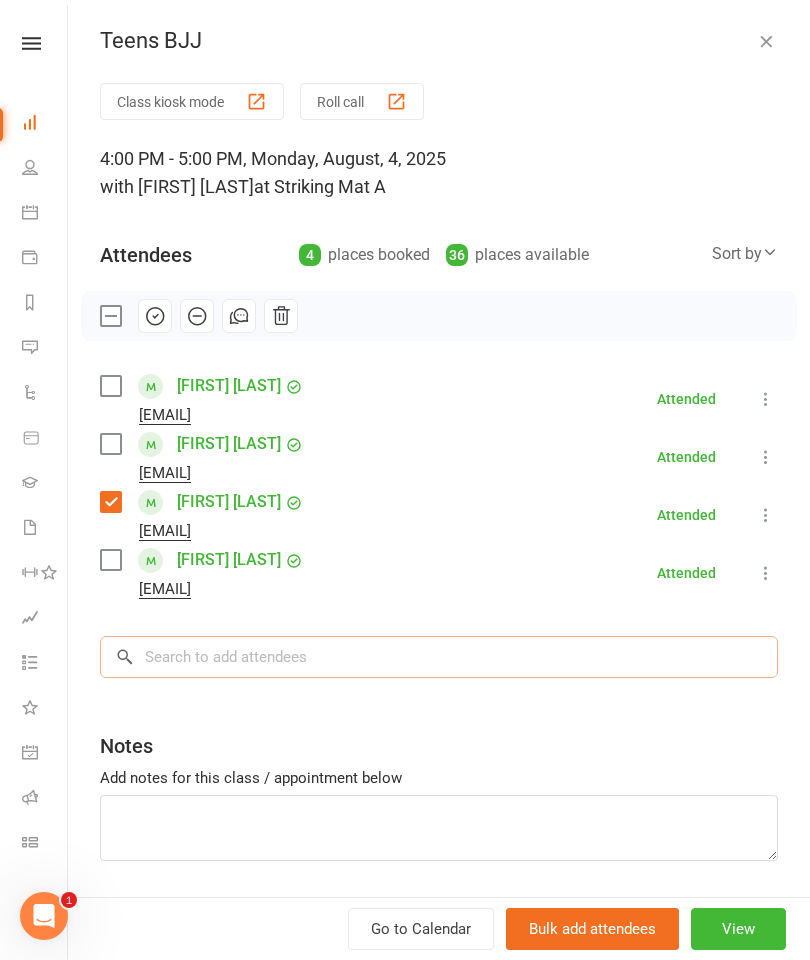click at bounding box center [439, 657] 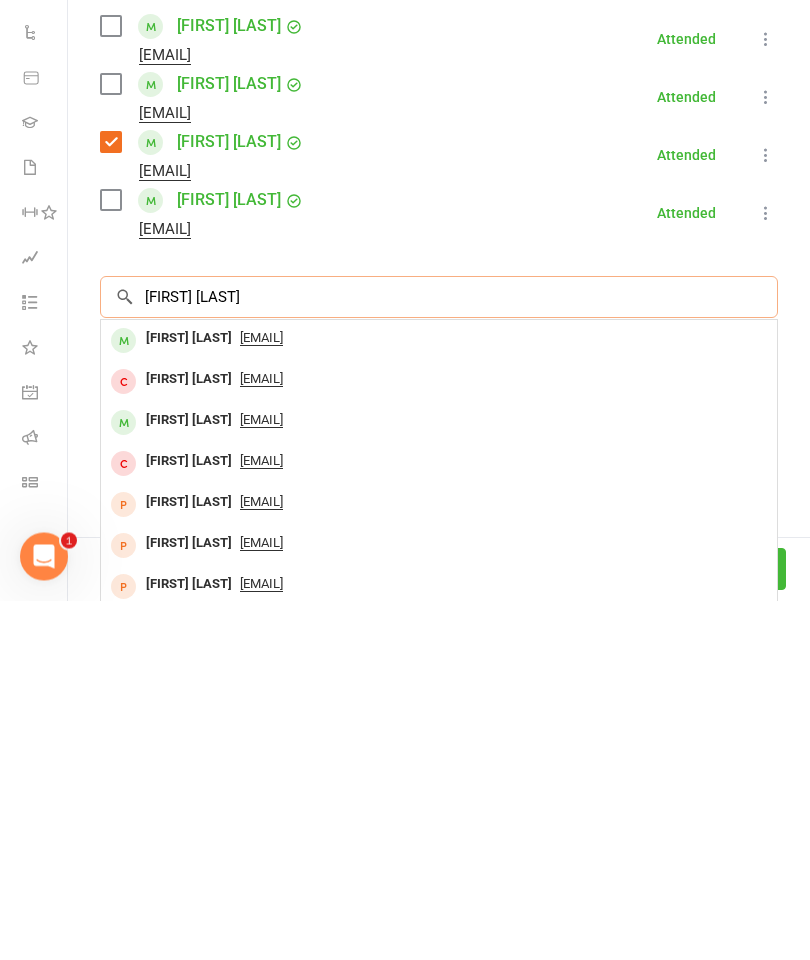 type on "[FIRST] [LAST]" 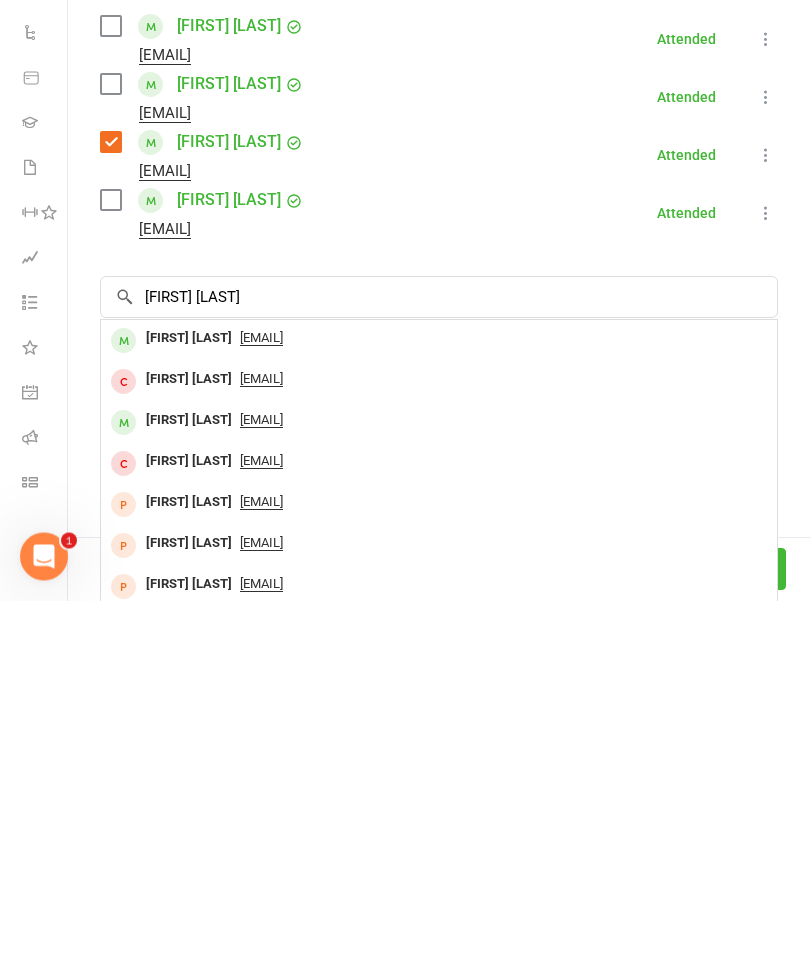 click on "[FIRST] [LAST]" at bounding box center [189, 698] 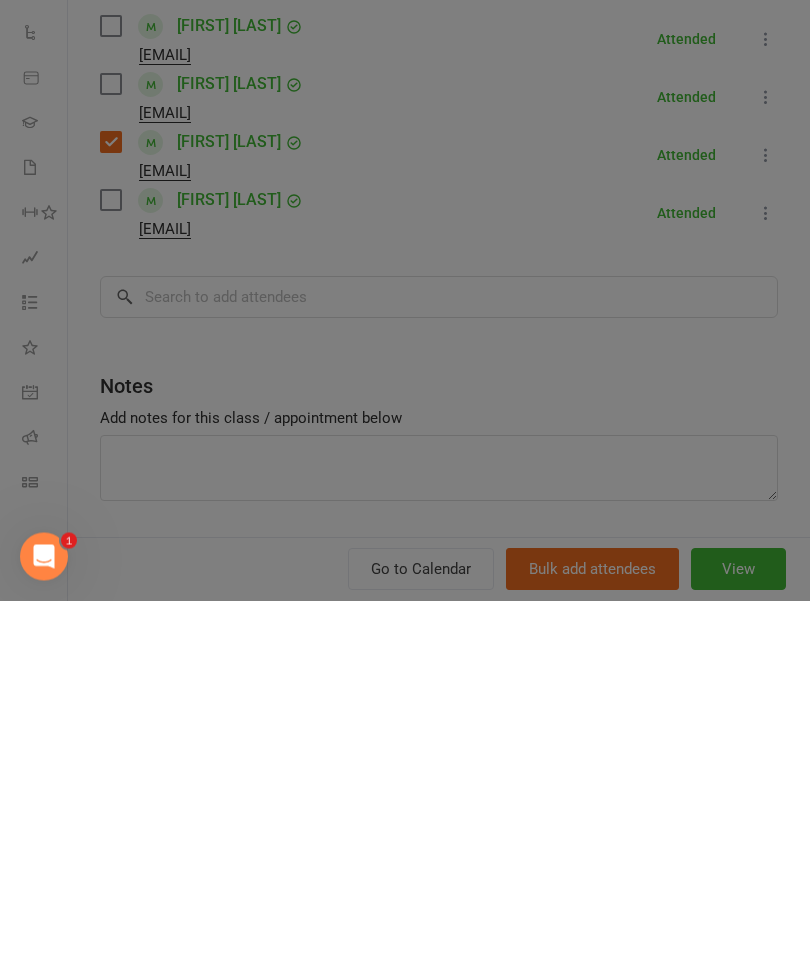 scroll, scrollTop: 360, scrollLeft: 0, axis: vertical 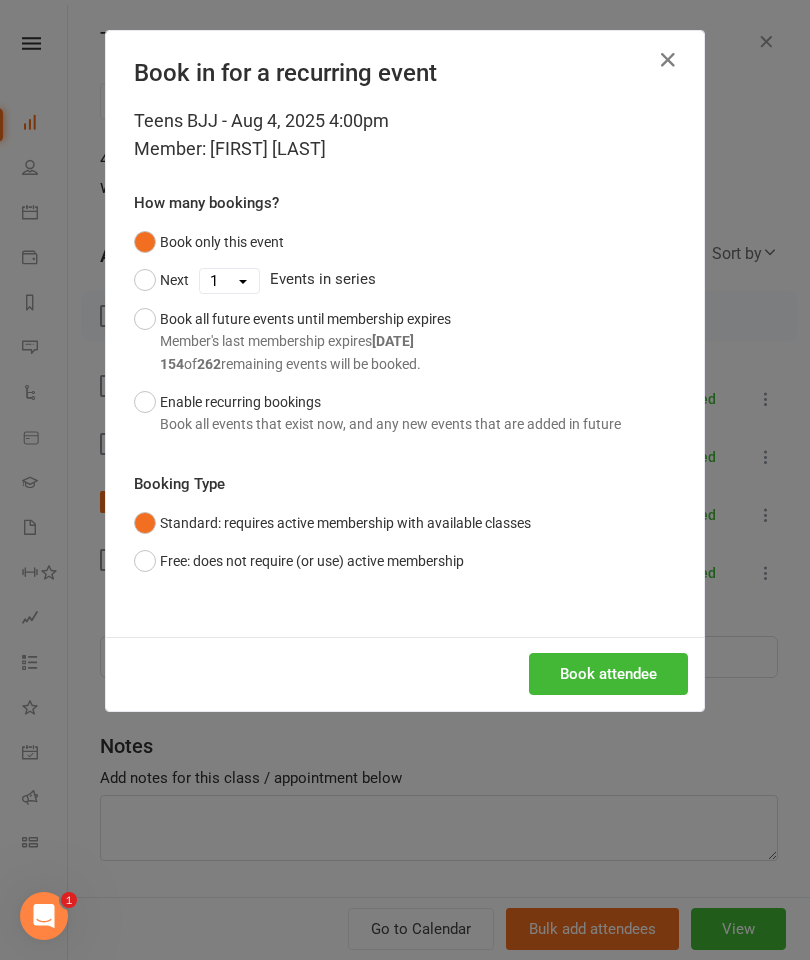 click on "Book attendee" at bounding box center (608, 674) 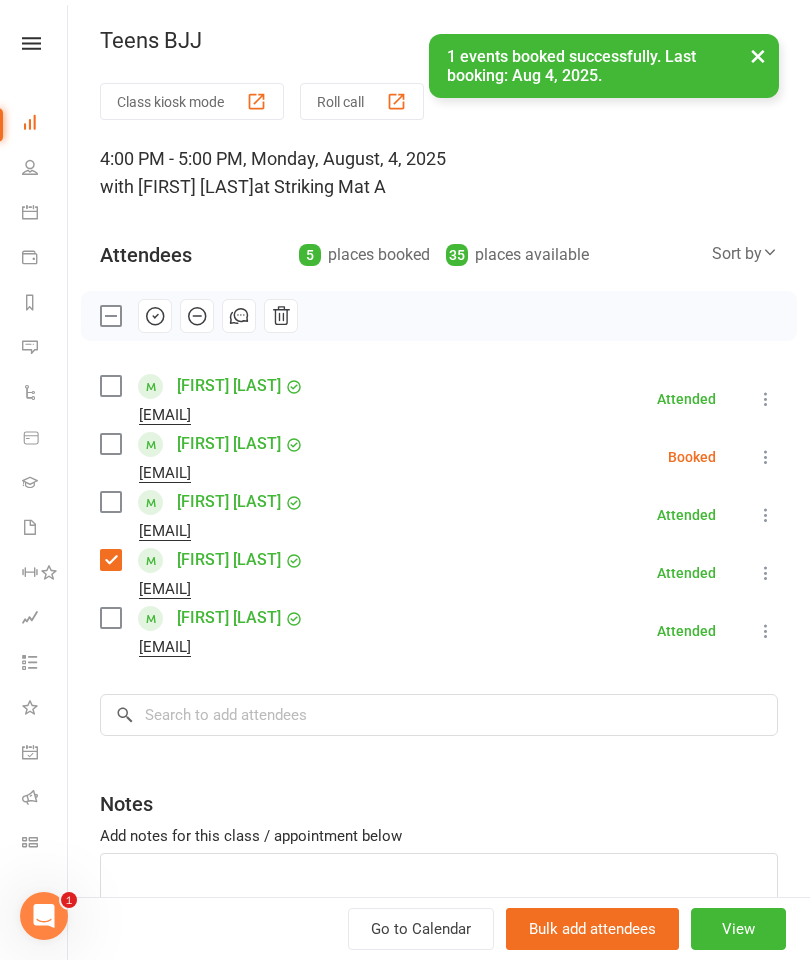 click at bounding box center (110, 444) 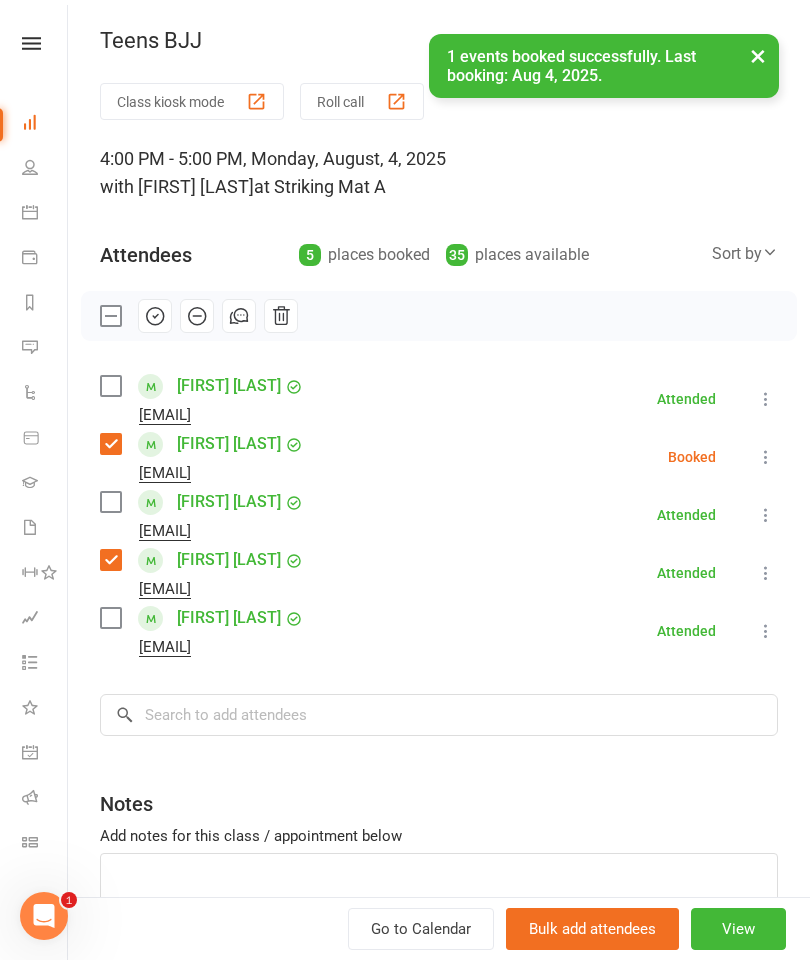 click at bounding box center (766, 515) 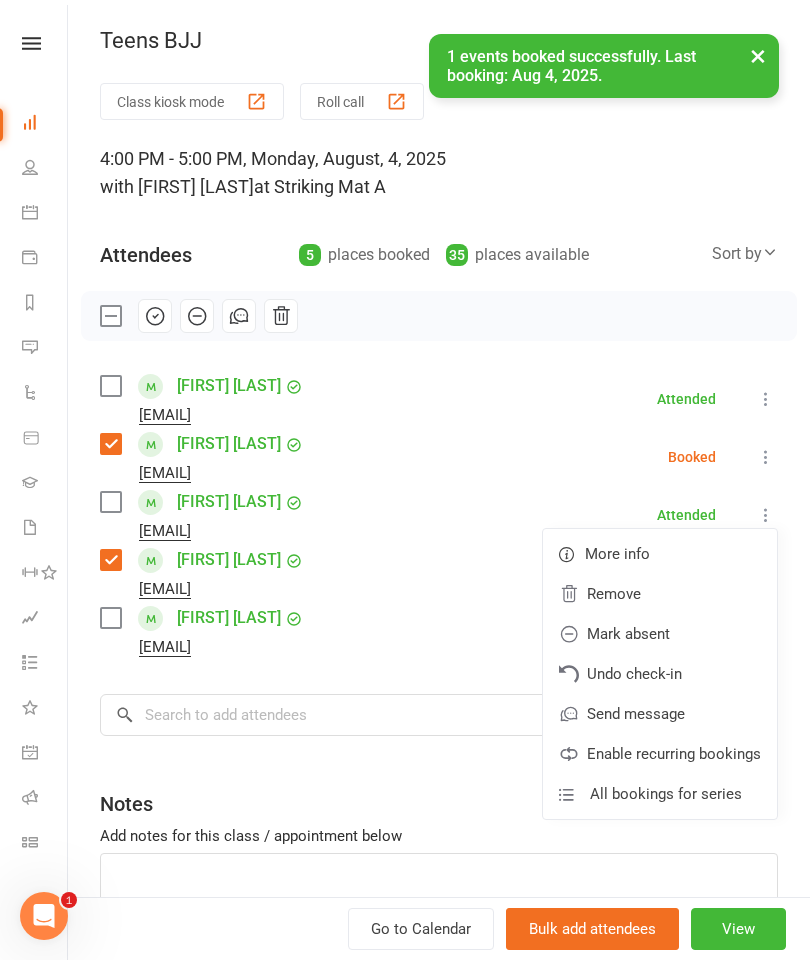 click on "Remove" at bounding box center (660, 594) 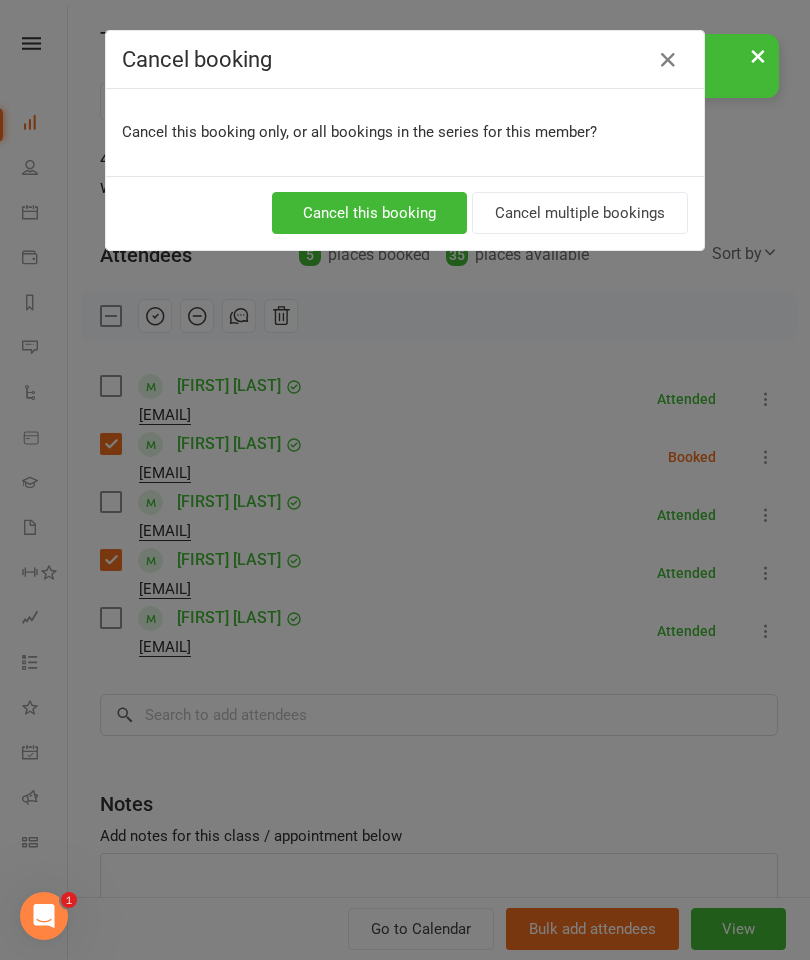 click on "Cancel this booking" at bounding box center [369, 213] 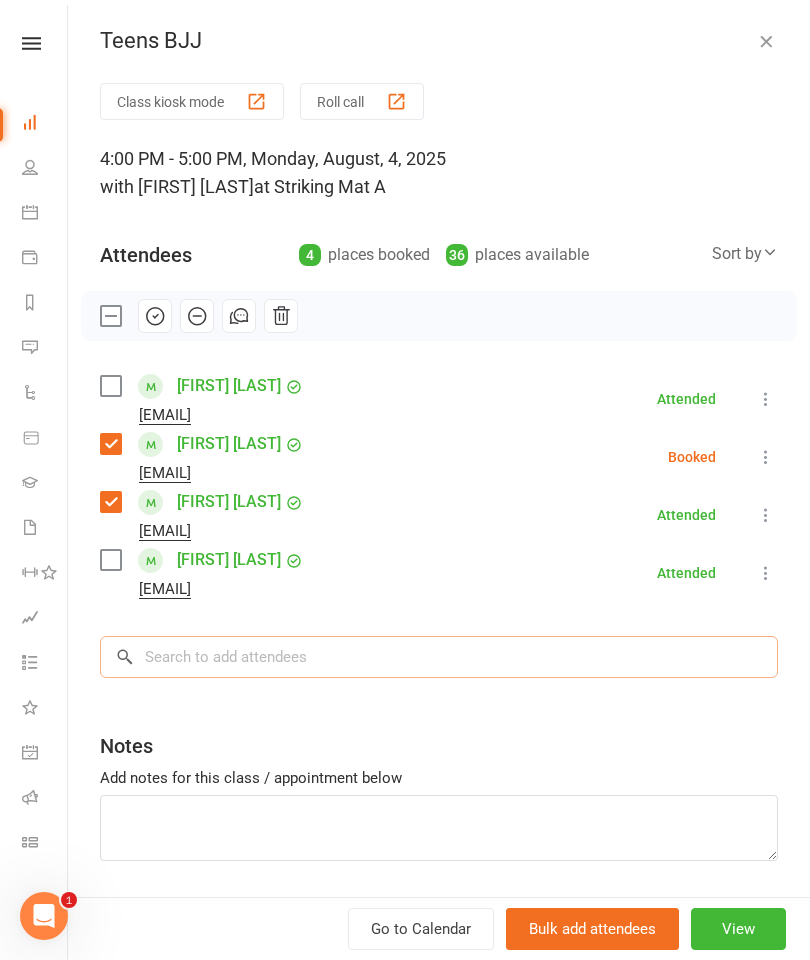 click at bounding box center (439, 657) 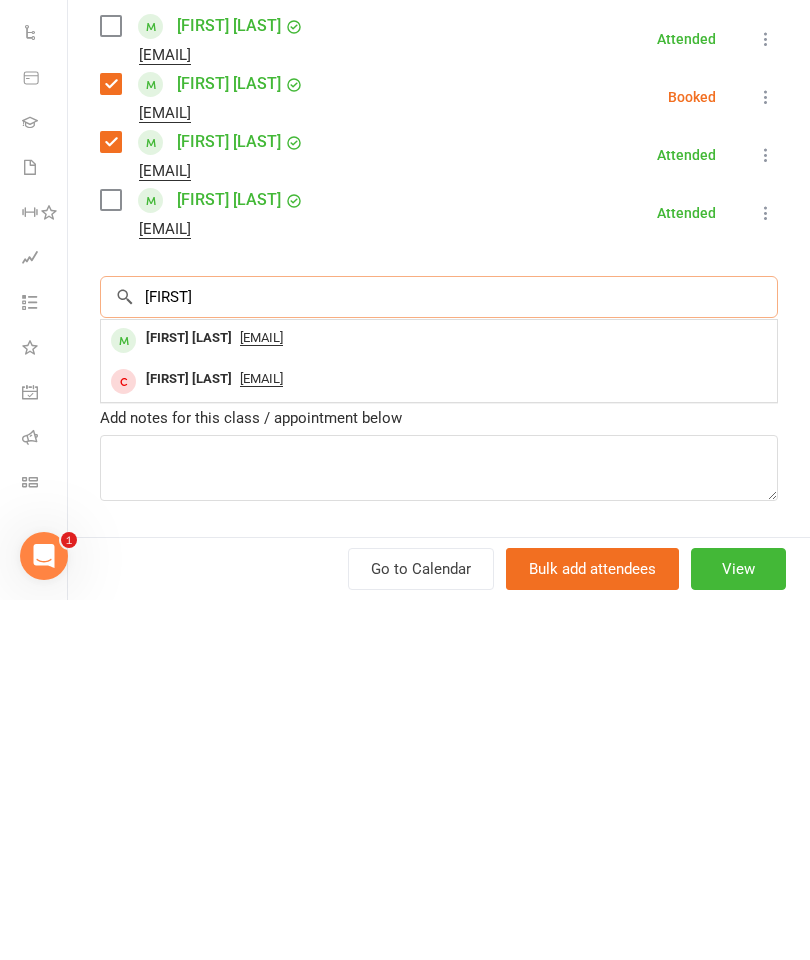 type on "[FIRST]" 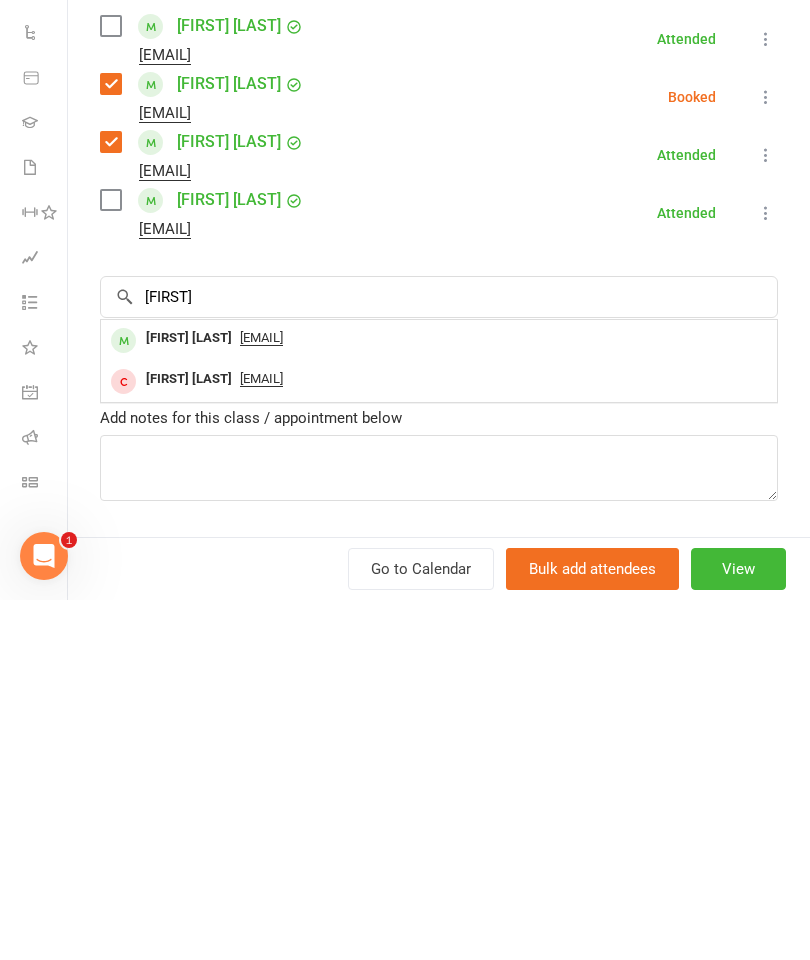 click on "[FIRST] [LAST]" at bounding box center (189, 698) 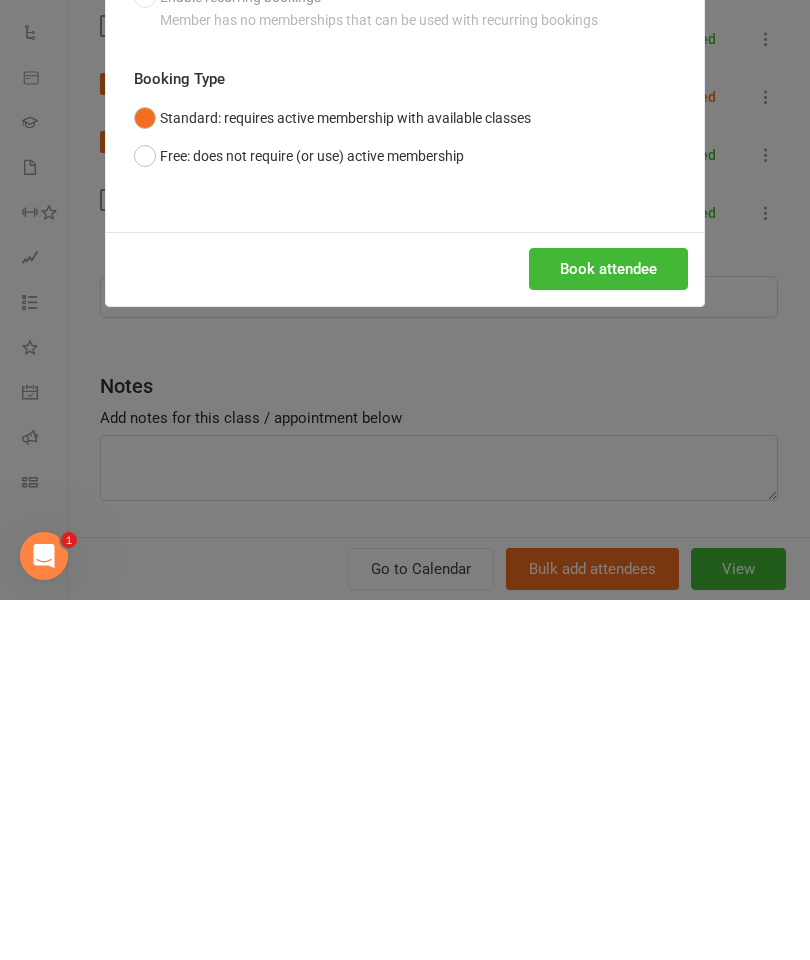 scroll, scrollTop: 720, scrollLeft: 0, axis: vertical 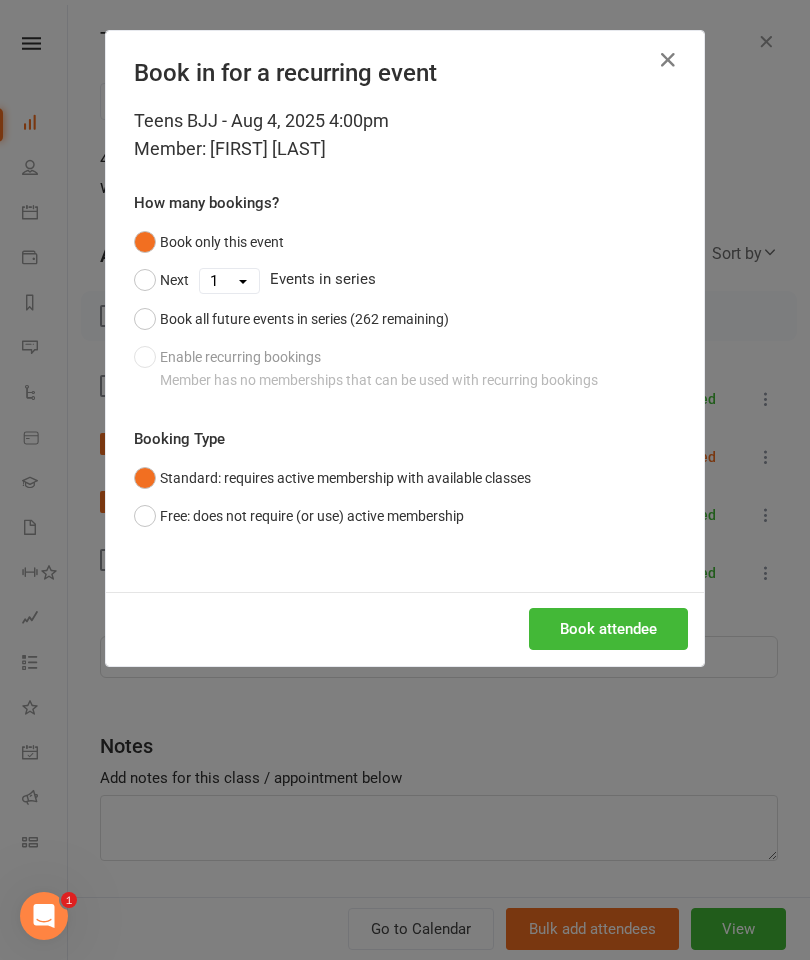 click on "Book attendee" at bounding box center (608, 629) 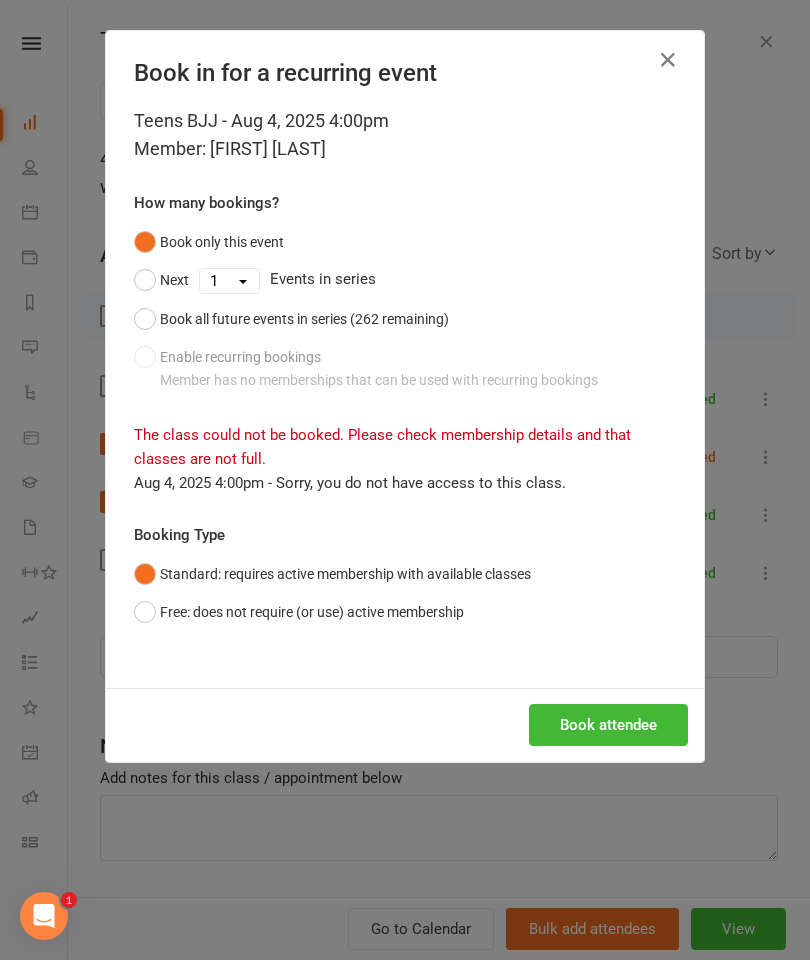 click on "Free: does not require (or use) active membership" at bounding box center (299, 612) 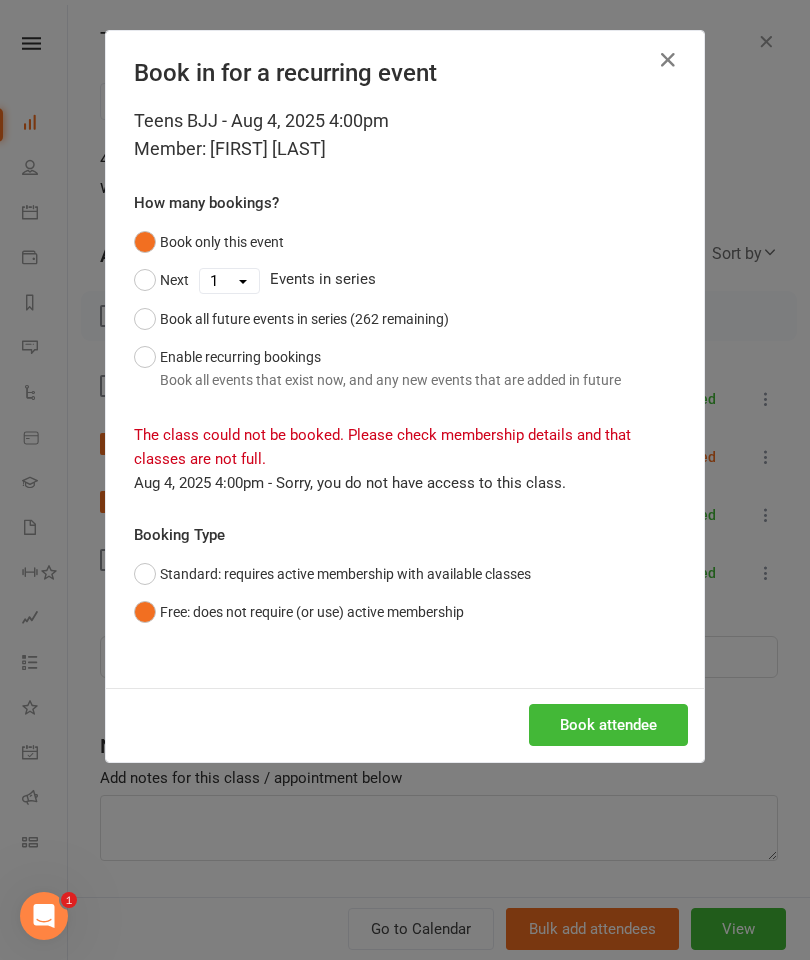click on "Book attendee" at bounding box center [608, 725] 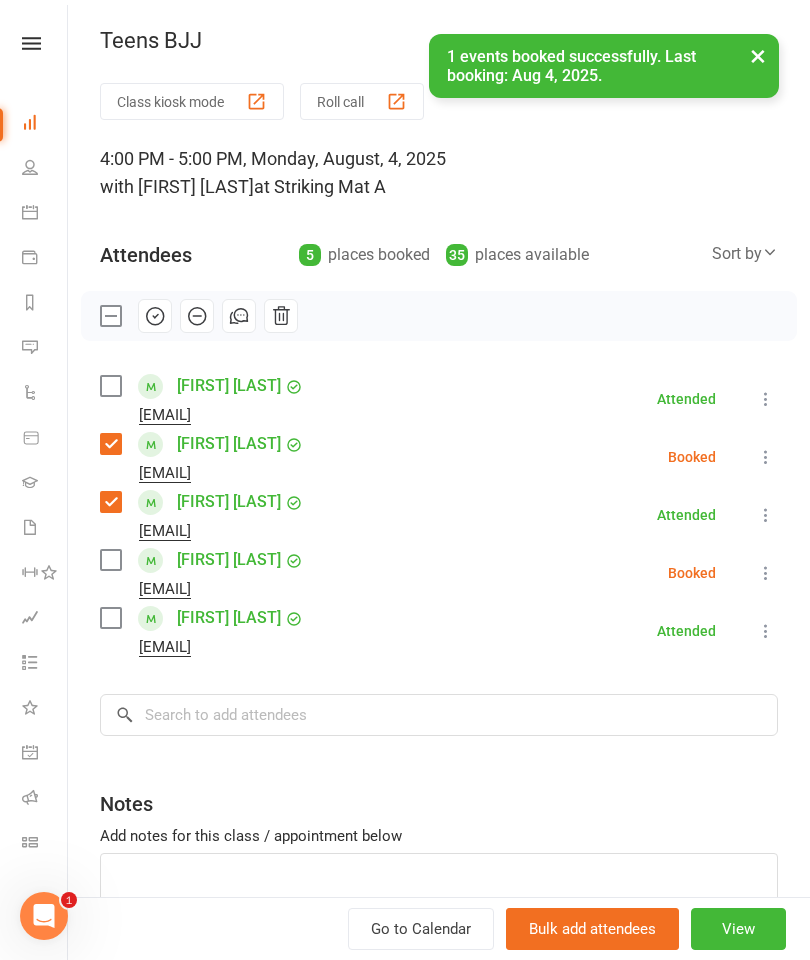 click at bounding box center (110, 560) 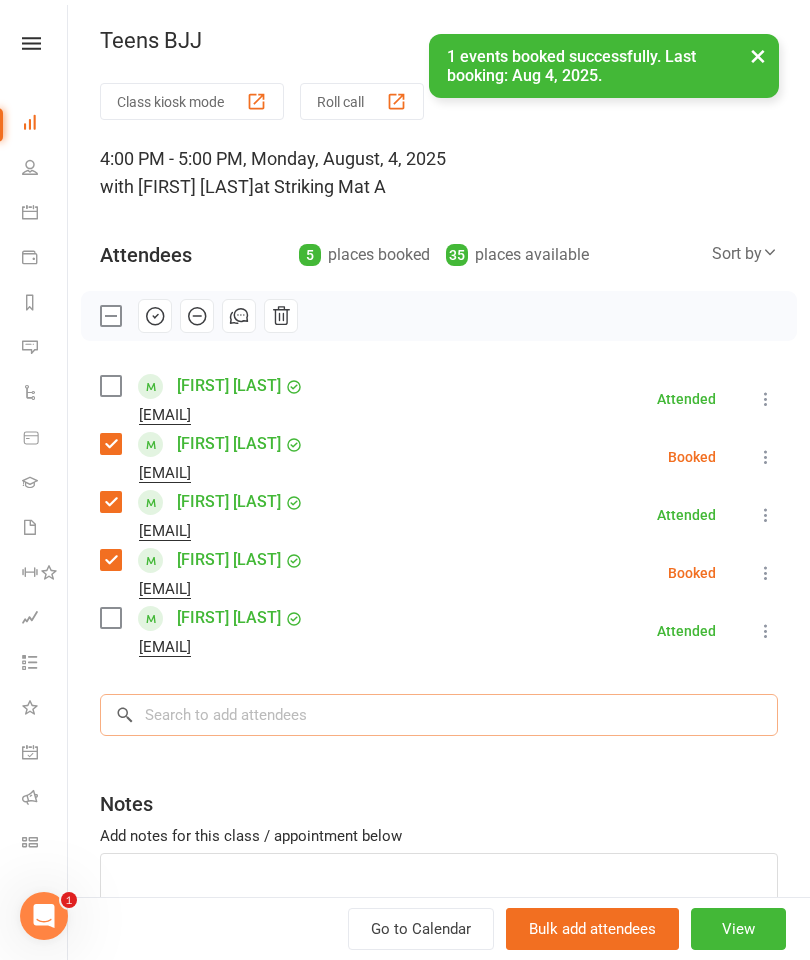 click at bounding box center [439, 715] 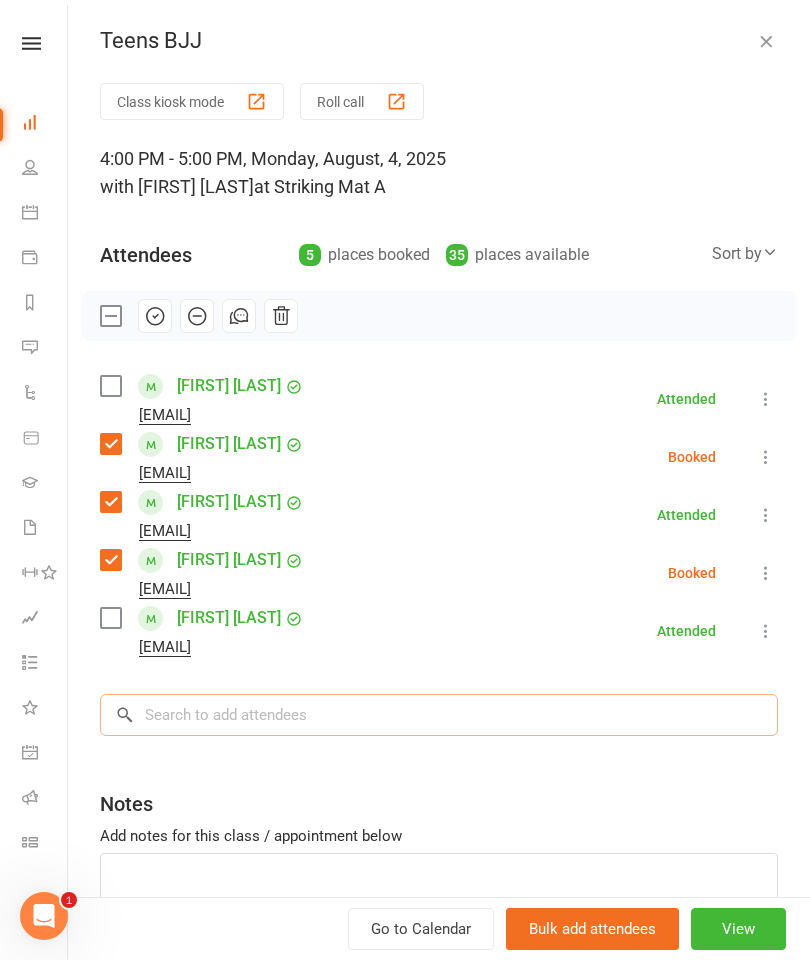 scroll, scrollTop: 773, scrollLeft: 0, axis: vertical 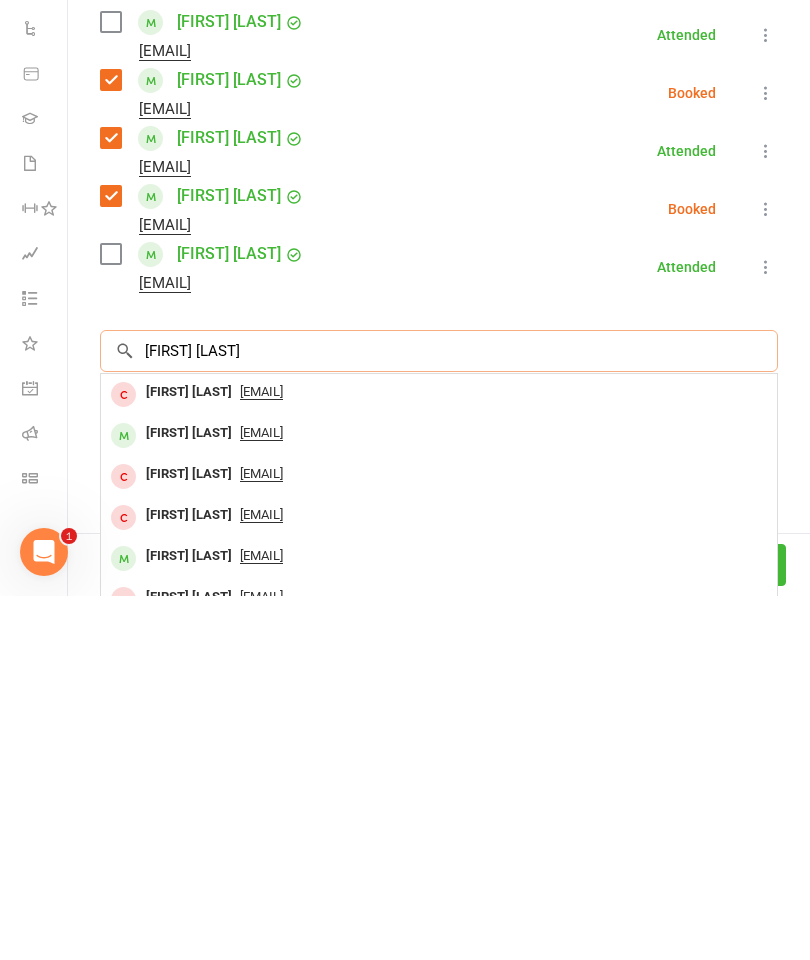 type on "[FIRST] [LAST]" 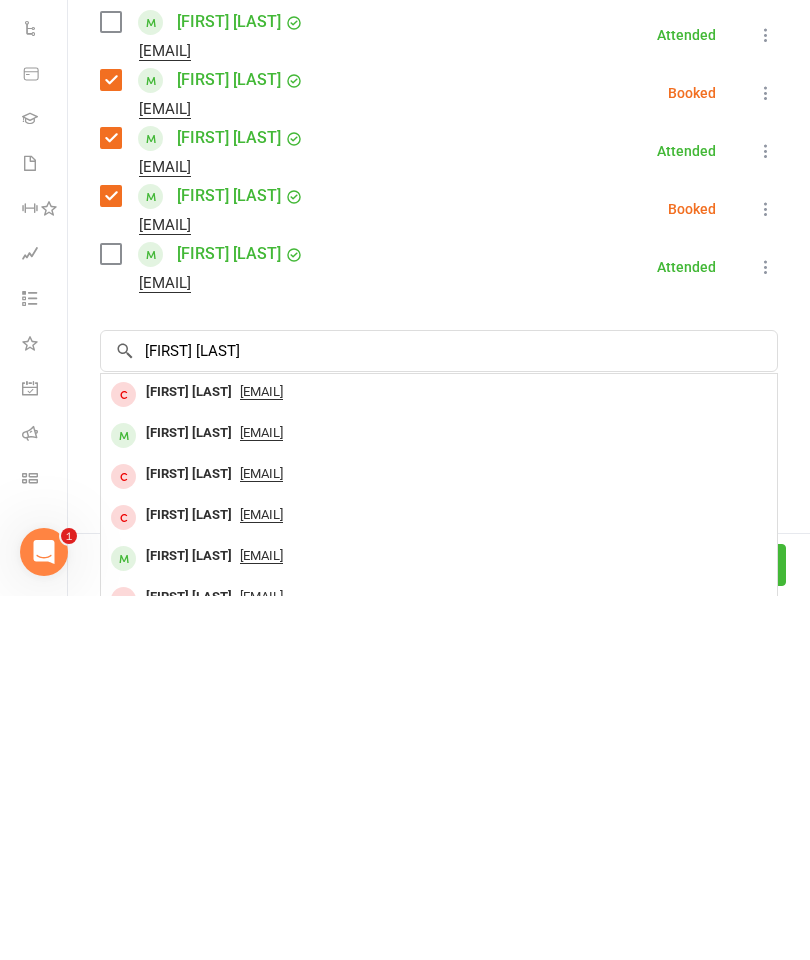 click on "[FIRST] [LAST]" at bounding box center [189, 797] 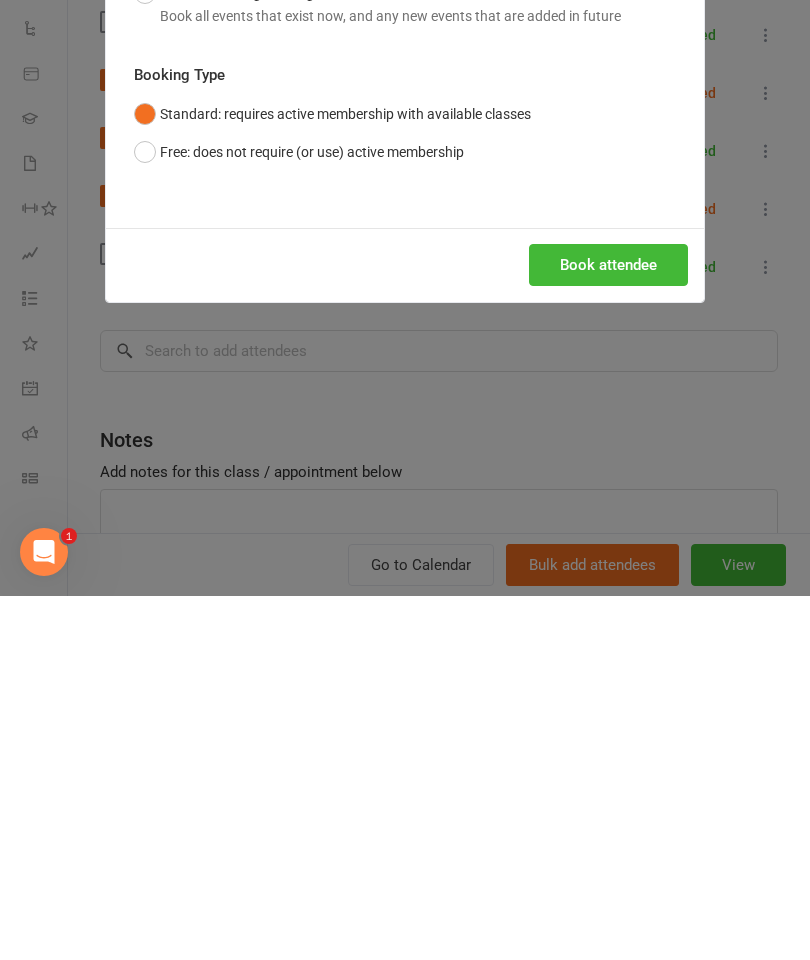 scroll, scrollTop: 1138, scrollLeft: 0, axis: vertical 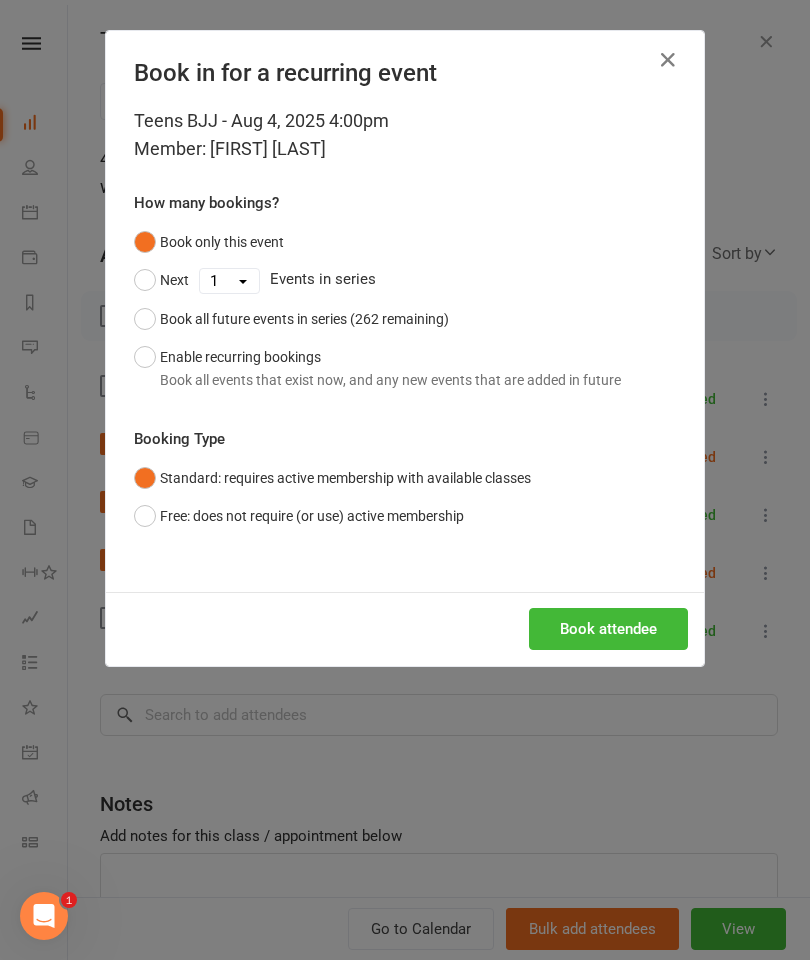 click on "Book attendee" at bounding box center (608, 629) 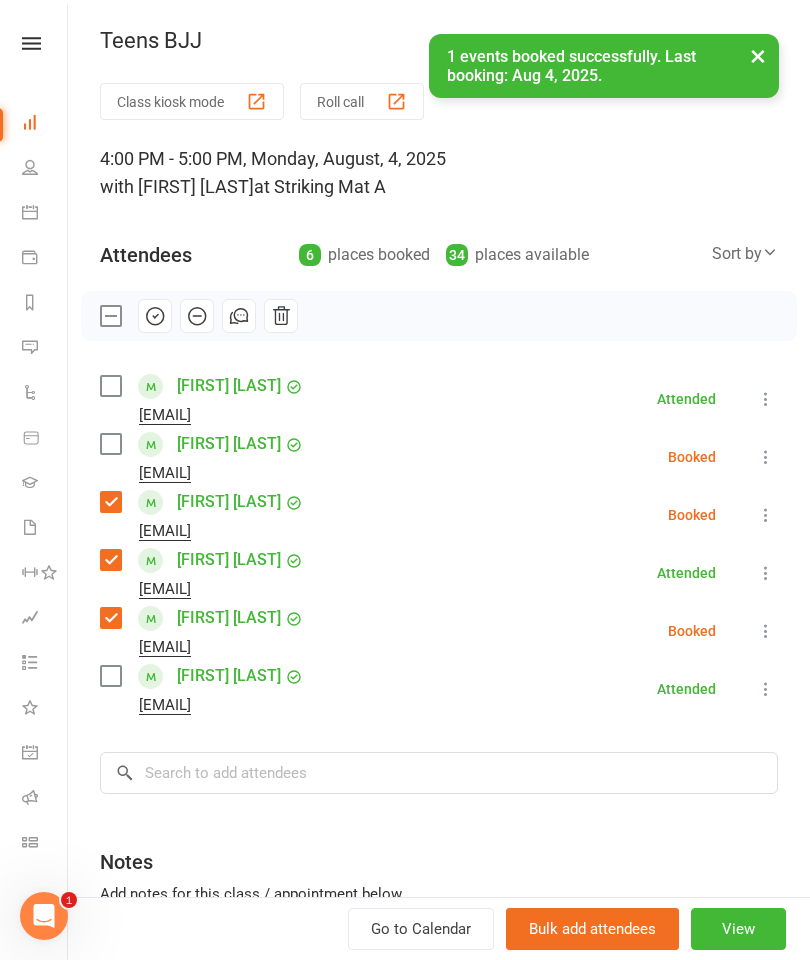 click at bounding box center [110, 444] 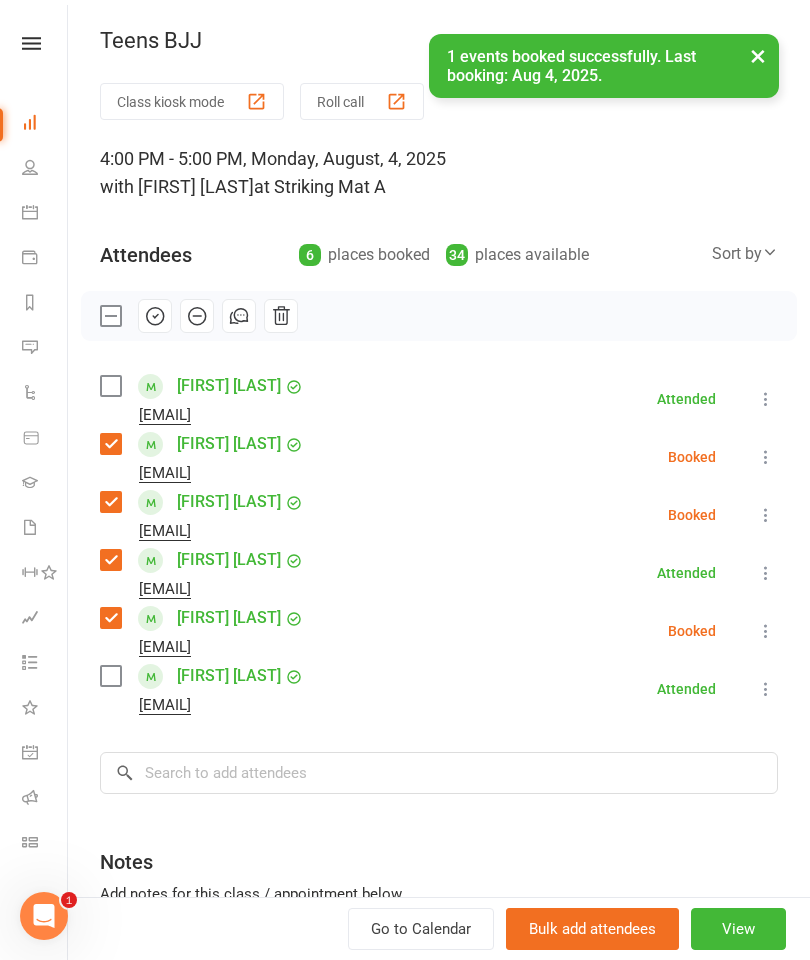 click at bounding box center (110, 386) 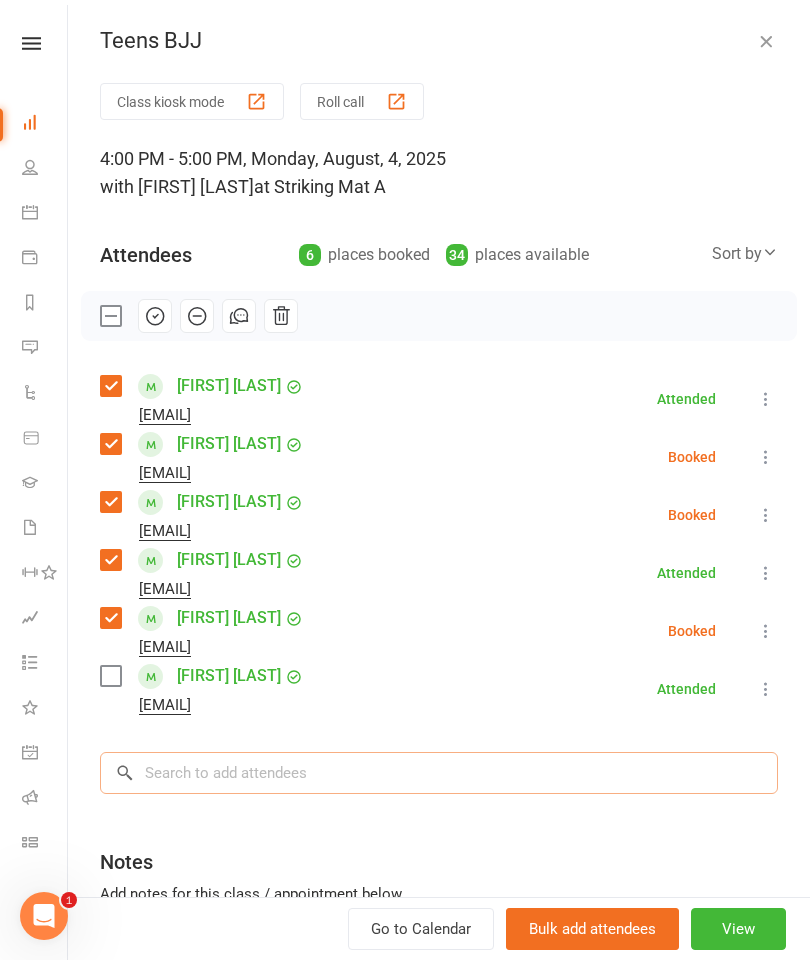 click at bounding box center [439, 773] 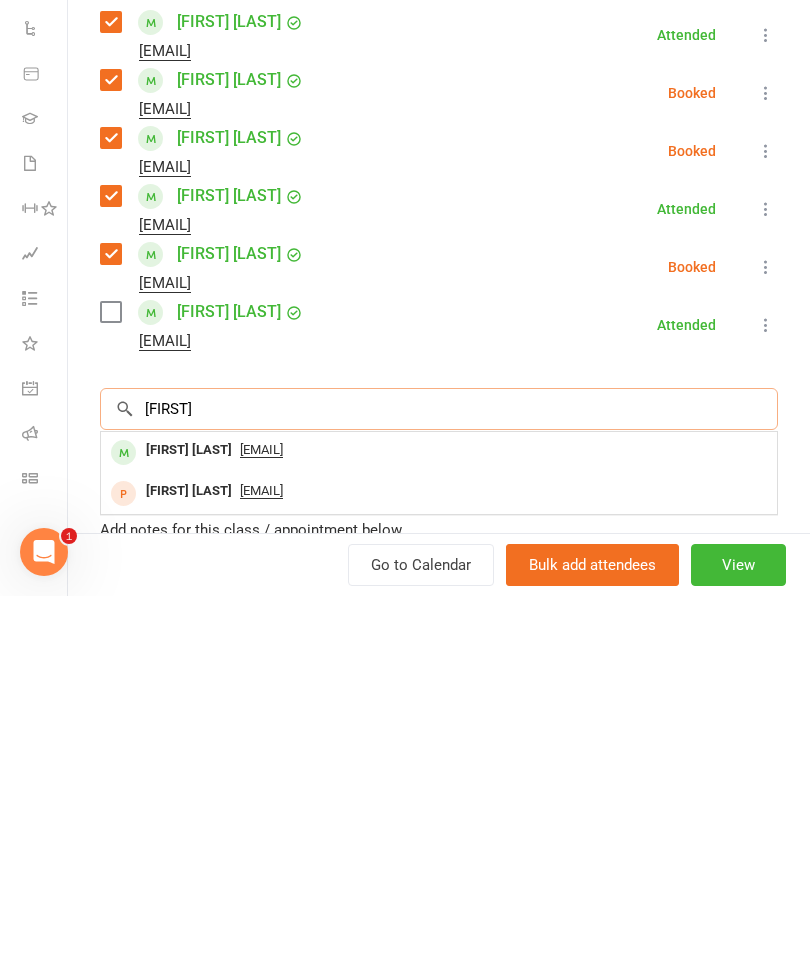 type on "[FIRST]" 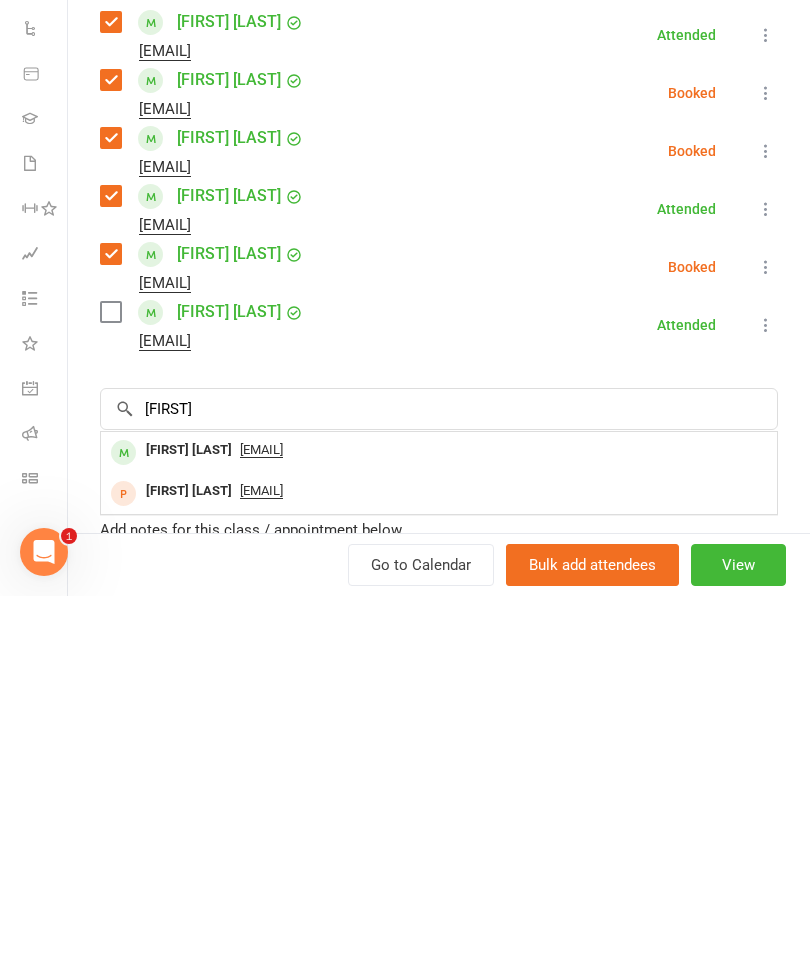 click on "[FIRST] [LAST]" at bounding box center [189, 814] 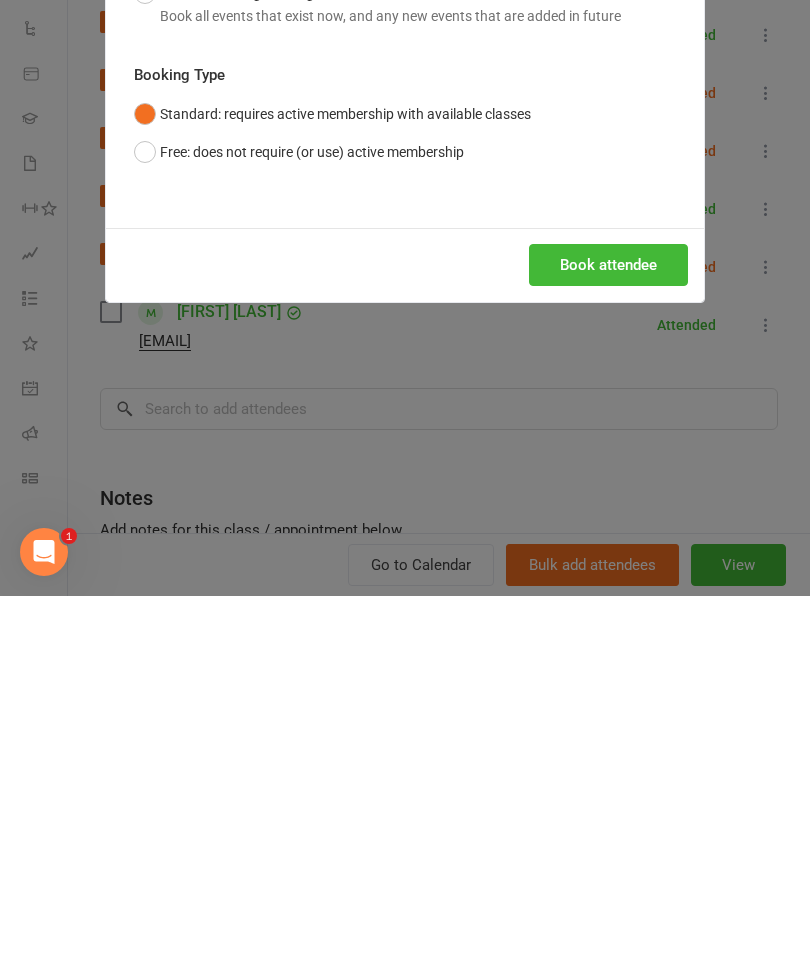 scroll, scrollTop: 1614, scrollLeft: 0, axis: vertical 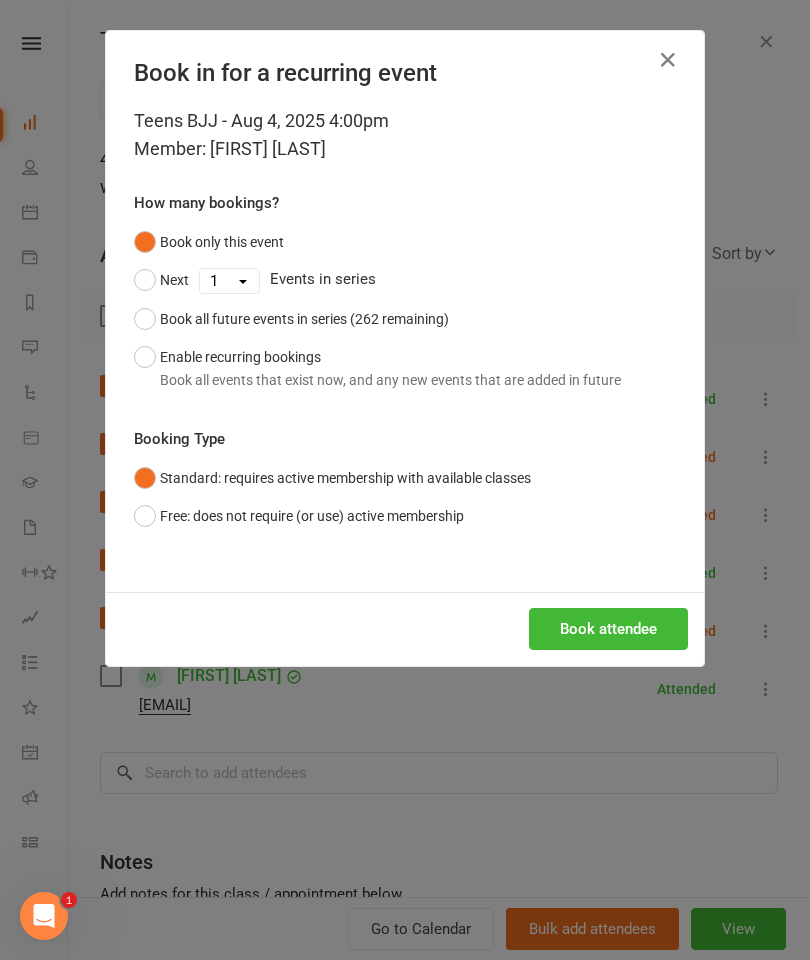 click on "Book attendee" at bounding box center [608, 629] 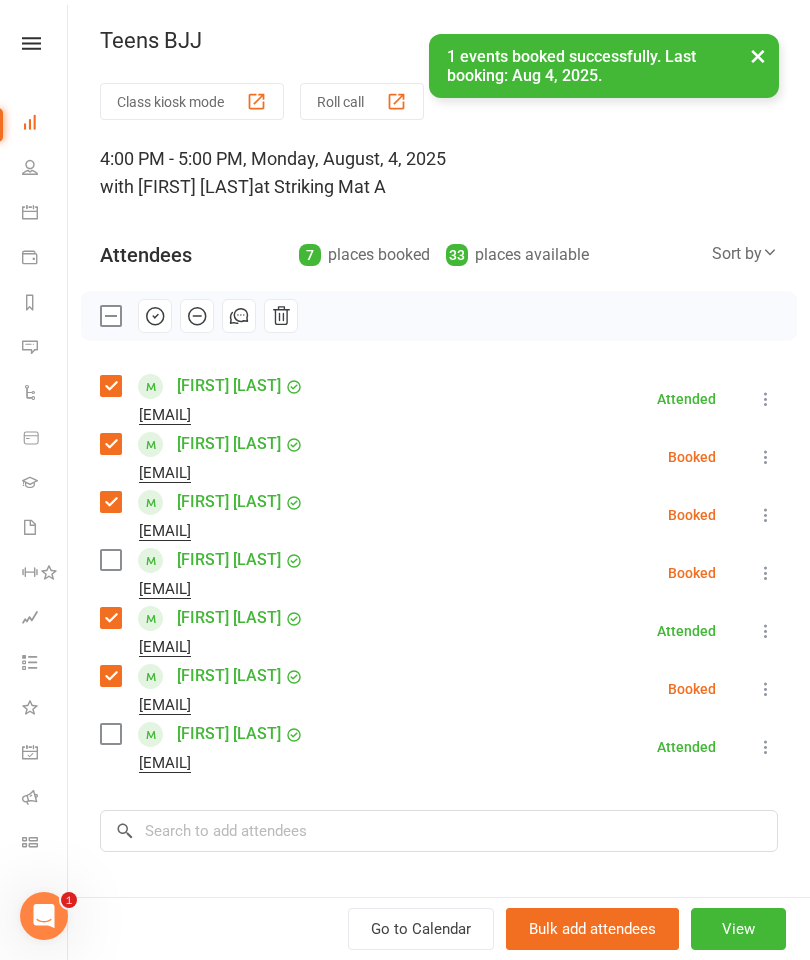 click at bounding box center (110, 560) 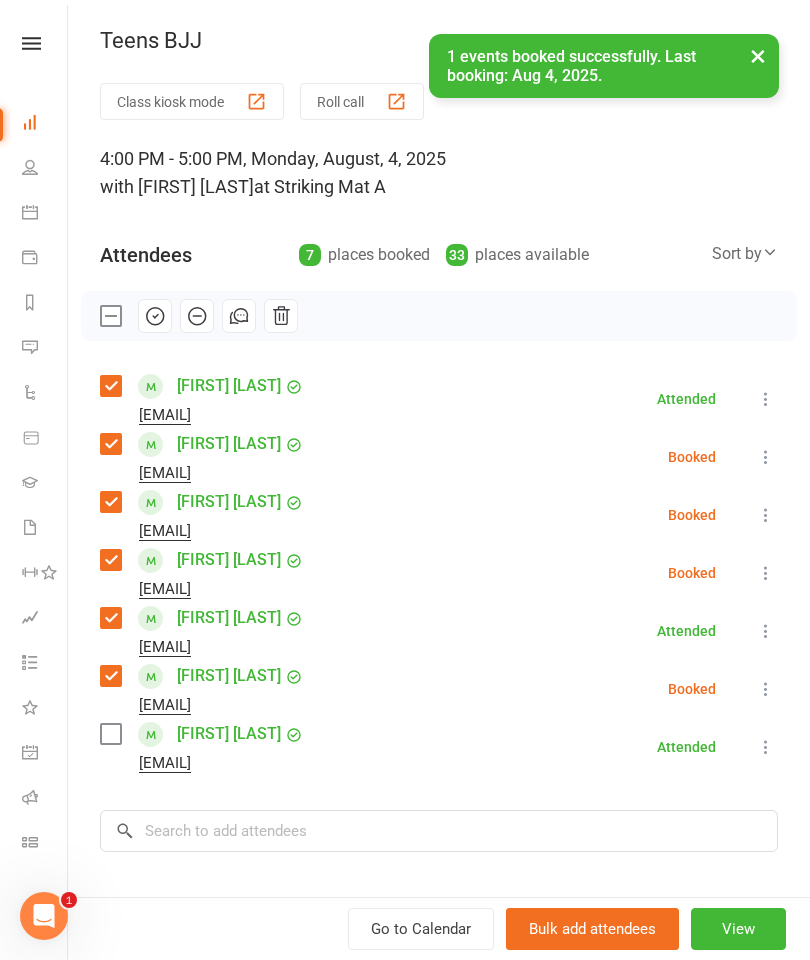 click at bounding box center [110, 734] 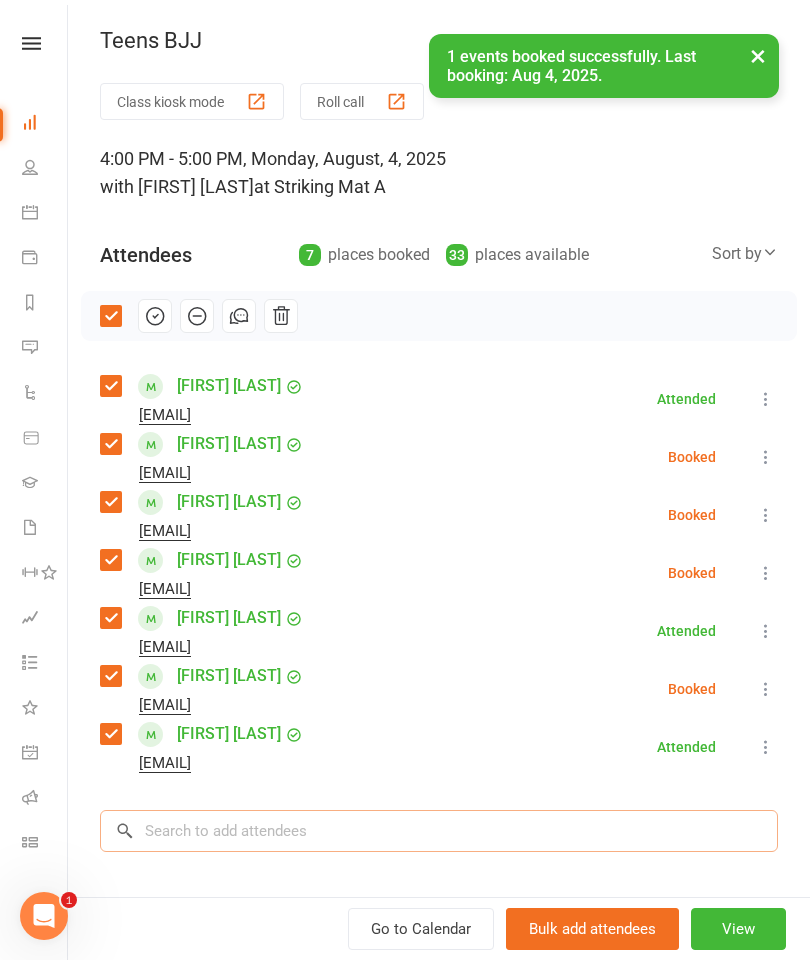 click at bounding box center (439, 831) 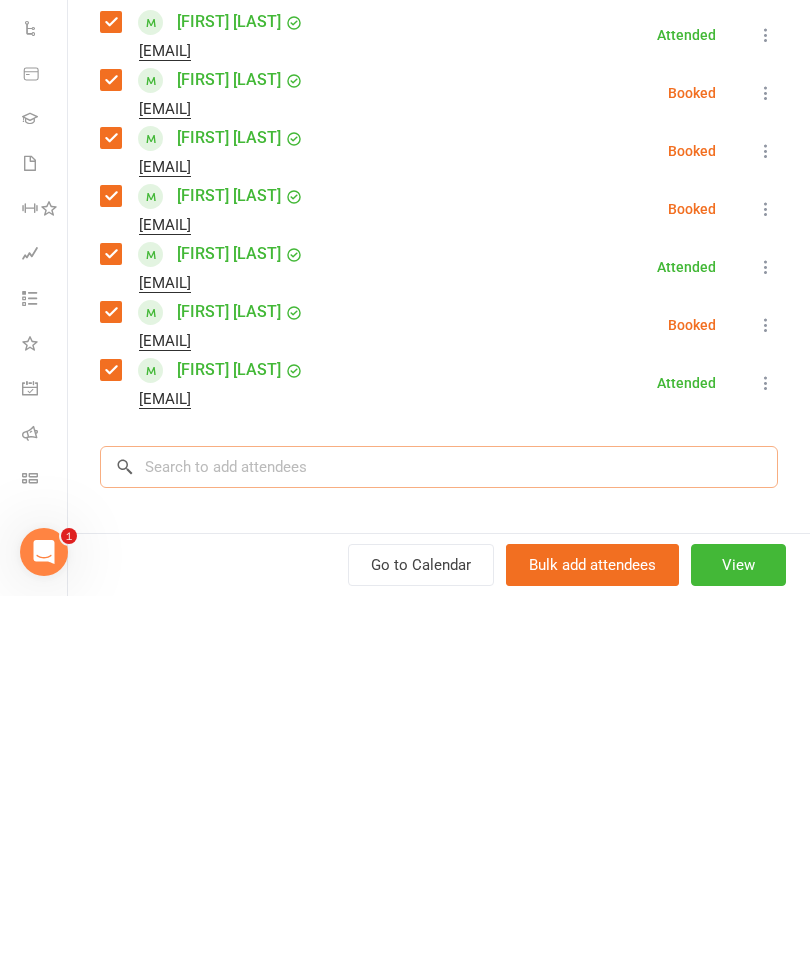 scroll, scrollTop: 1784, scrollLeft: 0, axis: vertical 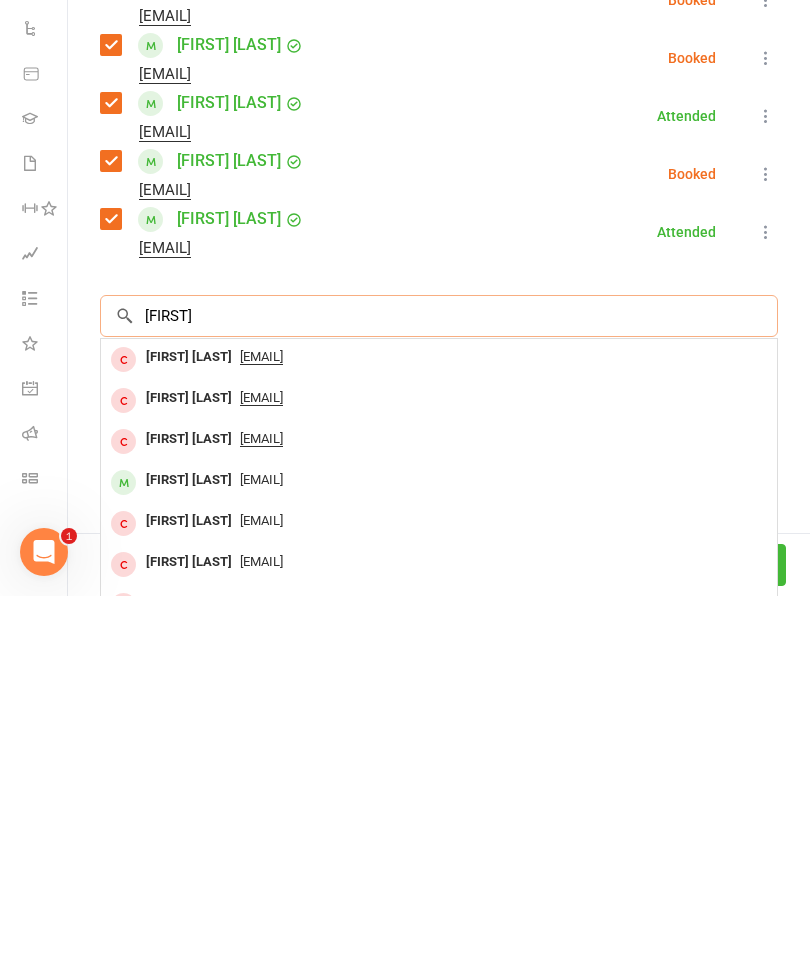 type on "[FIRST]" 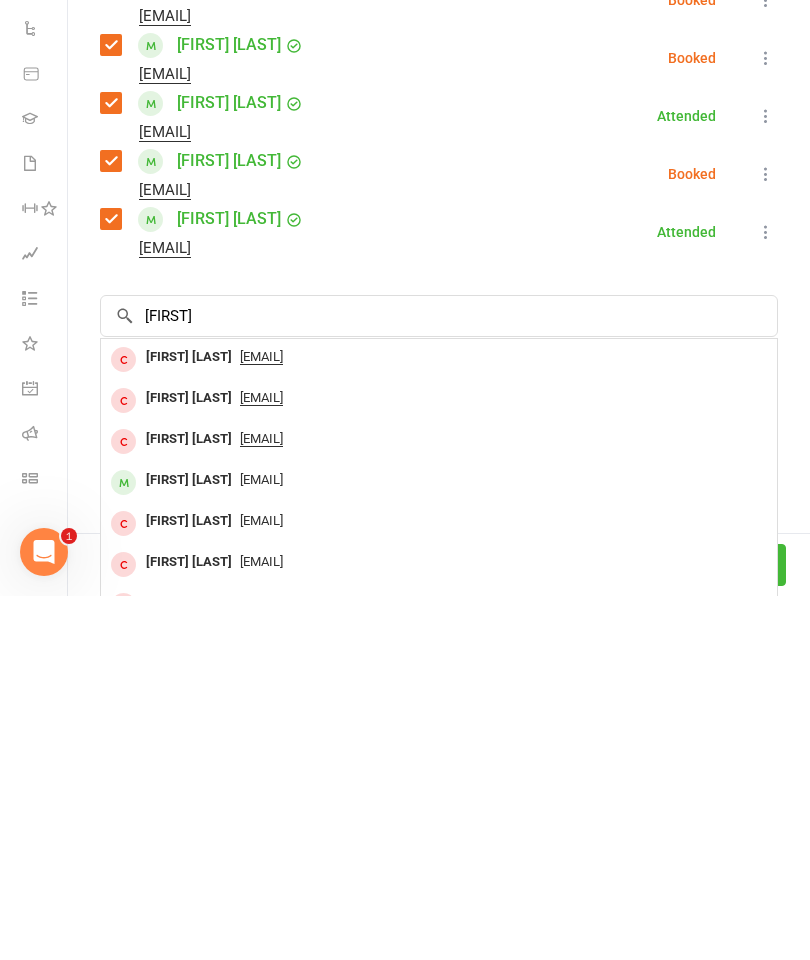 click on "[FIRST] [LAST]" at bounding box center (189, 844) 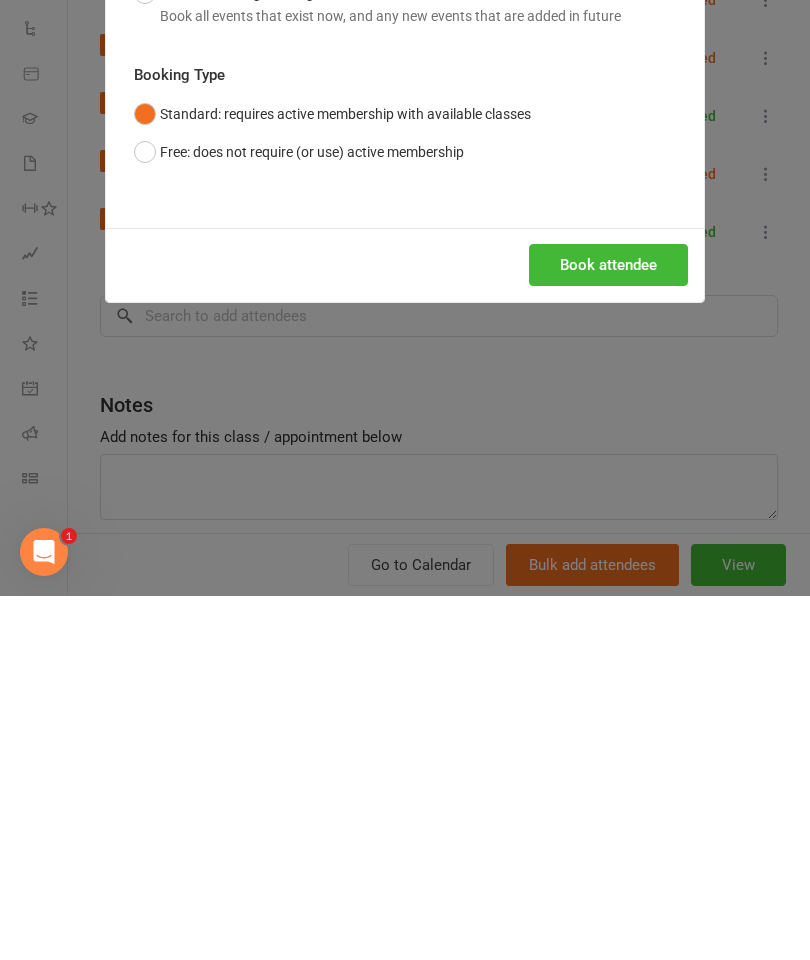 scroll, scrollTop: 2148, scrollLeft: 0, axis: vertical 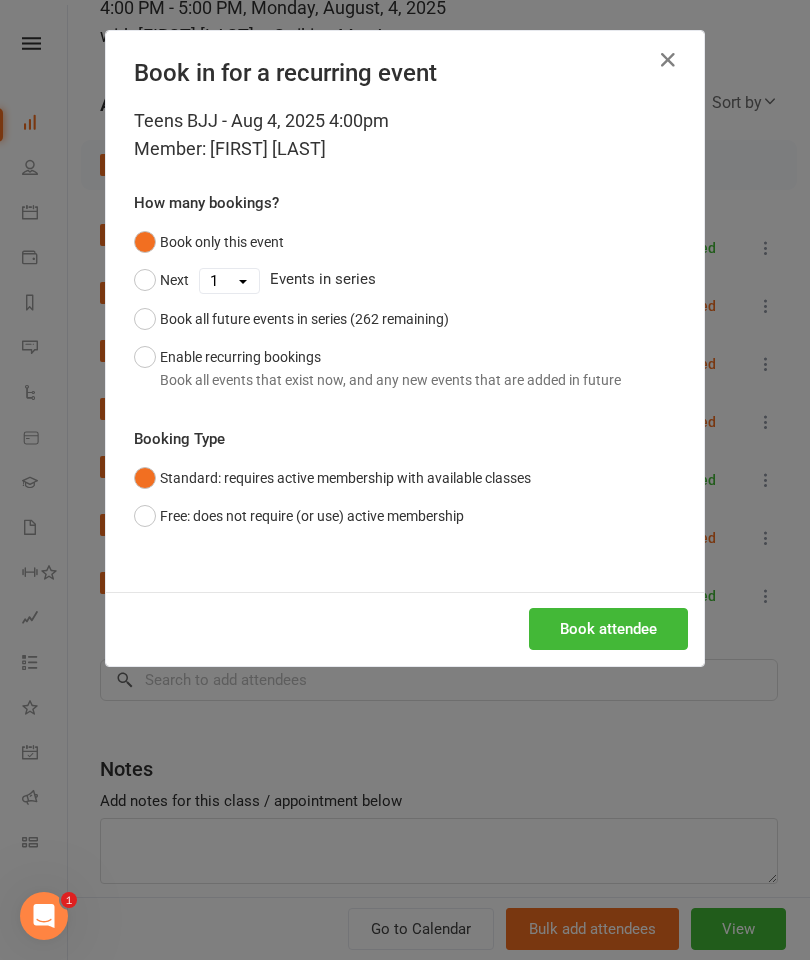 click on "Book attendee" at bounding box center (608, 629) 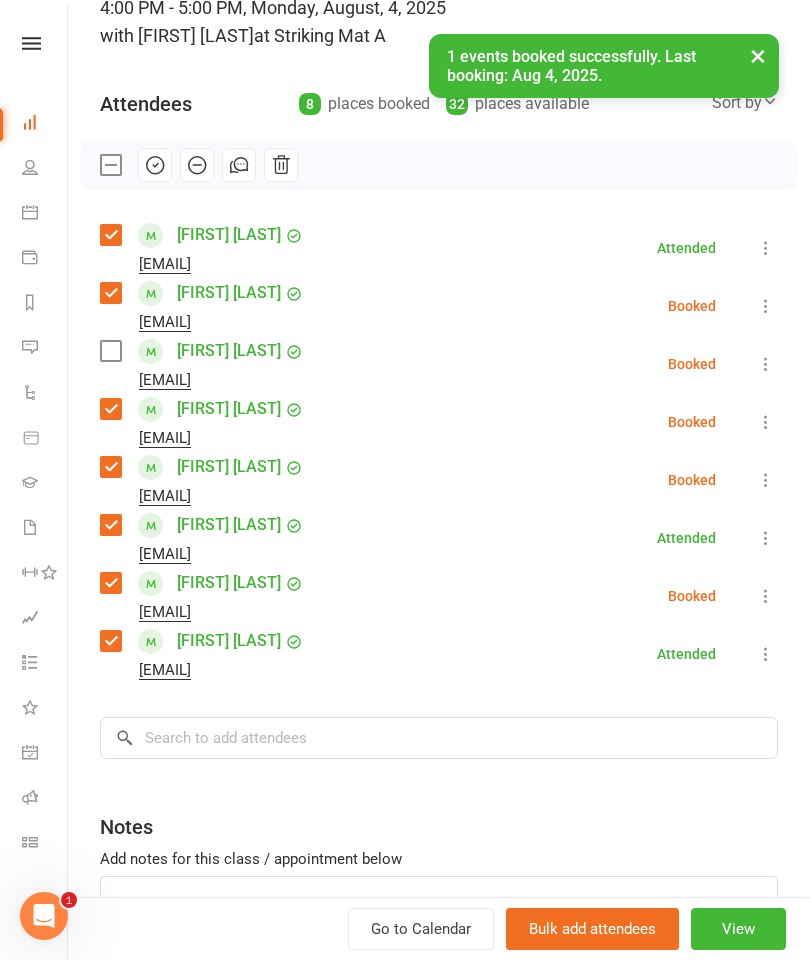 click at bounding box center (110, 351) 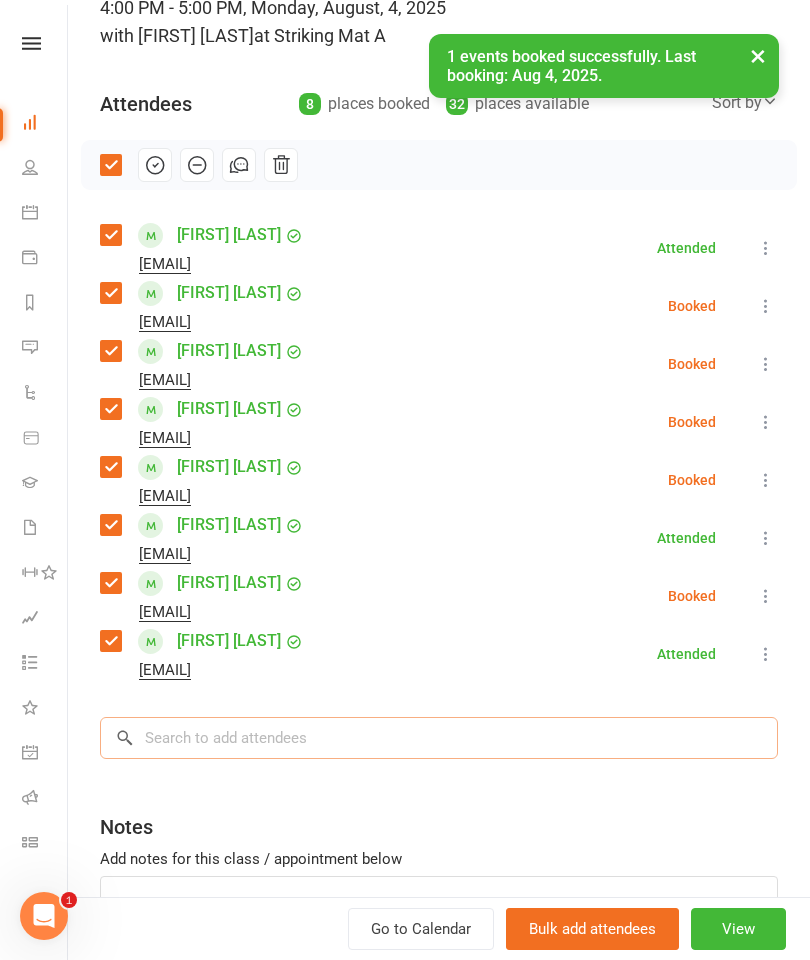 click at bounding box center [439, 738] 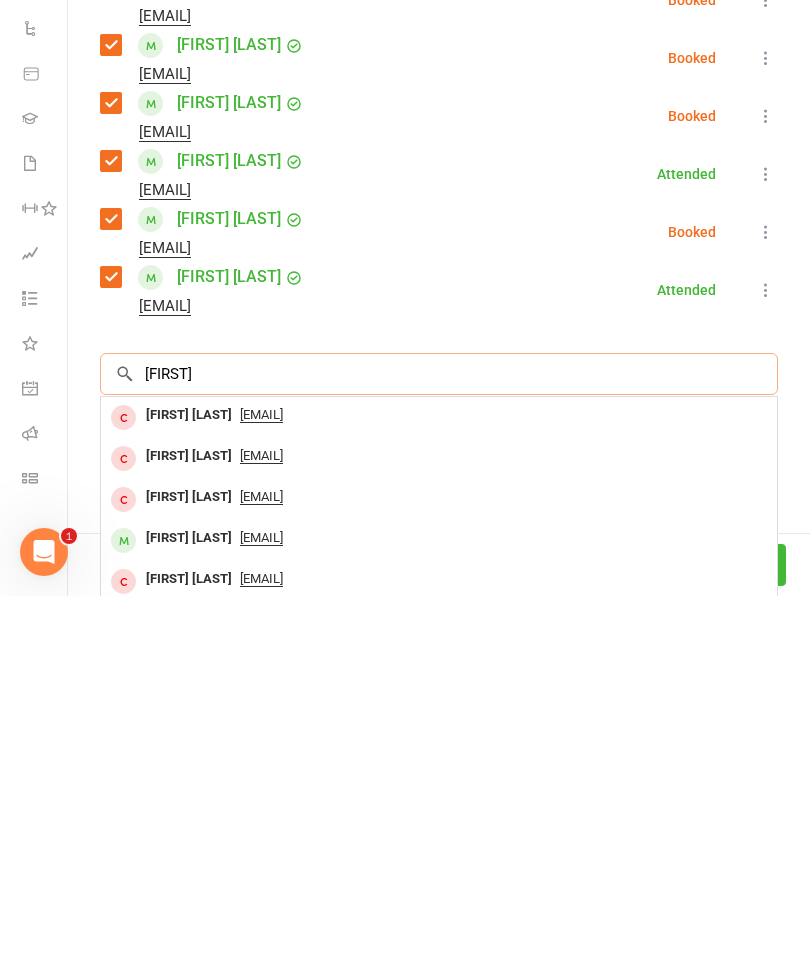 scroll, scrollTop: 2176, scrollLeft: 0, axis: vertical 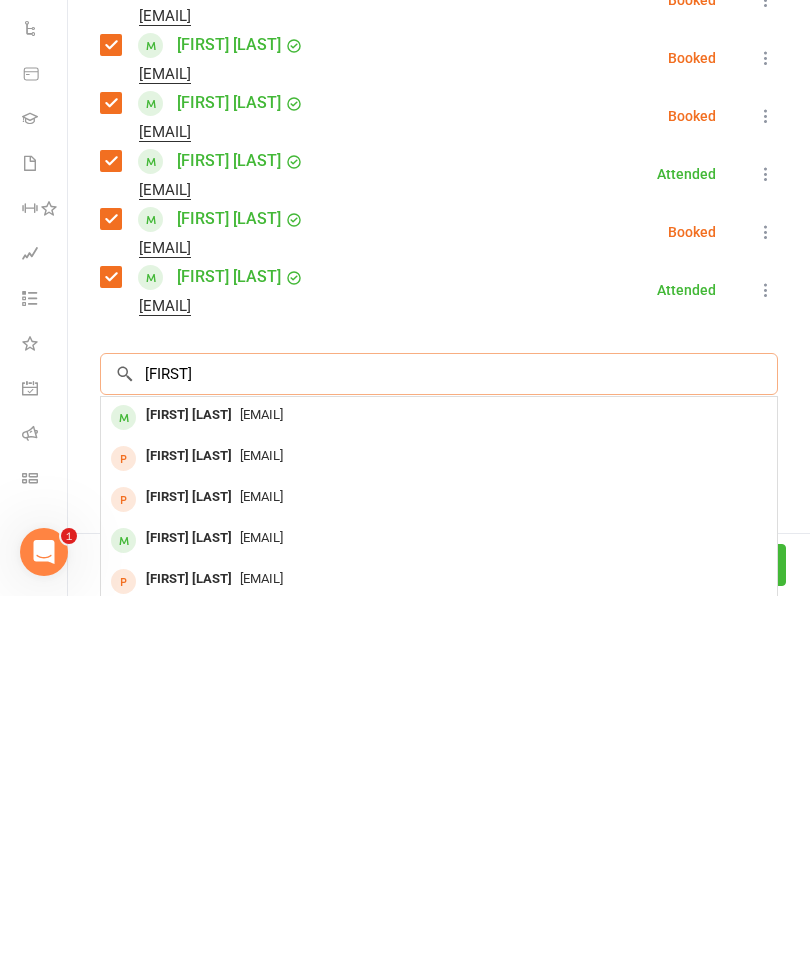 type on "[FIRST]" 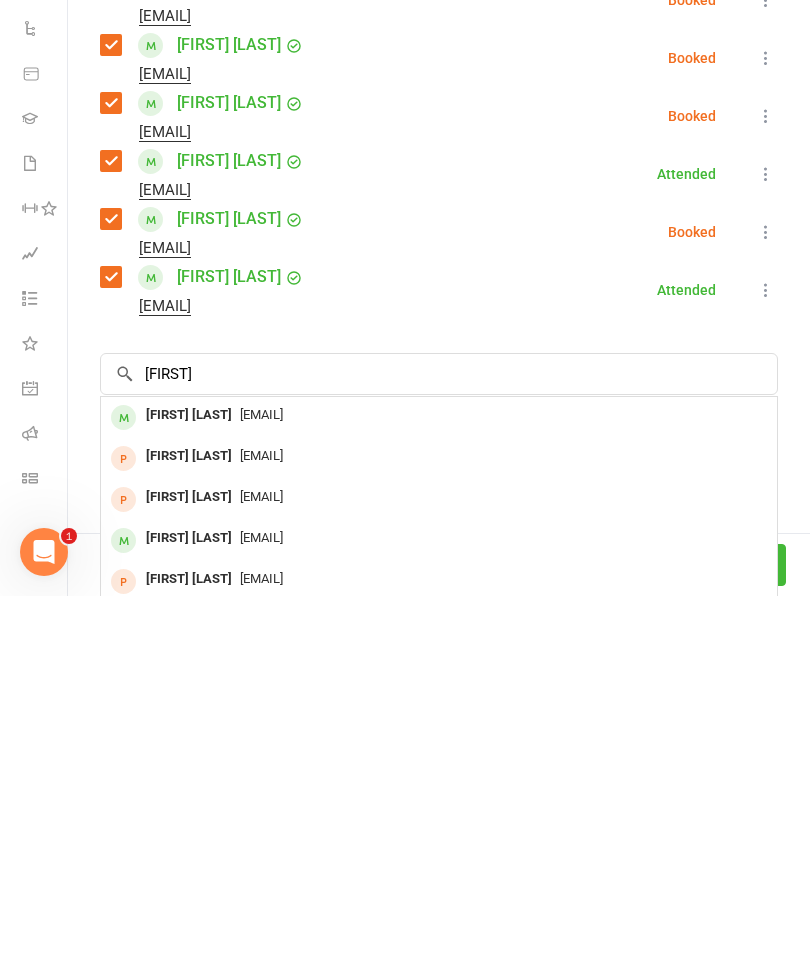 click on "[FIRST] [LAST]" at bounding box center (189, 779) 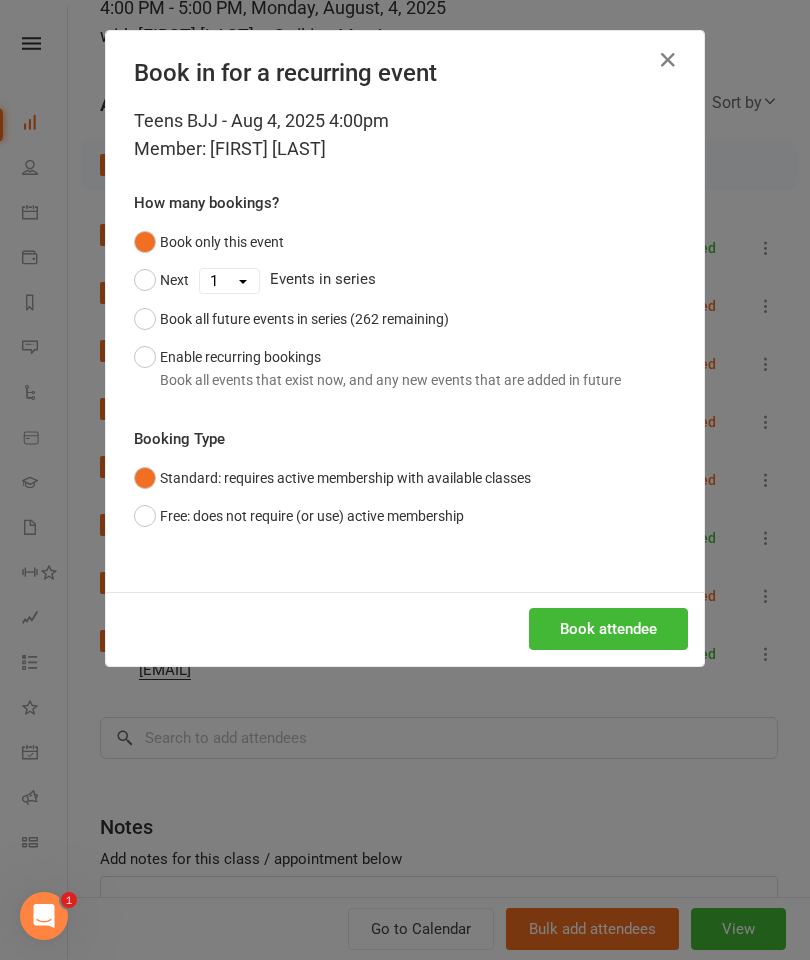 click on "Book attendee" at bounding box center [608, 629] 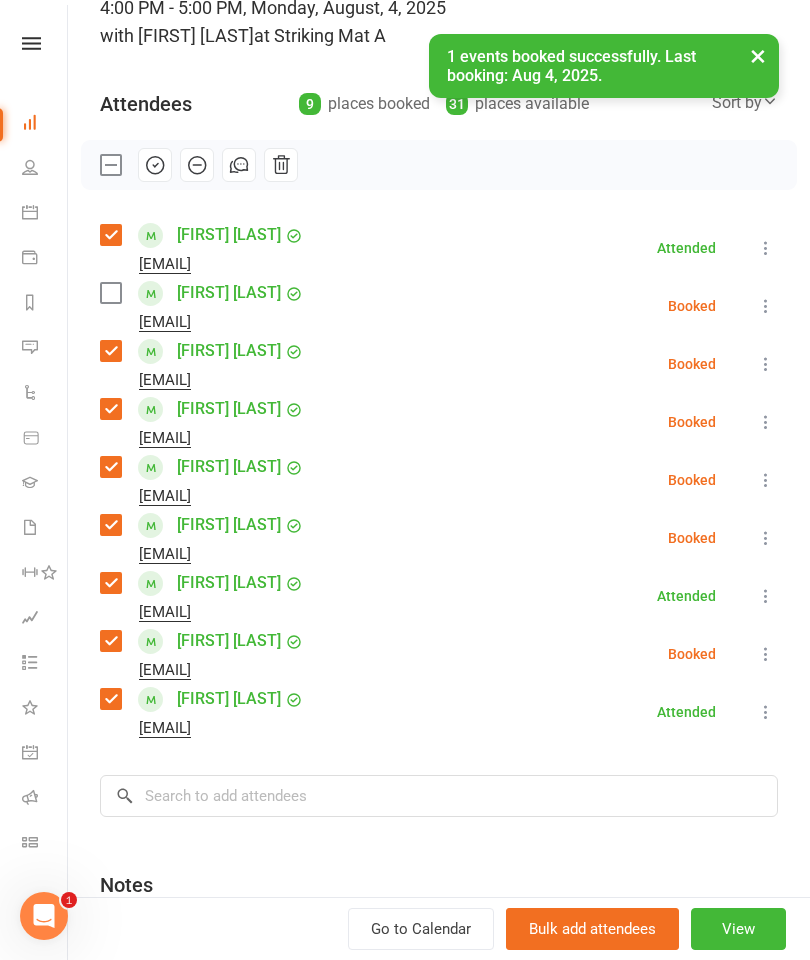 click on "Class kiosk mode  Roll call  4:00 PM - 5:00 PM, Monday, August, 4, 2025 with [FIRST] [LAST]  at  Striking Mat A  Attendees  9  places booked 31  places available Sort by  Last name  First name  Booking created    [FIRST] [LAST]  [EMAIL] Attended More info  Remove  Mark absent  Undo check-in  Send message  Enable recurring bookings  All bookings for series    [FIRST] [LAST]  [EMAIL] Booked More info  Remove  Check in  Mark absent  Send message  Enable recurring bookings  All bookings for series    [FIRST] [LAST]  [EMAIL] Booked More info  Remove  Check in  Mark absent  Send message  Enable recurring bookings  All bookings for series    [FIRST] [LAST]  [EMAIL] Booked More info  Remove  Check in  Mark absent  Send message  Enable recurring bookings  All bookings for series    [FIRST] [LAST]  [EMAIL] Booked More info  Remove  Check in  Mark absent  Send message  Enable recurring bookings  All bookings for series    [FIRST] [LAST]  Booked" at bounding box center (439, 516) 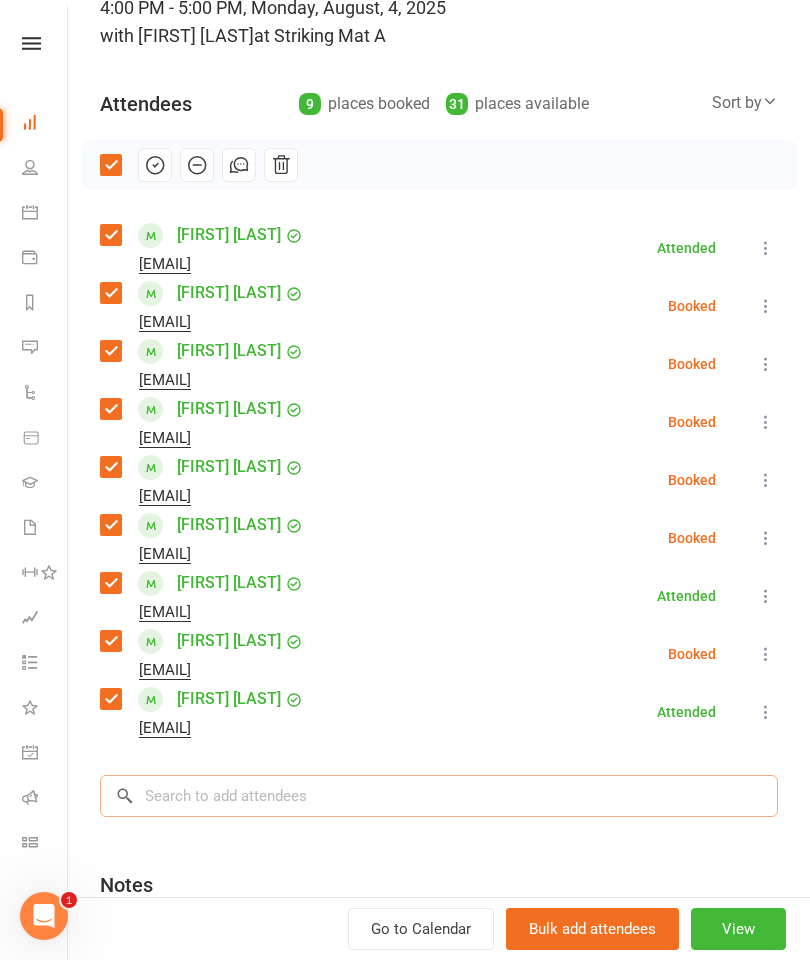click at bounding box center (439, 796) 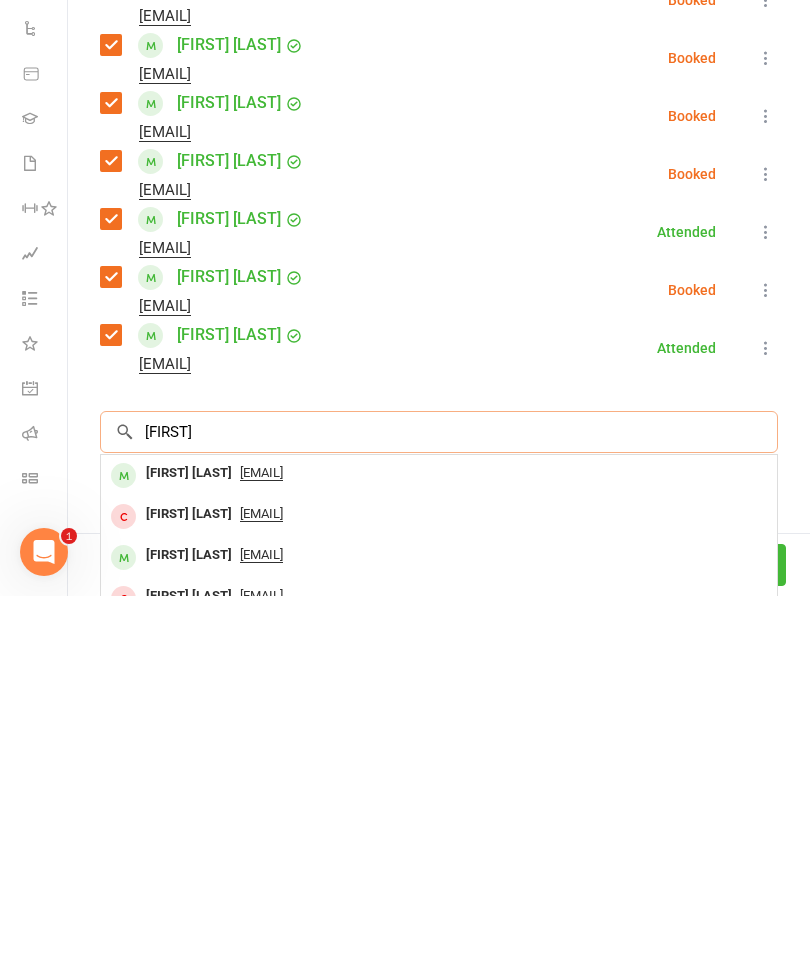 type on "[FIRST]" 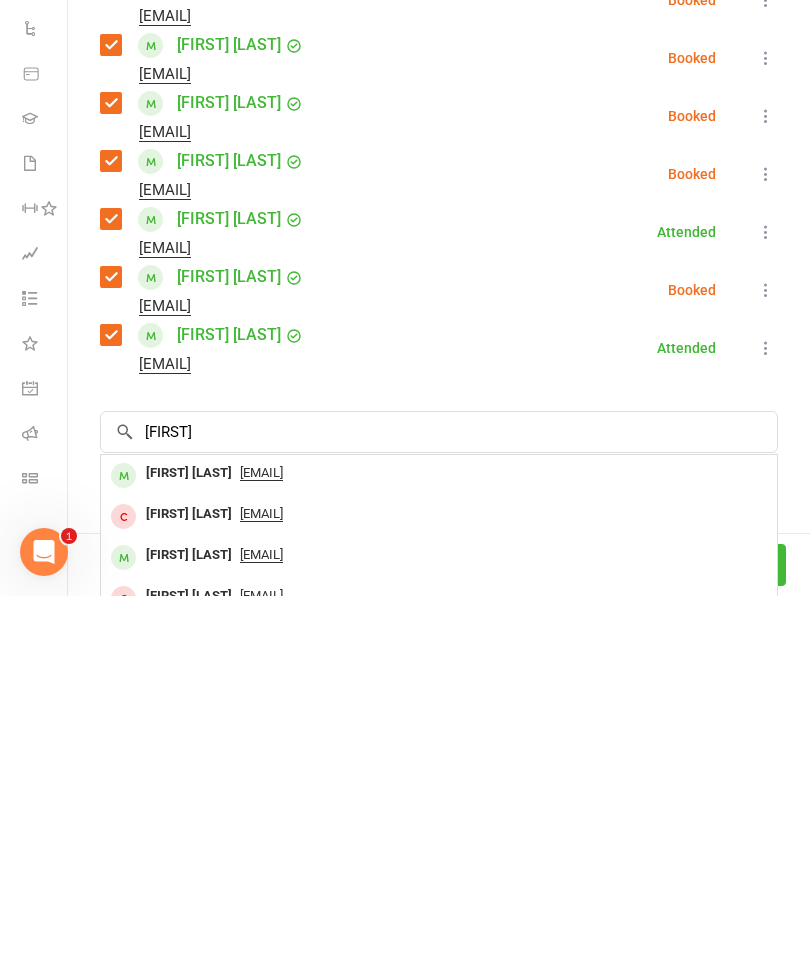 click on "[FIRST] [LAST]" at bounding box center [189, 837] 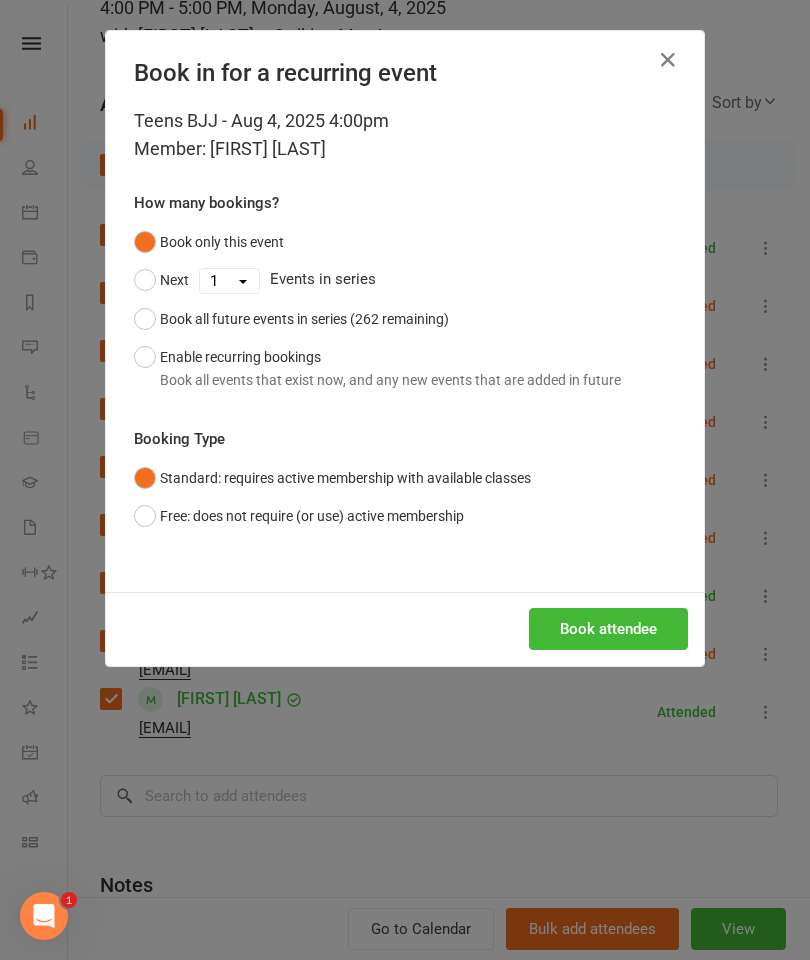 click on "Book attendee" at bounding box center (608, 629) 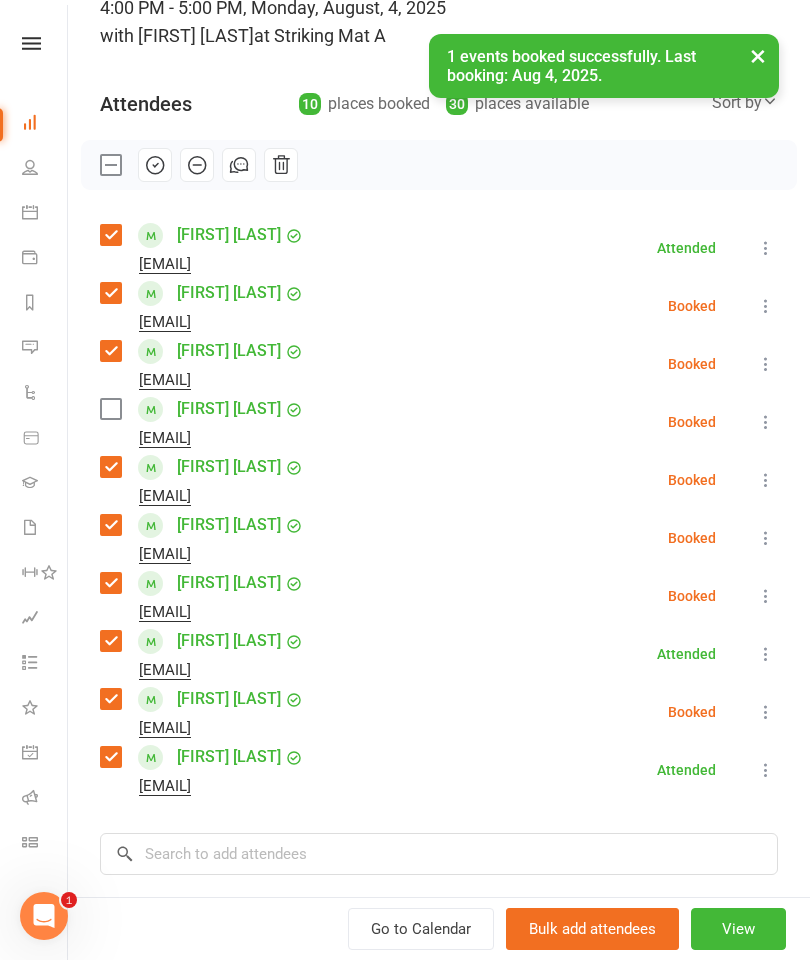 click at bounding box center [110, 409] 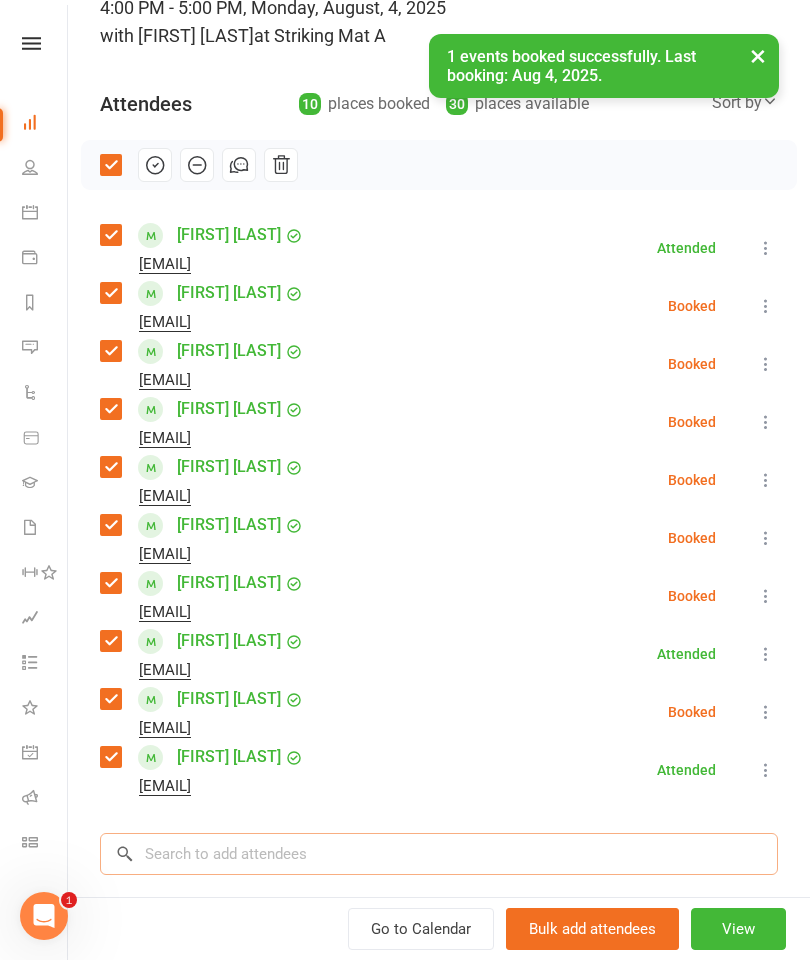 click at bounding box center [439, 854] 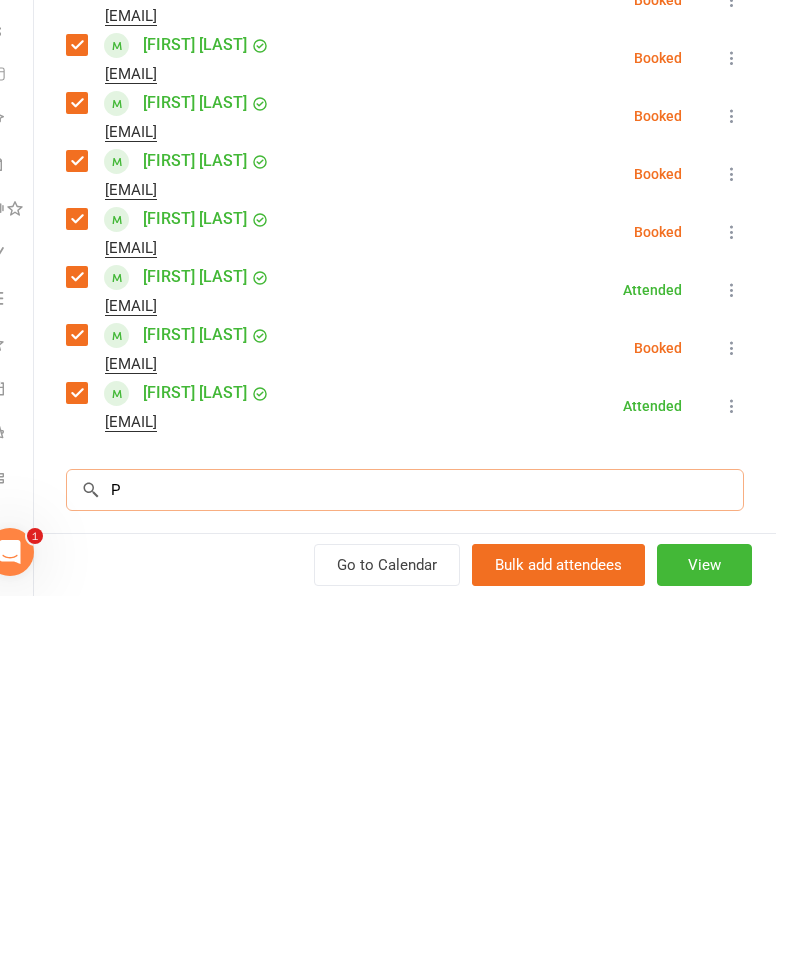 scroll, scrollTop: 2176, scrollLeft: 34, axis: both 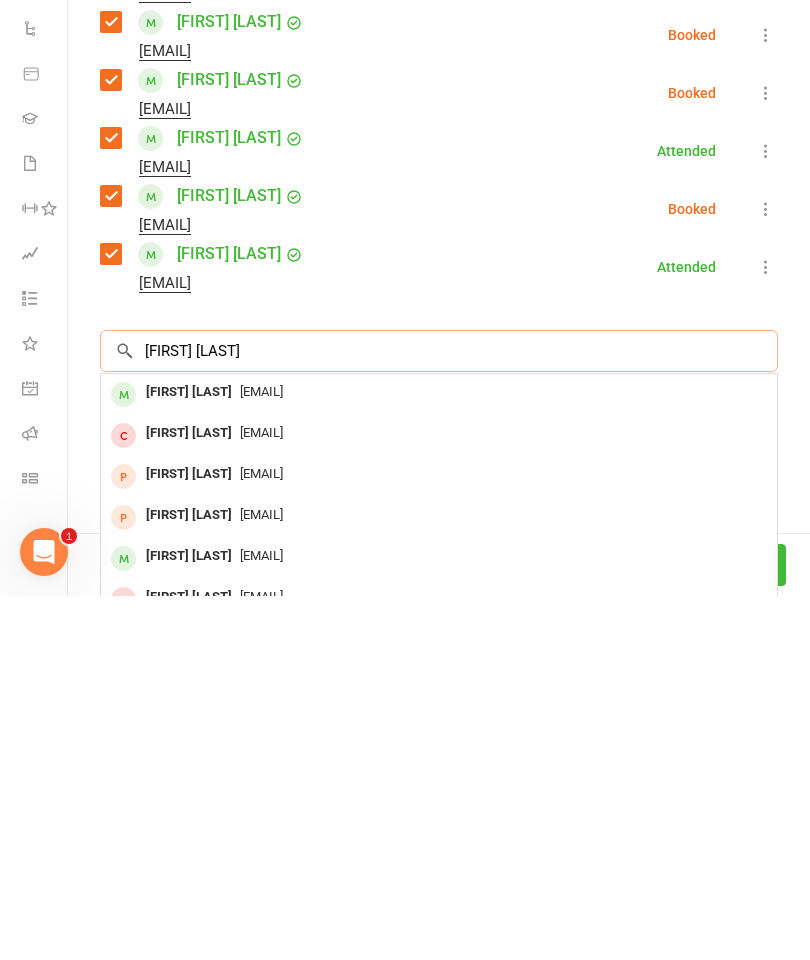 type on "[FIRST] [LAST]" 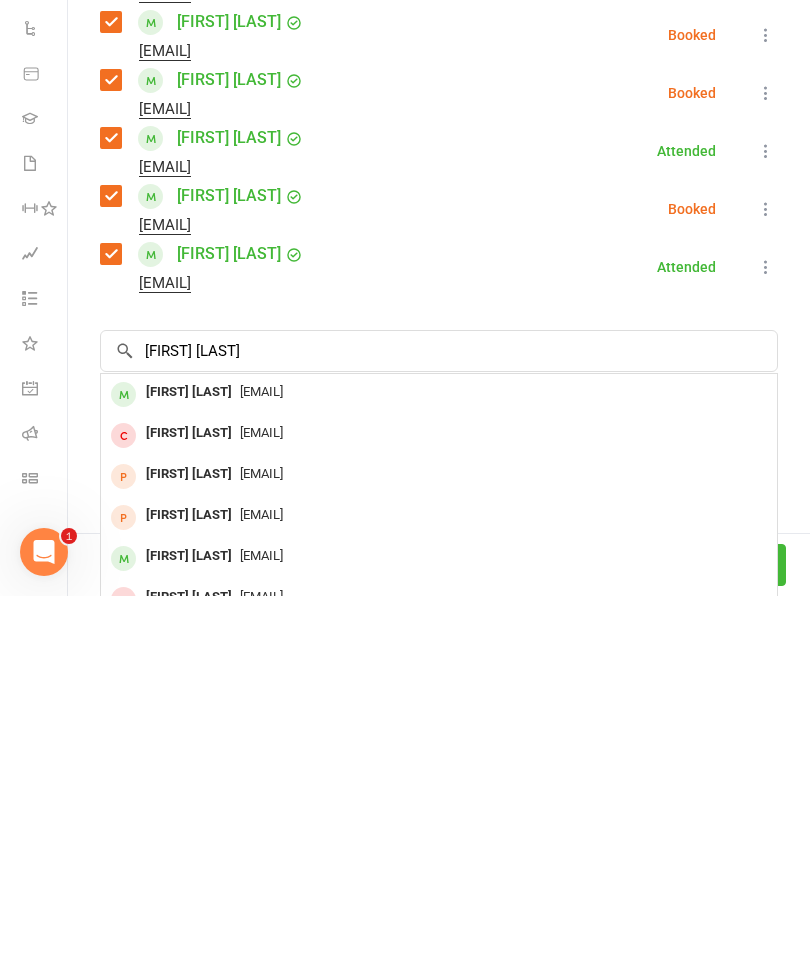 click on "[FIRST] [LAST]" at bounding box center (189, 756) 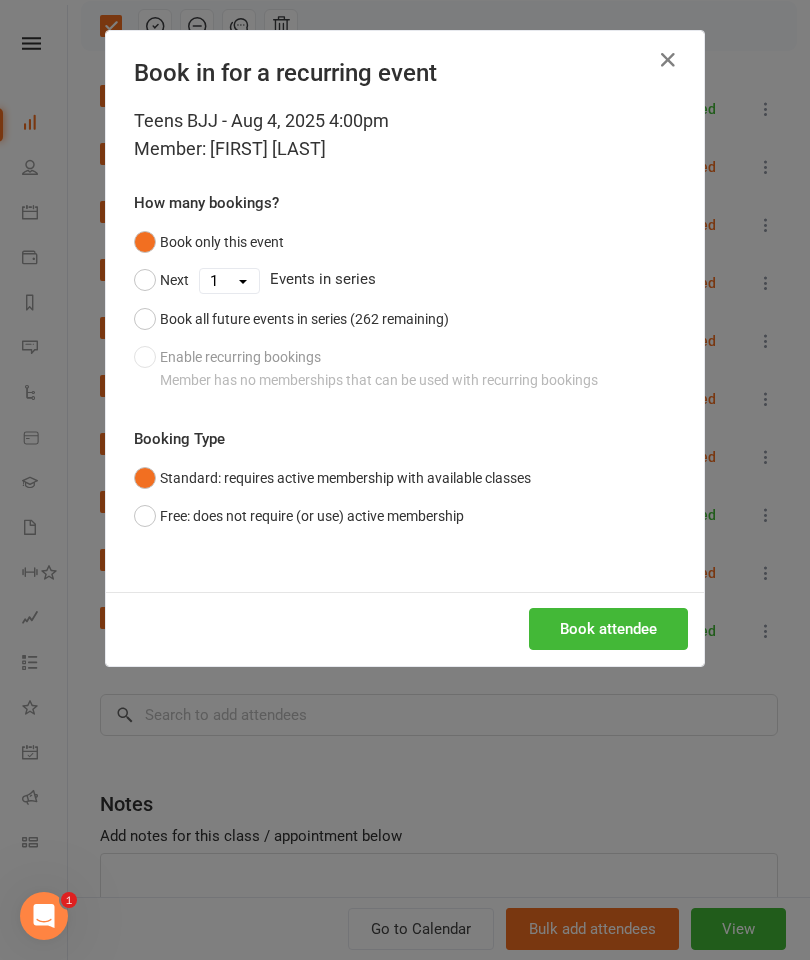 click on "Book attendee" at bounding box center (608, 629) 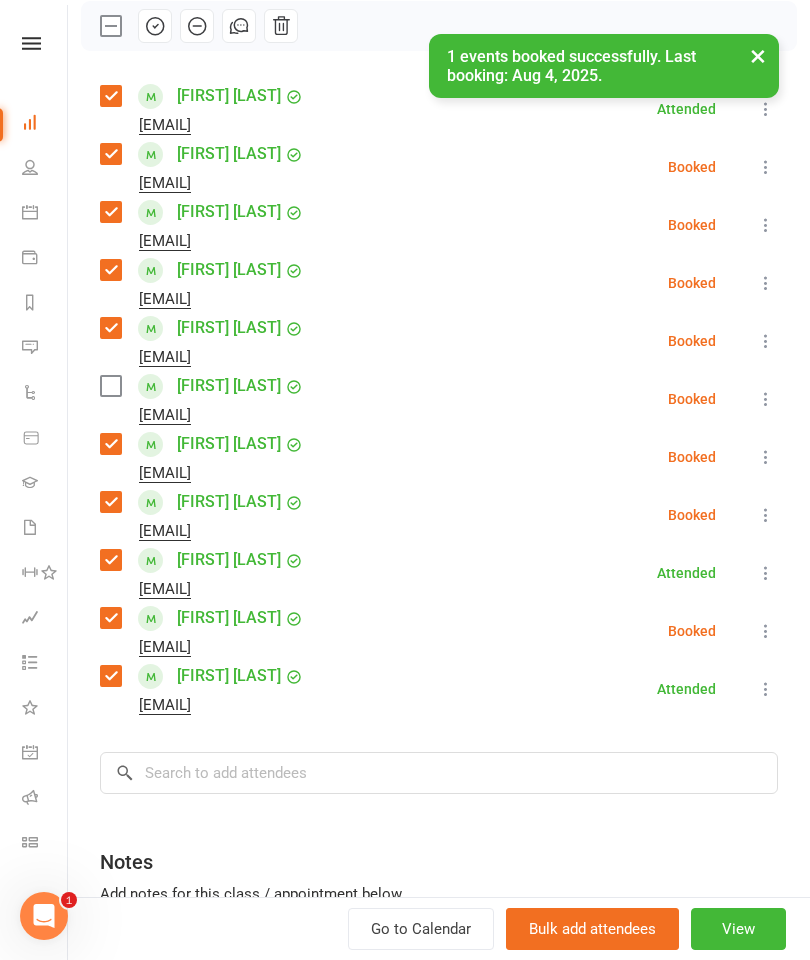 click at bounding box center (110, 386) 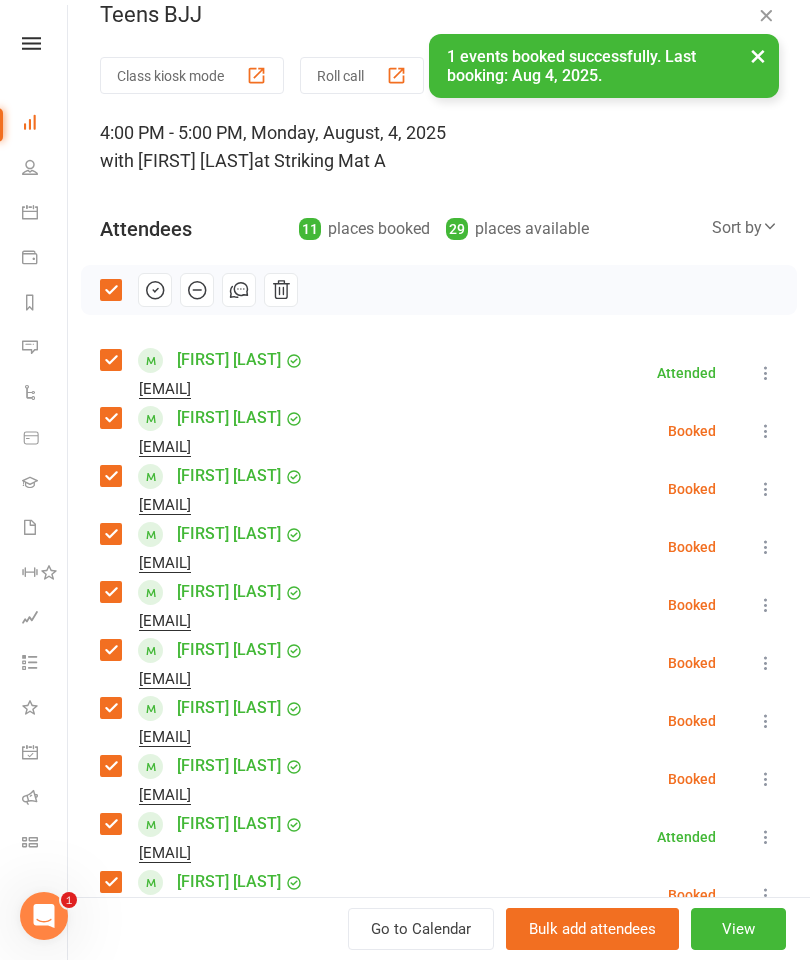 scroll, scrollTop: 24, scrollLeft: 0, axis: vertical 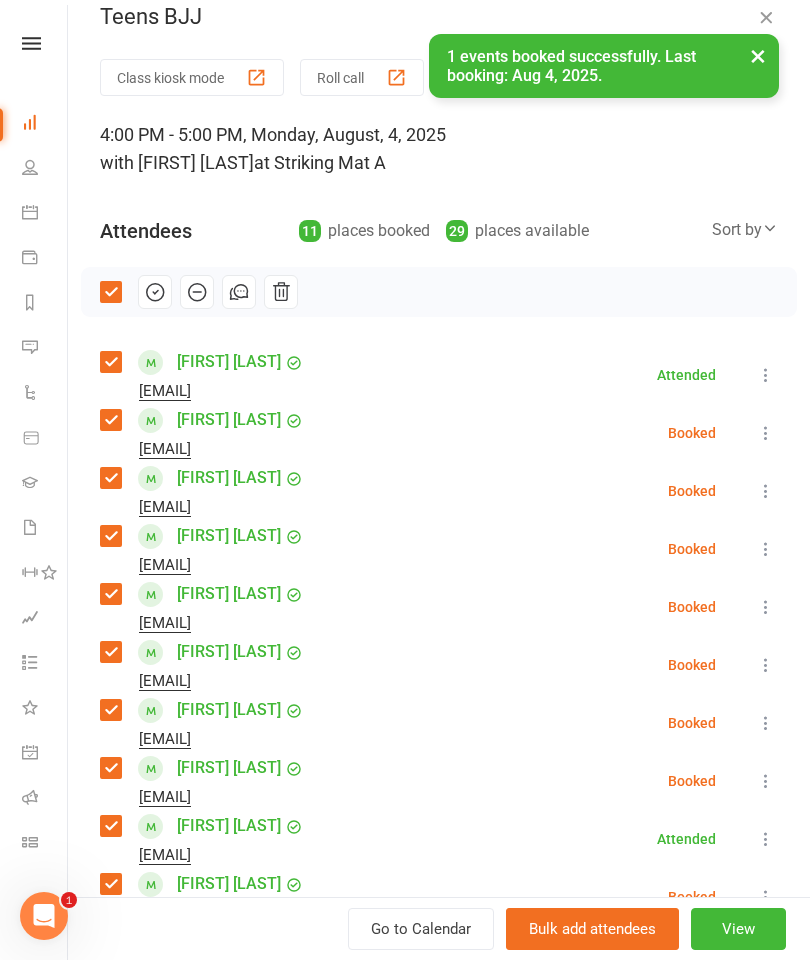 click 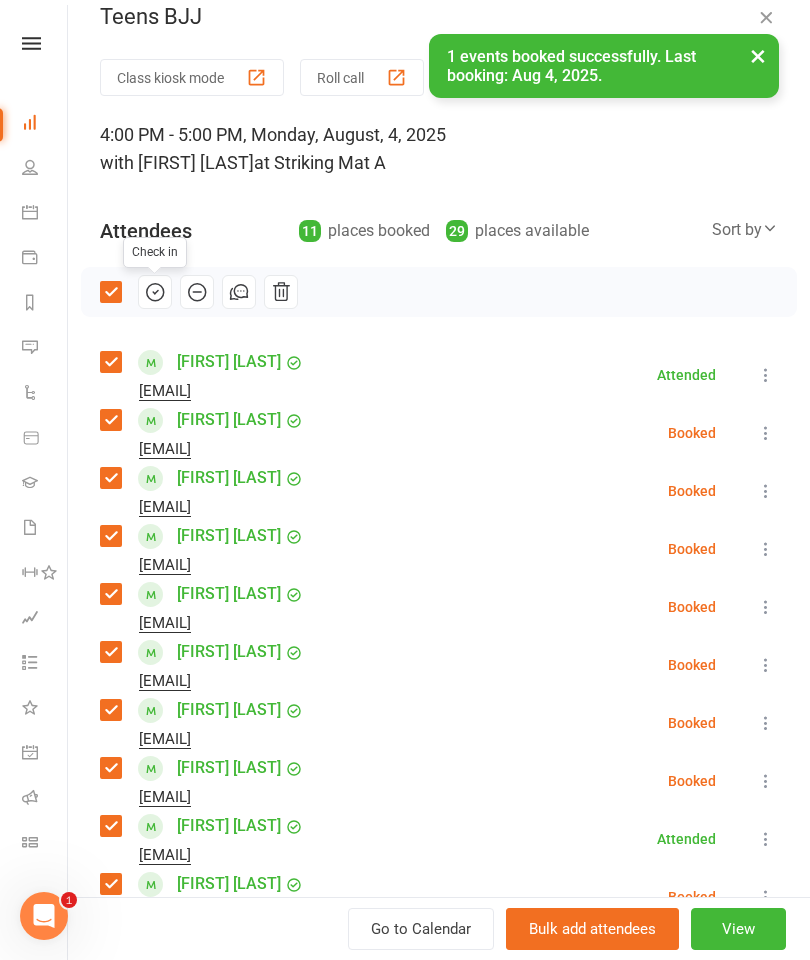 click on "×" at bounding box center [758, 55] 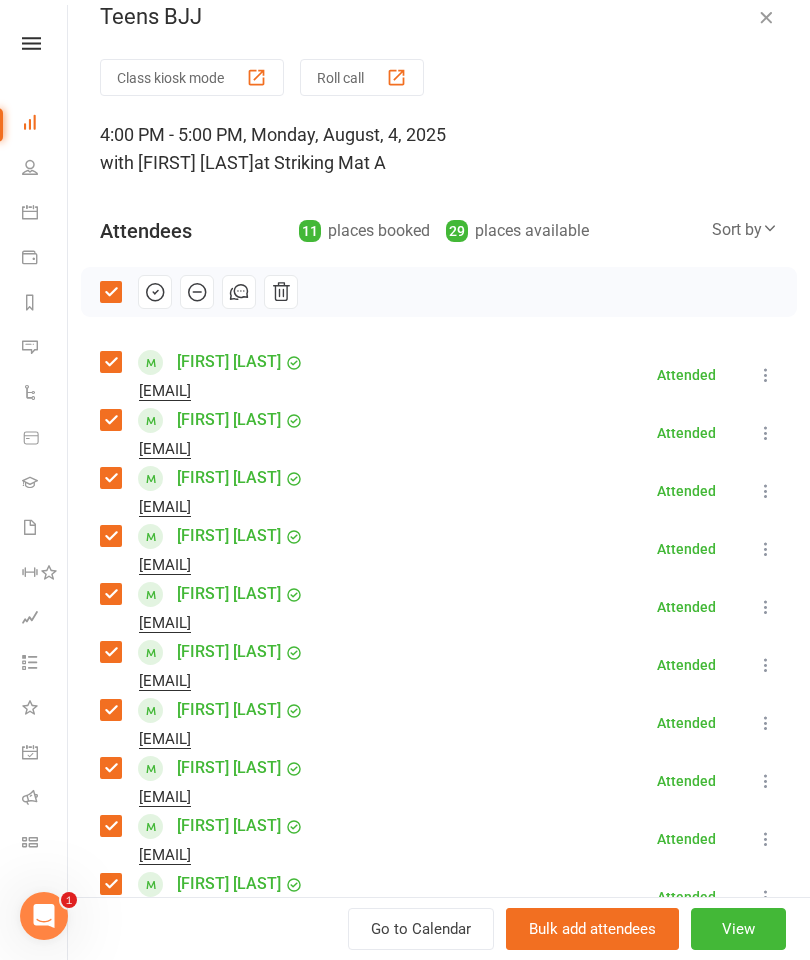 click at bounding box center [766, 17] 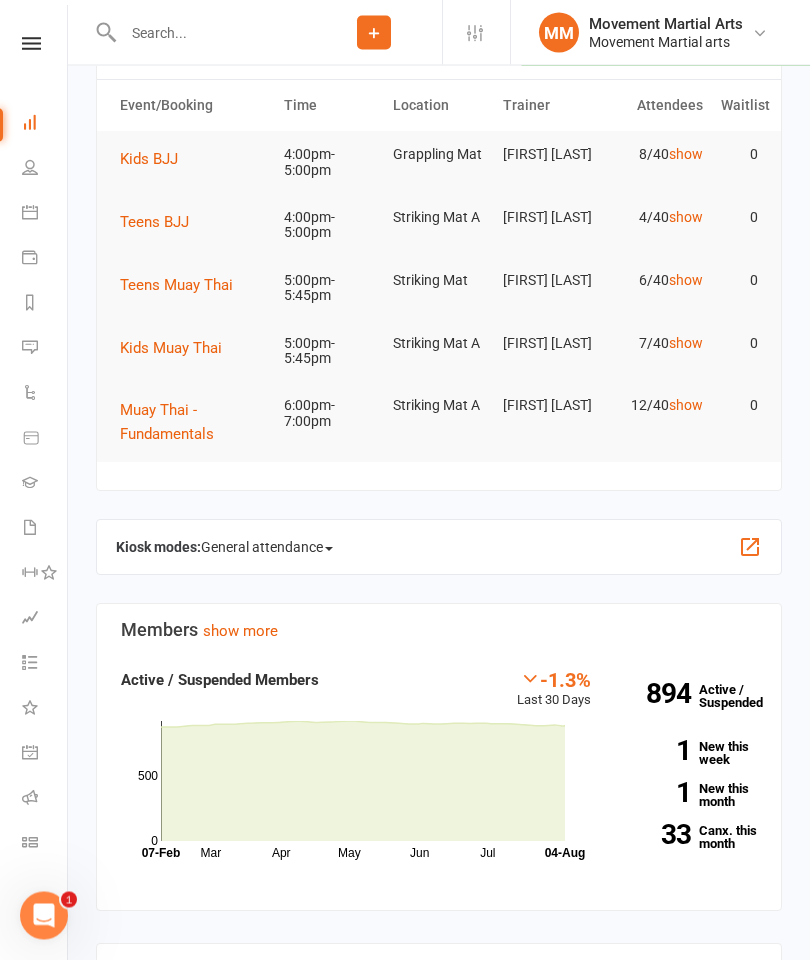 click on "Kids BJJ" at bounding box center (156, 160) 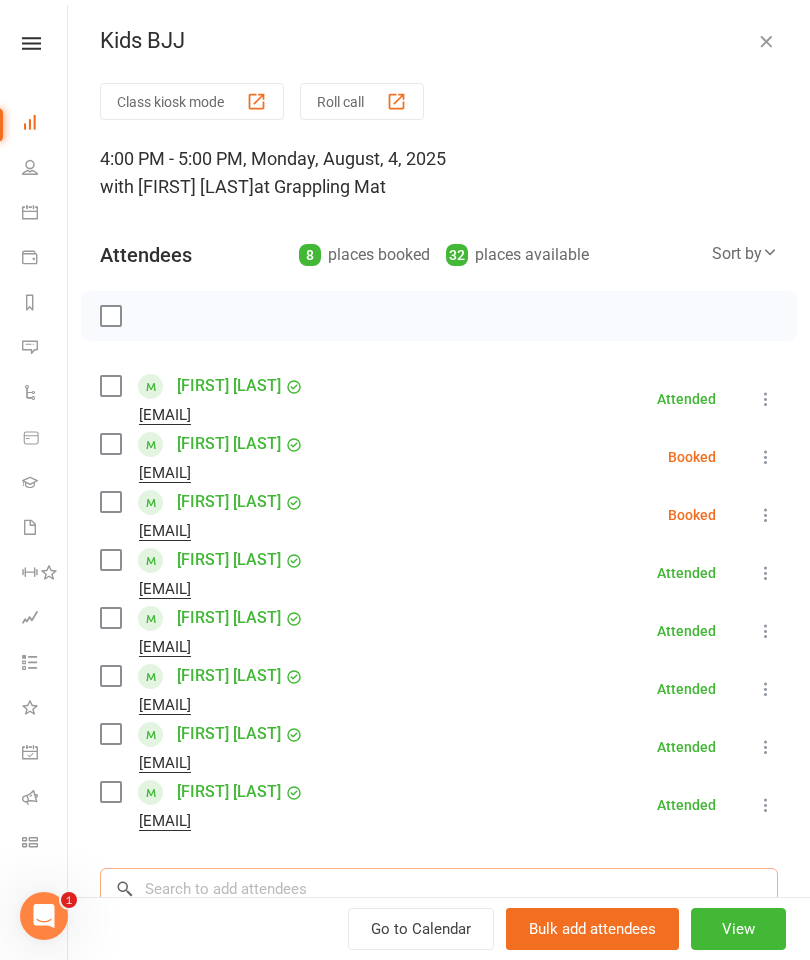 click at bounding box center (439, 889) 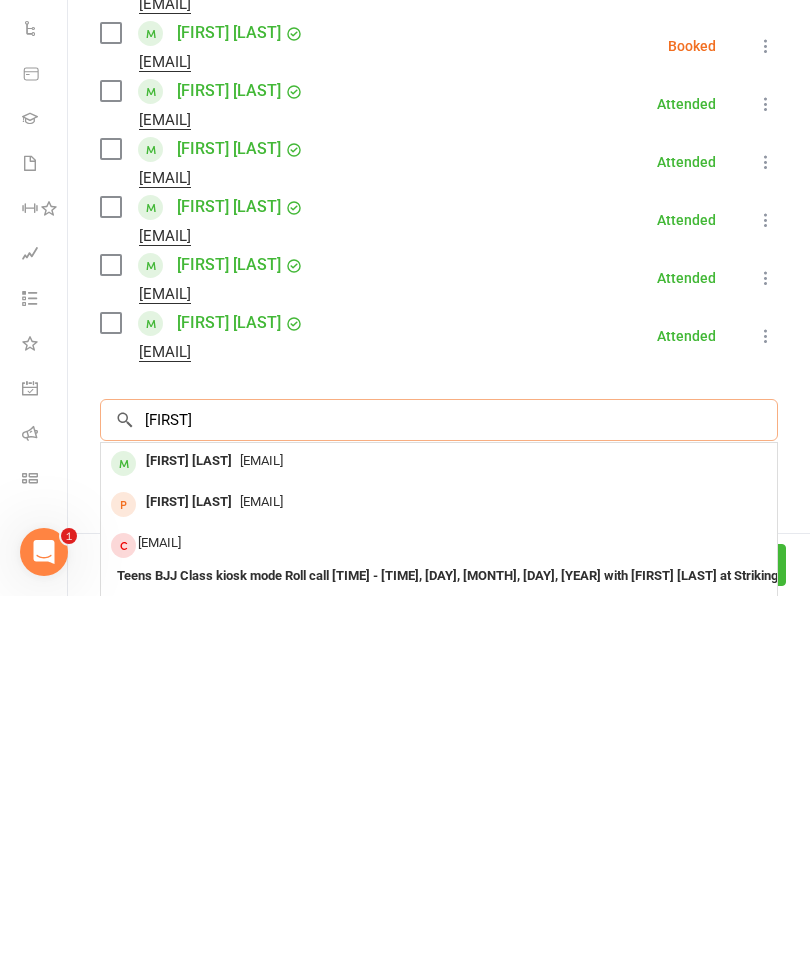scroll, scrollTop: 171, scrollLeft: 0, axis: vertical 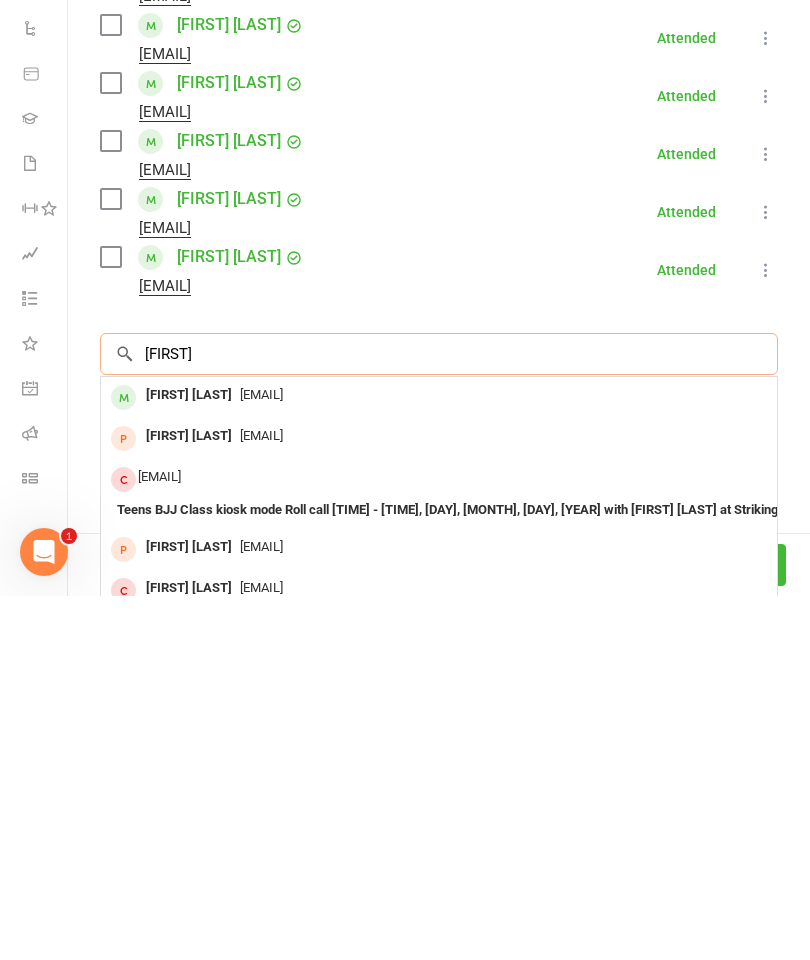 type on "[FIRST]" 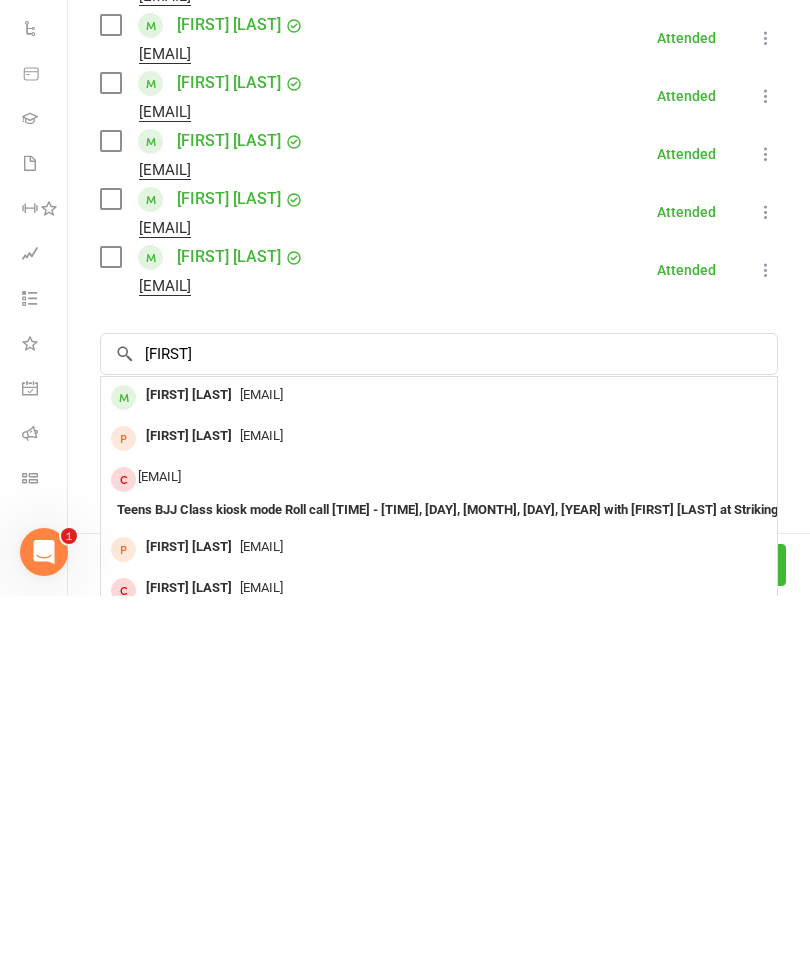 click on "[EMAIL]" at bounding box center [261, 758] 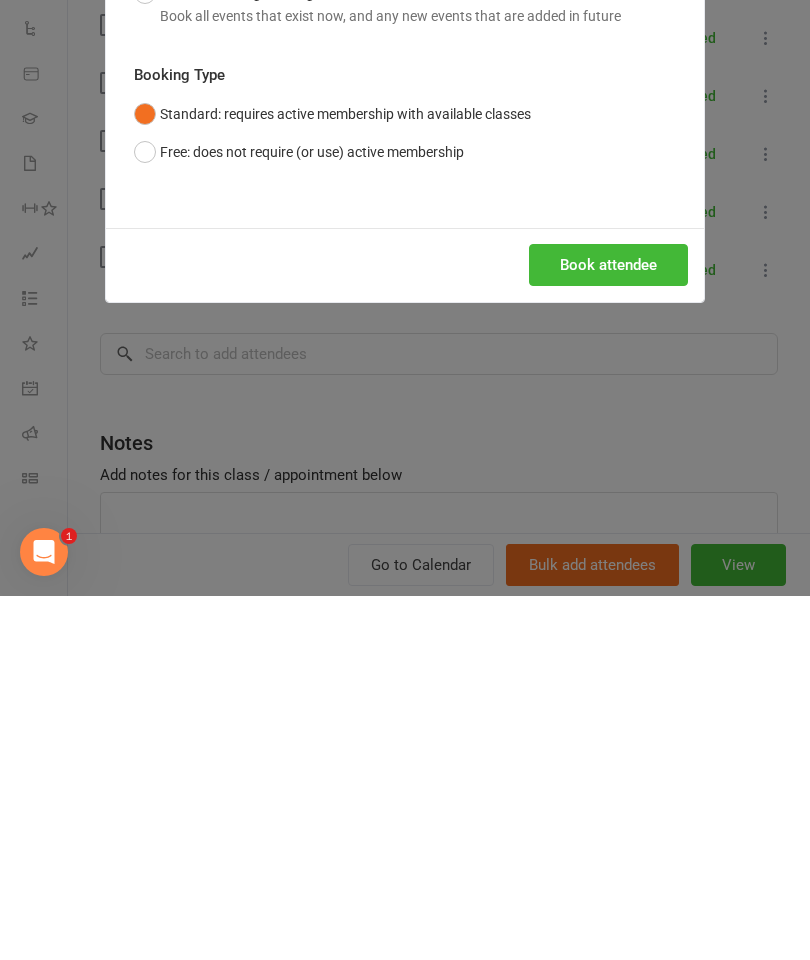 scroll, scrollTop: 672, scrollLeft: 0, axis: vertical 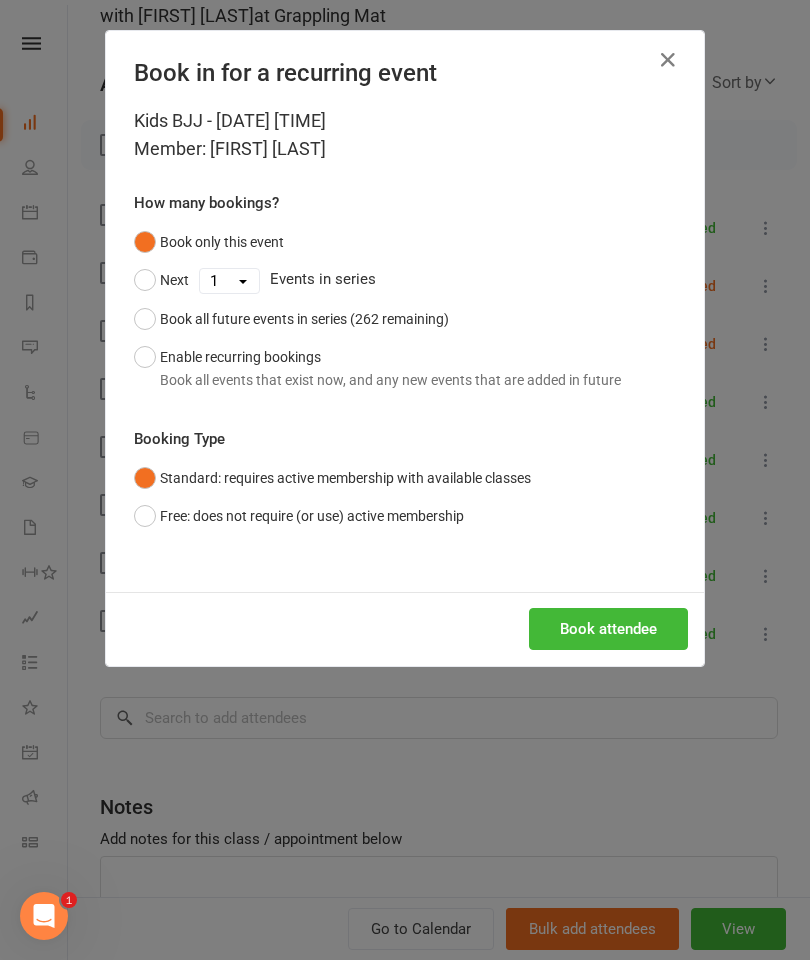 click on "Book attendee" at bounding box center (608, 629) 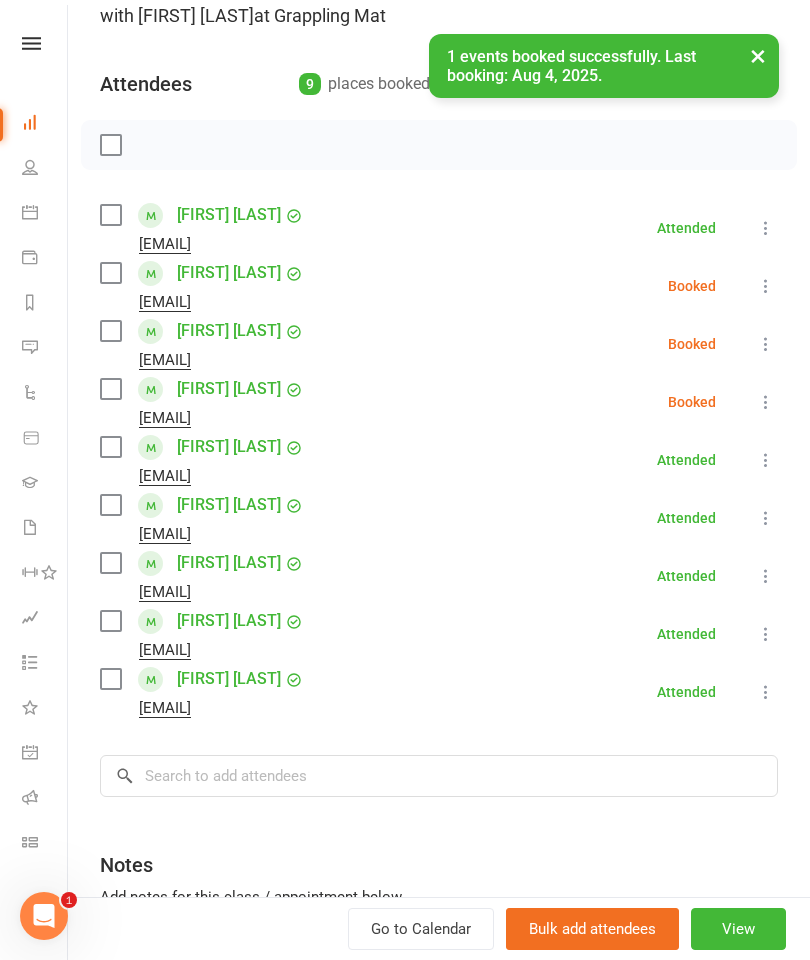 click at bounding box center (110, 389) 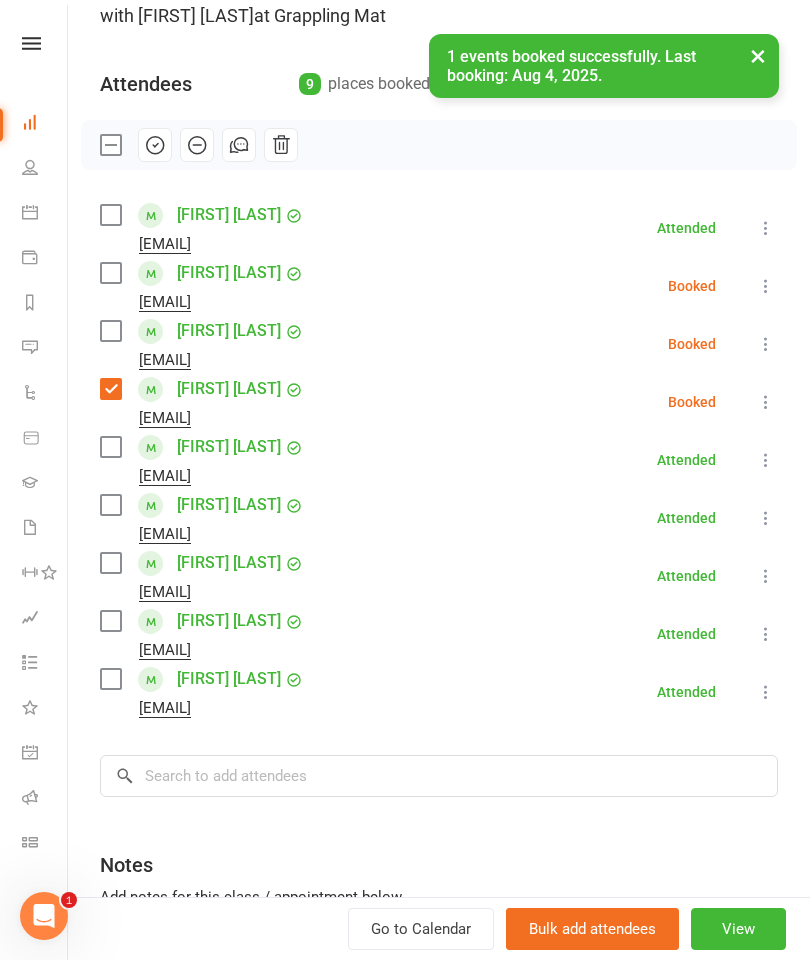 click on "[FIRST] [LAST]  [EMAIL]" at bounding box center (206, 692) 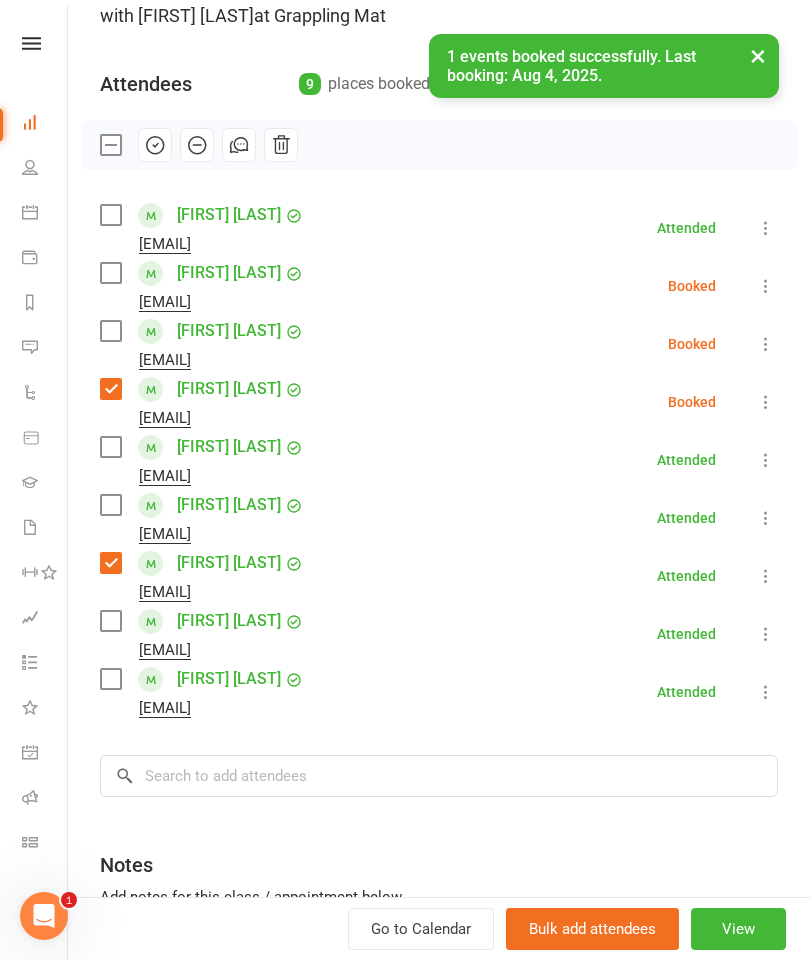 click at bounding box center (110, 679) 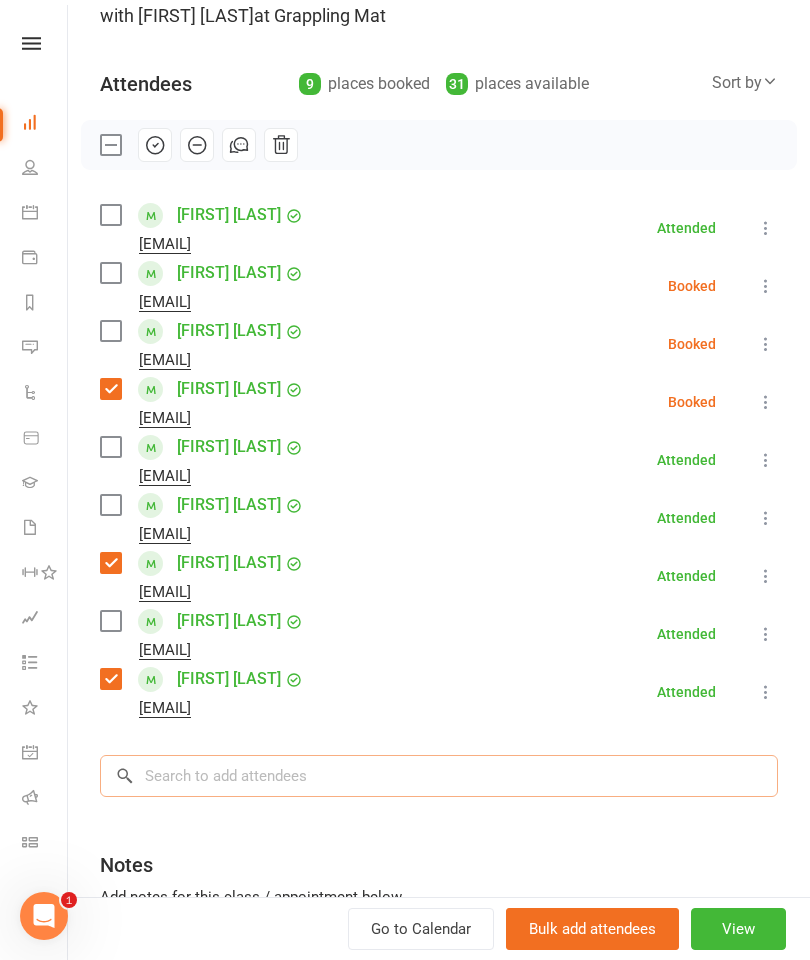 click at bounding box center [439, 776] 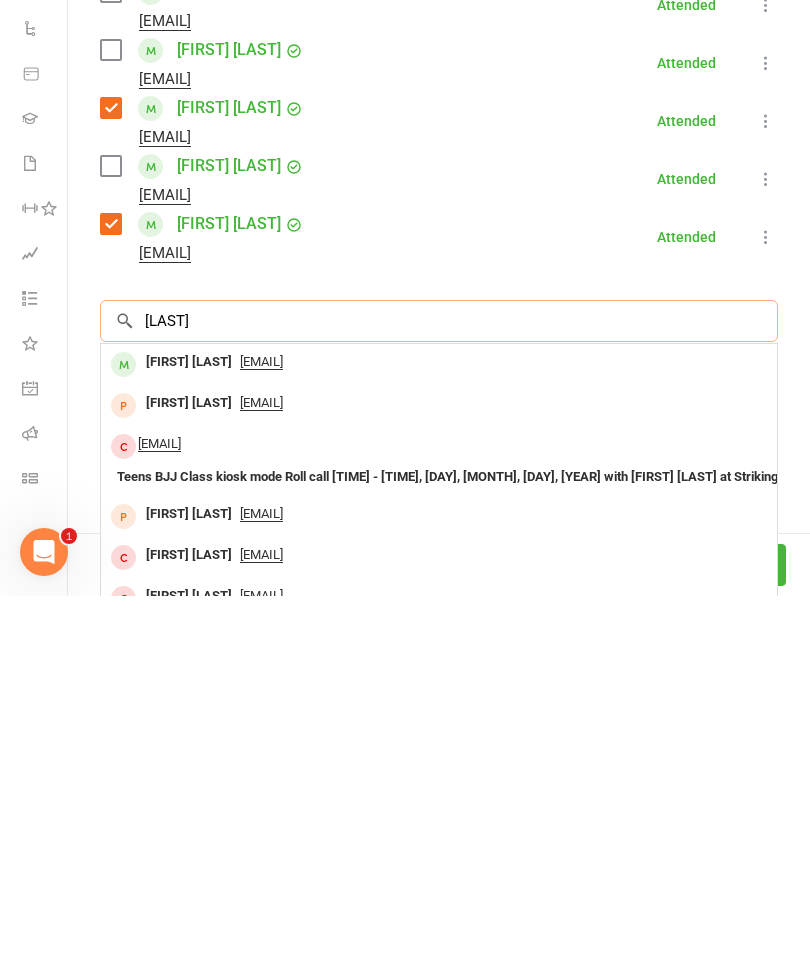 scroll, scrollTop: 271, scrollLeft: 0, axis: vertical 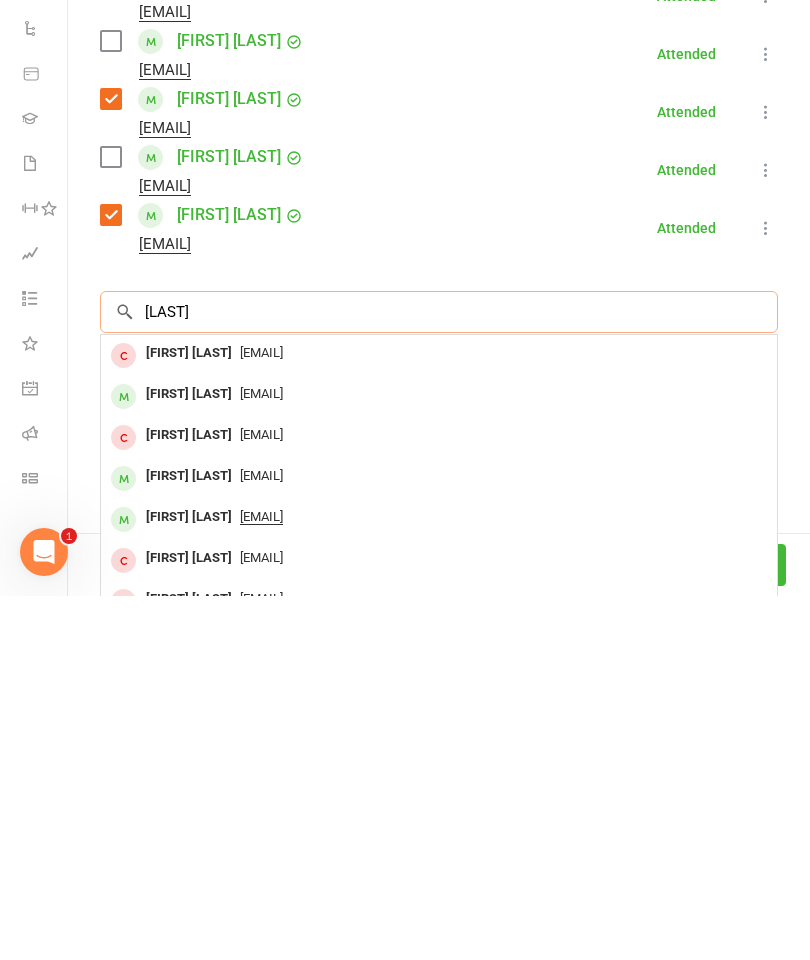 type on "[LAST]" 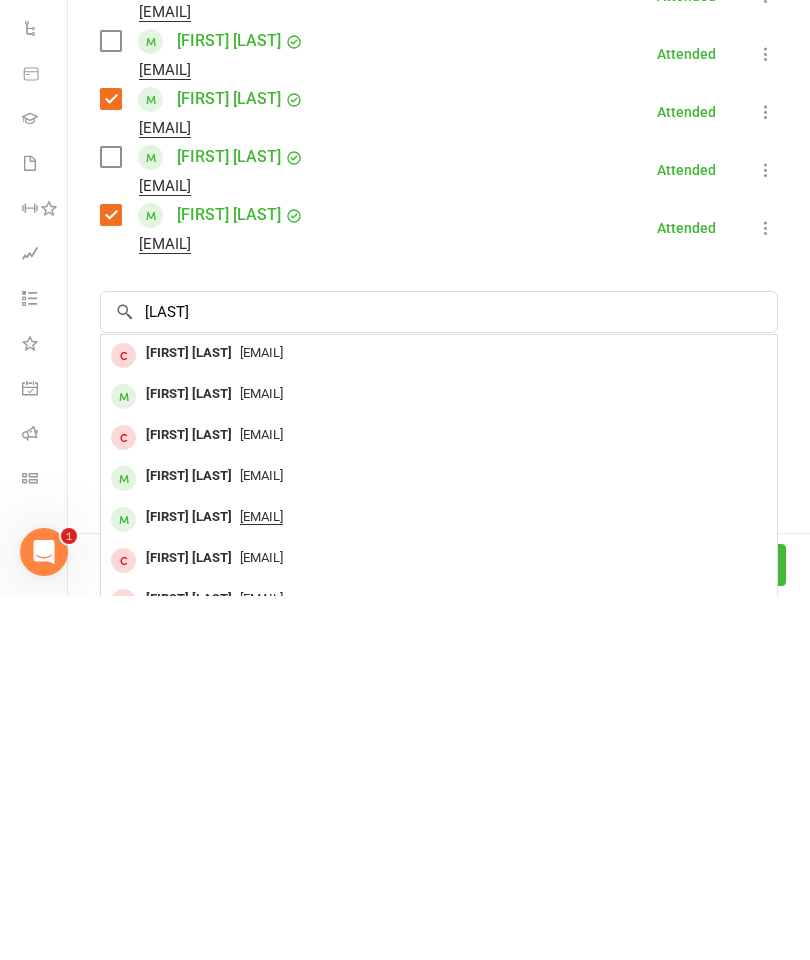 click on "[FIRST] [LAST]" at bounding box center (189, 758) 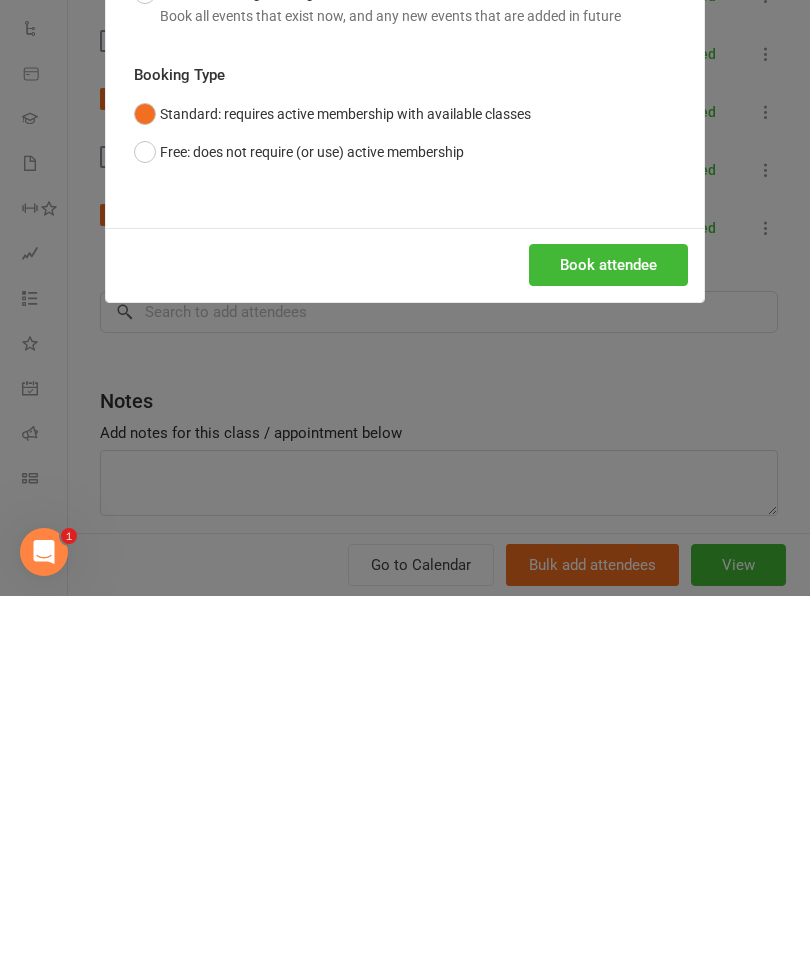 scroll, scrollTop: 1151, scrollLeft: 0, axis: vertical 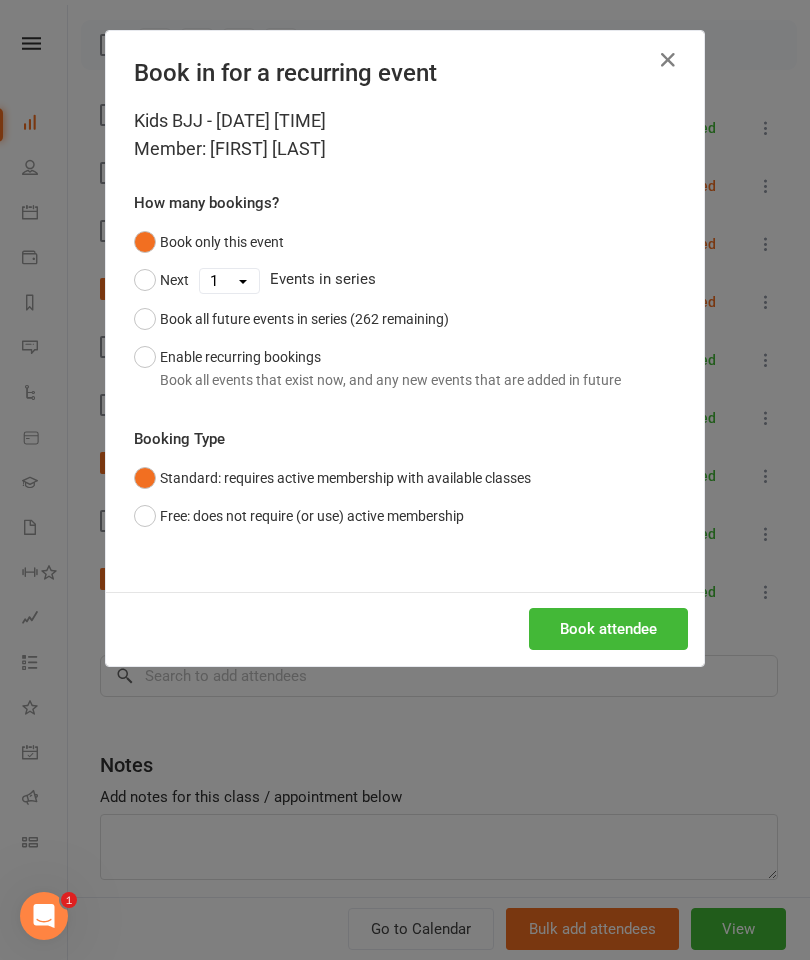 click on "Book attendee" at bounding box center [608, 629] 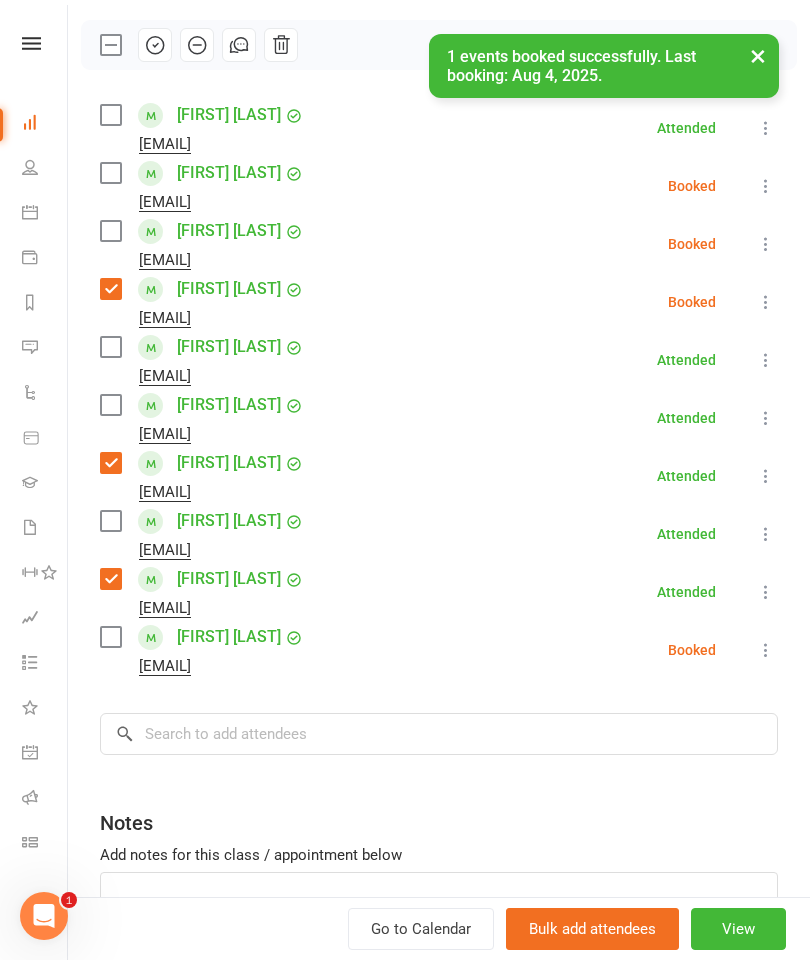 click at bounding box center (110, 637) 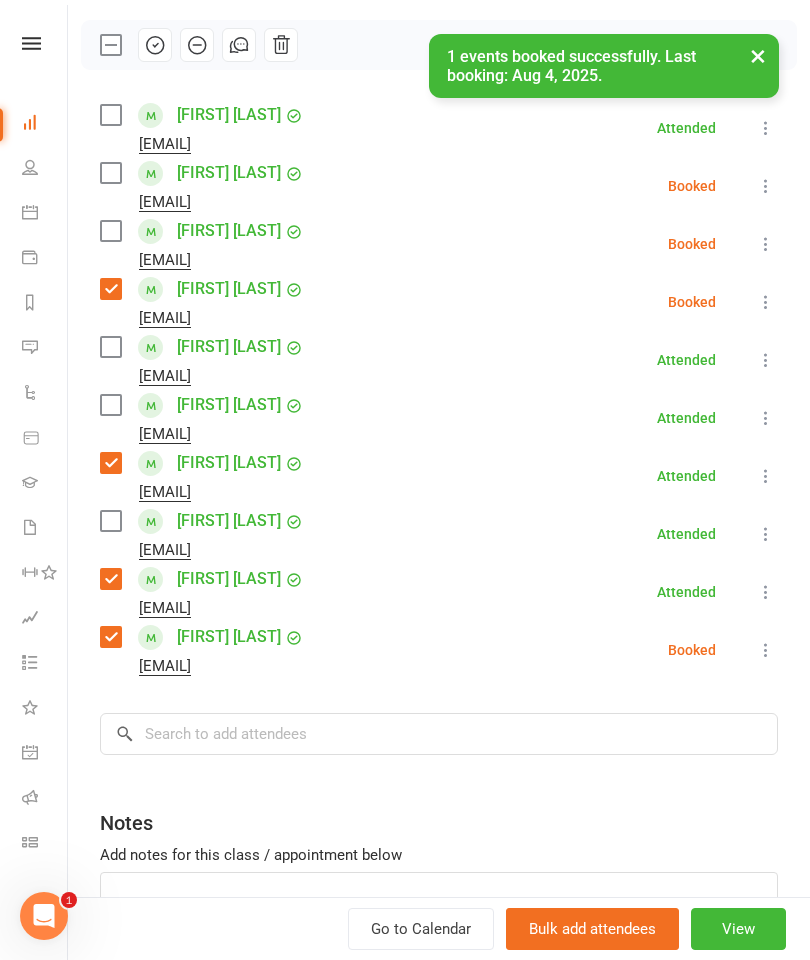 click at bounding box center (110, 347) 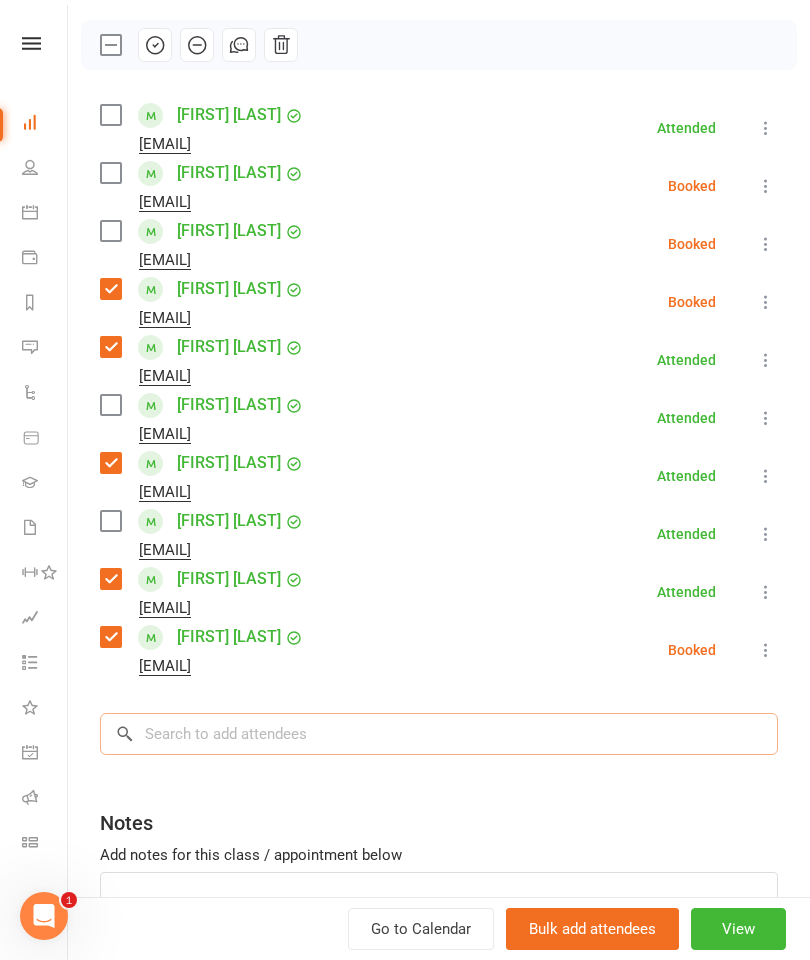 click at bounding box center (439, 734) 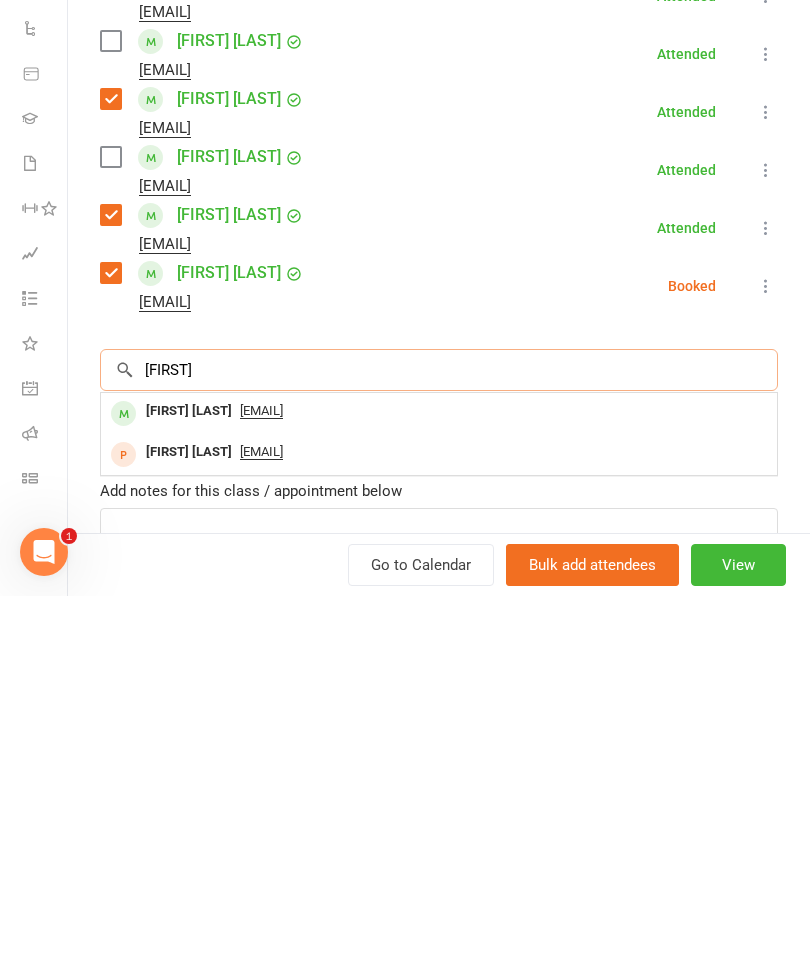 type on "[FIRST]" 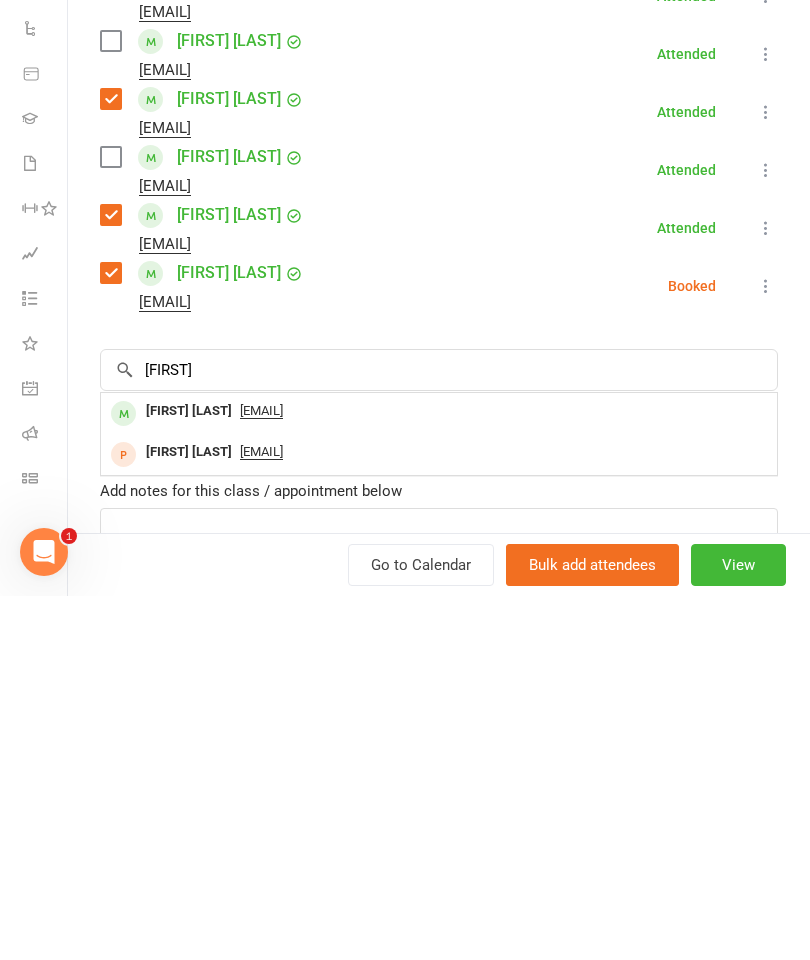 click on "[FIRST] [LAST]" at bounding box center [189, 775] 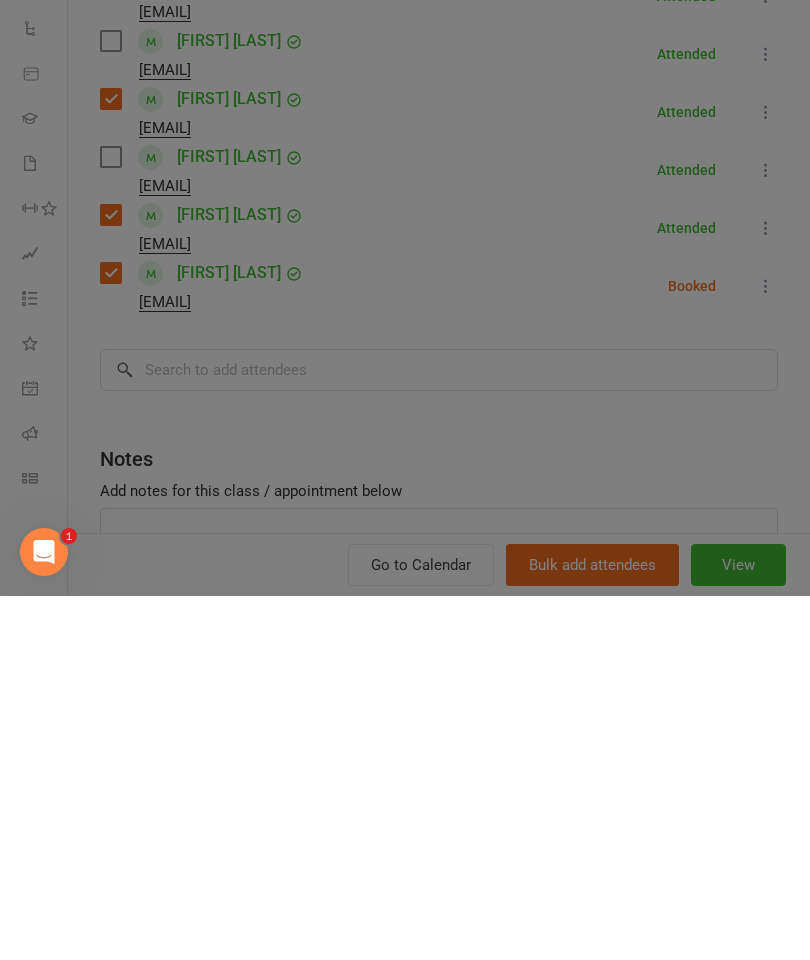 scroll, scrollTop: 1588, scrollLeft: 0, axis: vertical 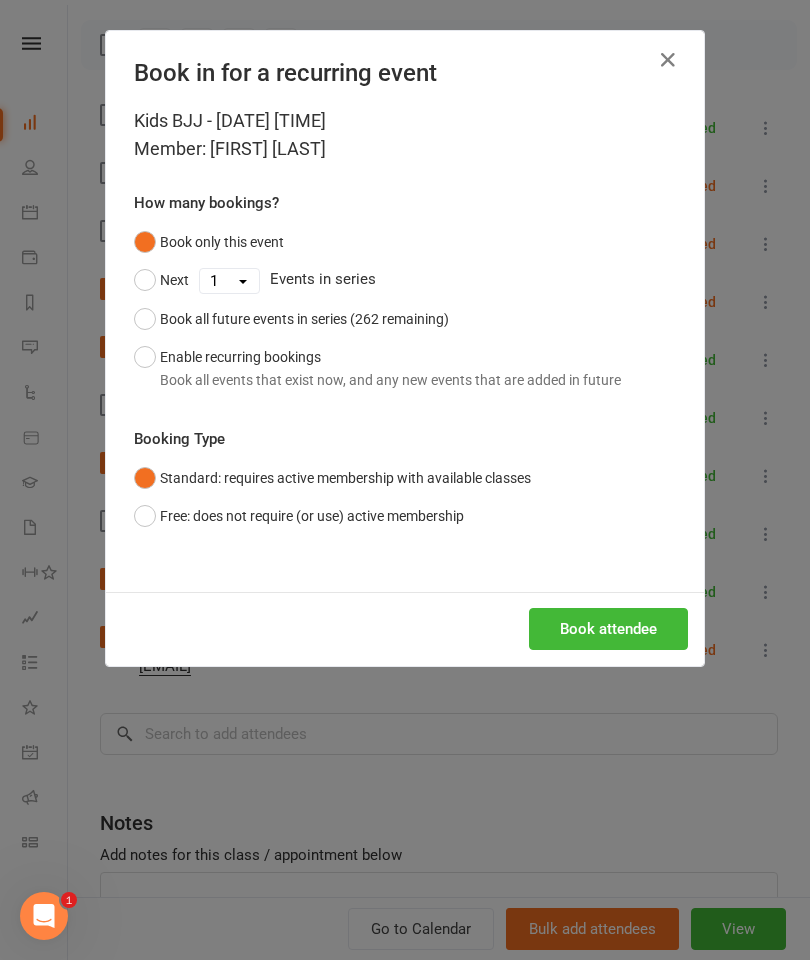 click on "Book attendee" at bounding box center (608, 629) 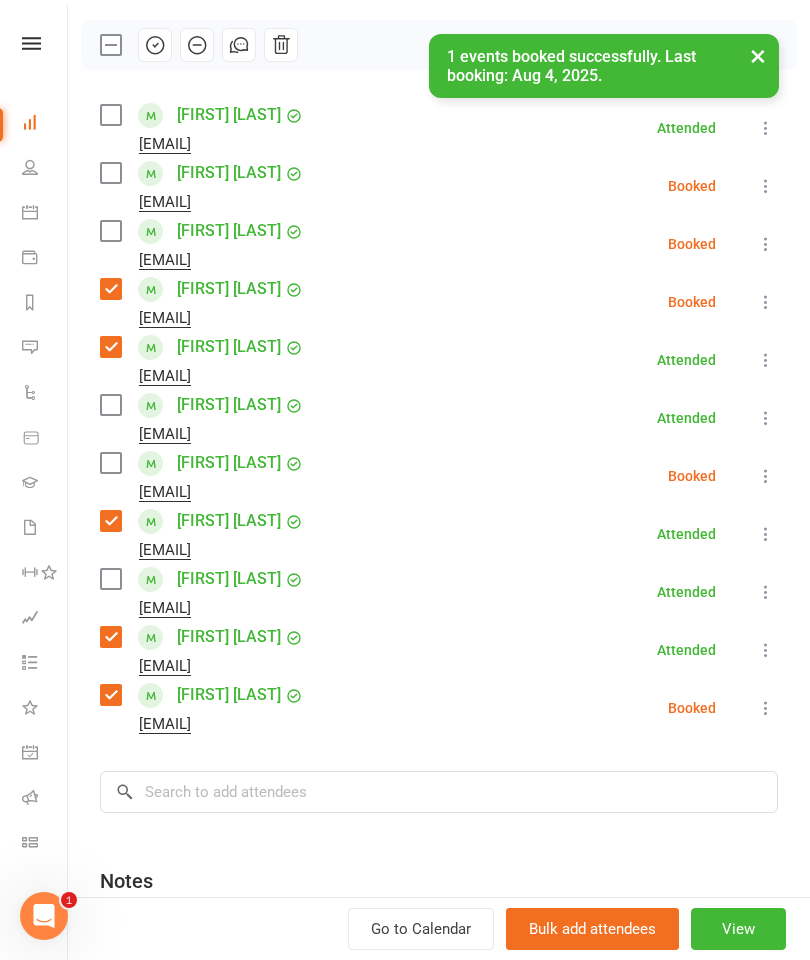 click at bounding box center [110, 463] 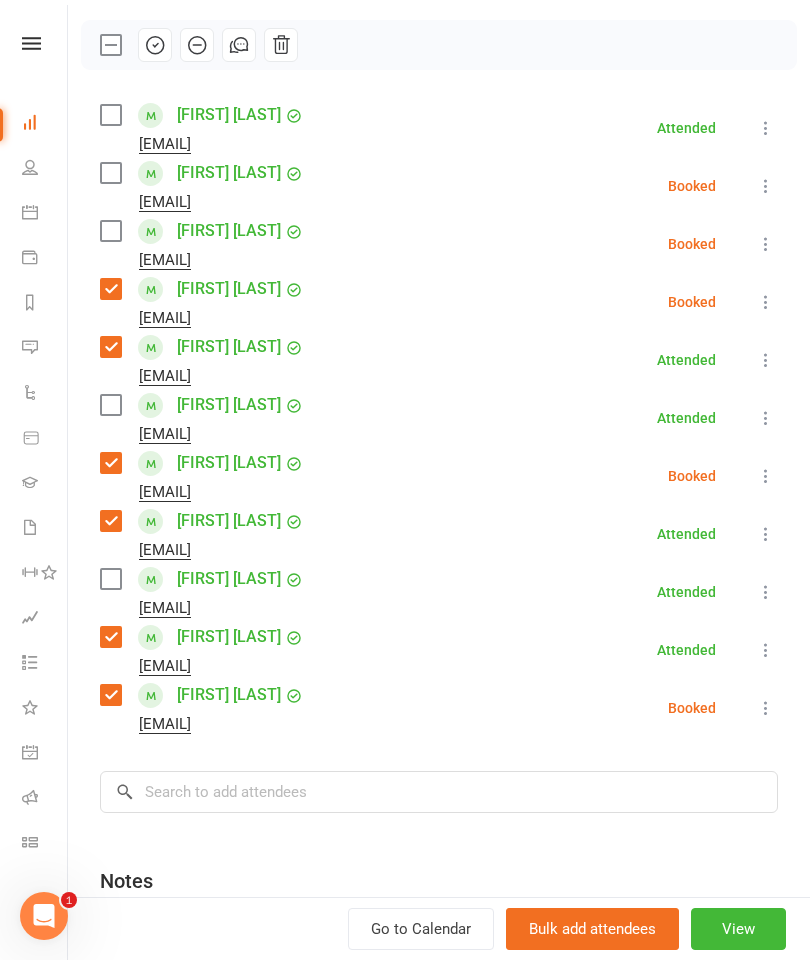 click at bounding box center (110, 579) 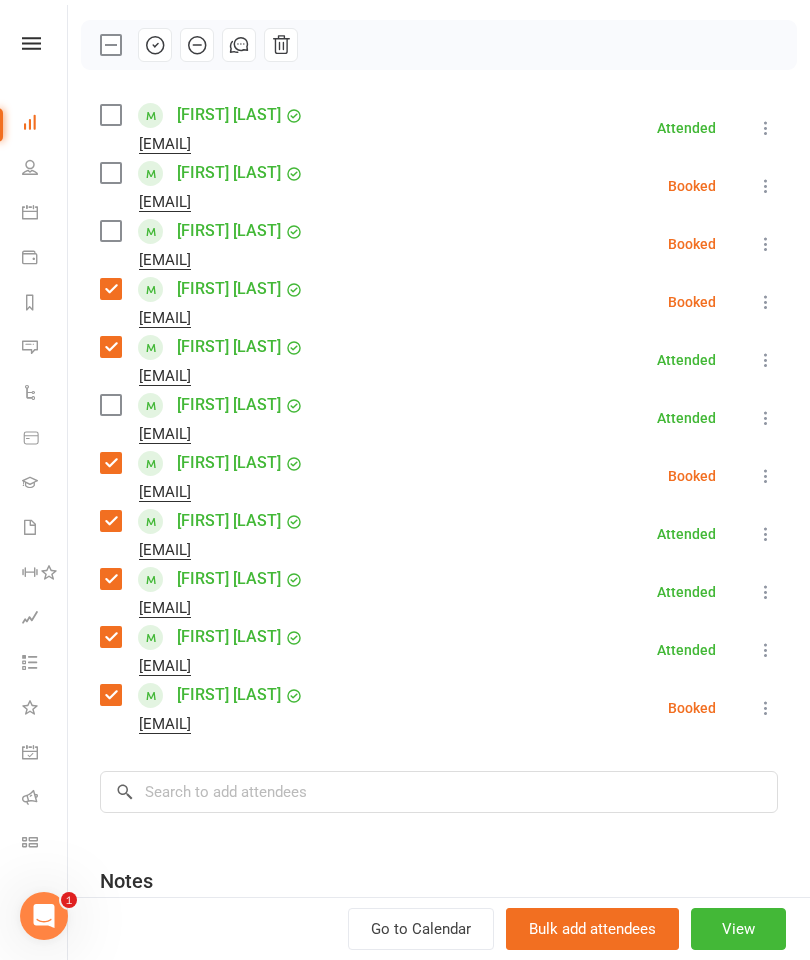 click at bounding box center (110, 405) 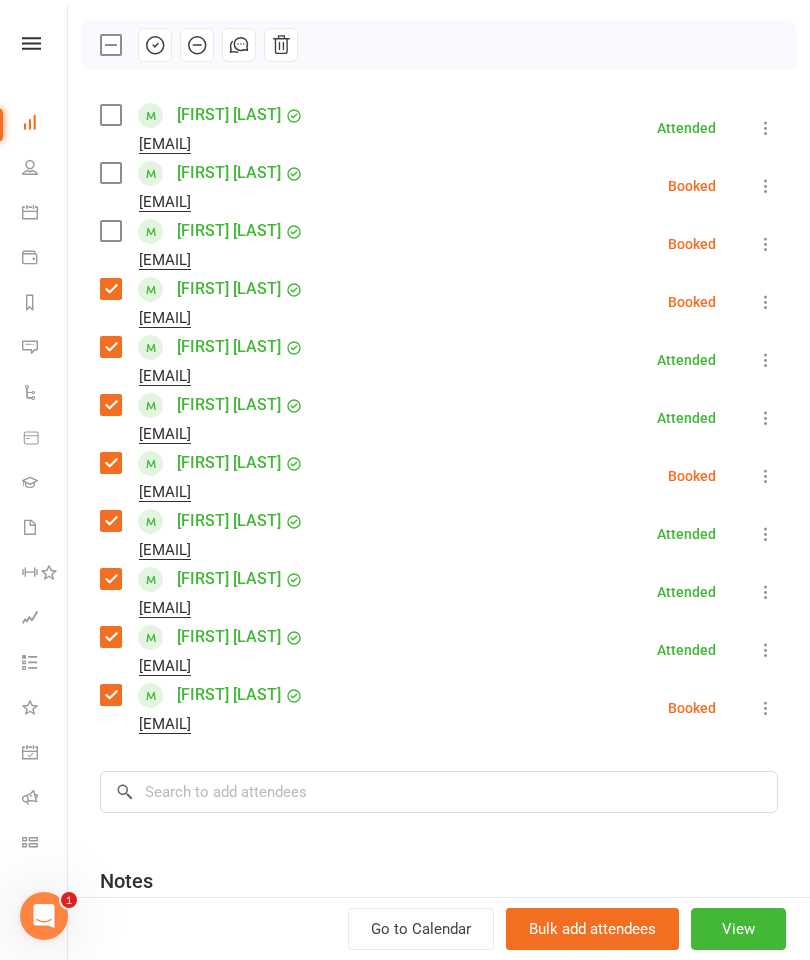 click on "Class kiosk mode  Roll call  [TIME] - [TIME], [DAY], [MONTH], [DAY], [YEAR] with [FIRST] [LAST]  at  Grappling Mat  Attendees  11  places booked 29  places available Sort by  Last name  First name  Booking created    [FIRST] [LAST]  [EMAIL] Attended More info  Remove  Mark absent  Undo check-in  Send message  Enable recurring bookings  All bookings for series    [FIRST] [LAST]  [EMAIL] Booked More info  Remove  Check in  Mark absent  Send message  Enable recurring bookings  All bookings for series    [FIRST] [LAST]  [EMAIL] Booked More info  Remove  Check in  Mark absent  Send message  Enable recurring bookings  All bookings for series    [FIRST] [LAST]  [EMAIL] Booked More info  Remove  Check in  Mark absent  Send message  Enable recurring bookings  All bookings for series    [FIRST] [LAST]  [EMAIL] Attended More info  Remove  Mark absent  Undo check-in  Send message  Enable recurring bookings  All bookings for series" at bounding box center (439, 454) 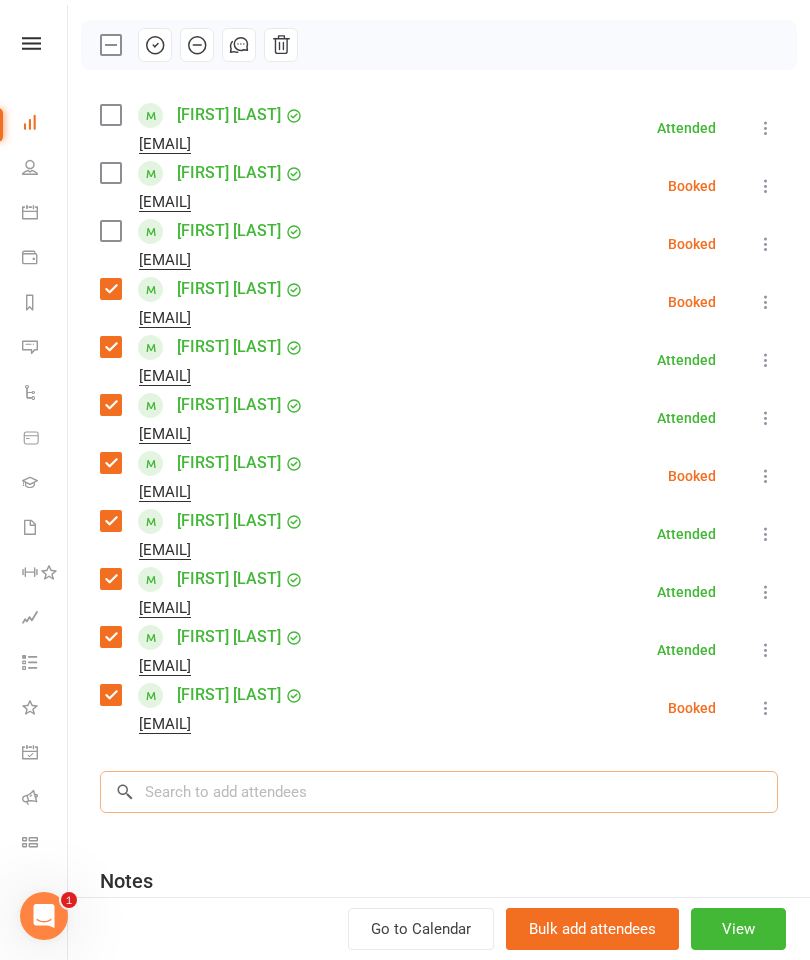 click at bounding box center [439, 792] 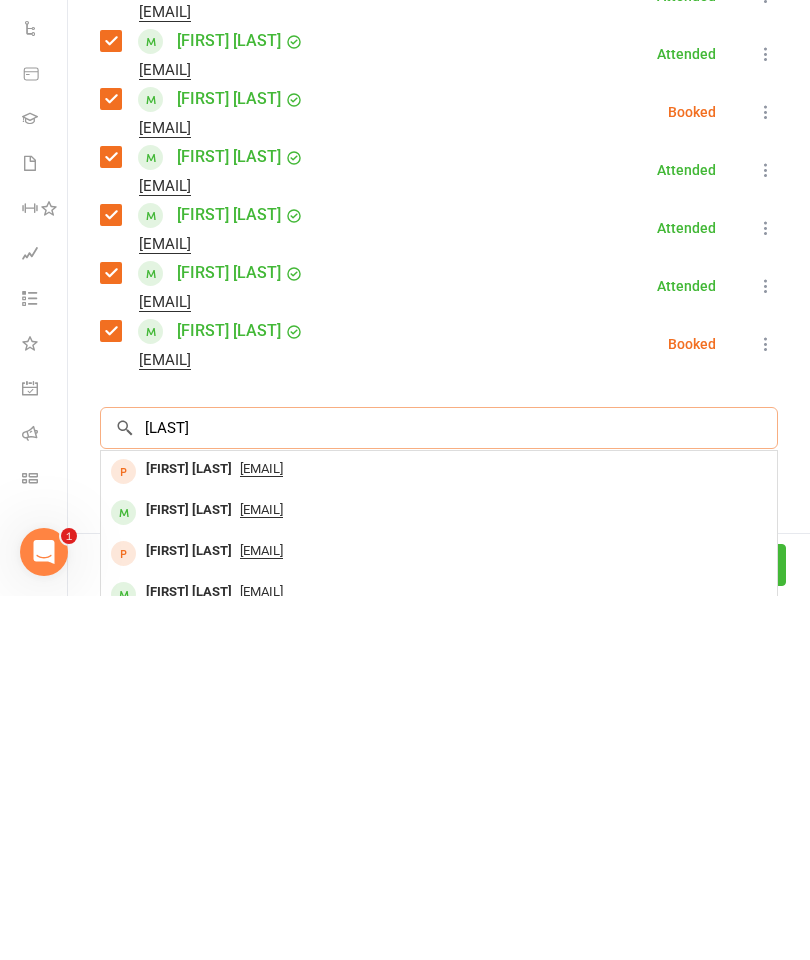type on "[LAST]" 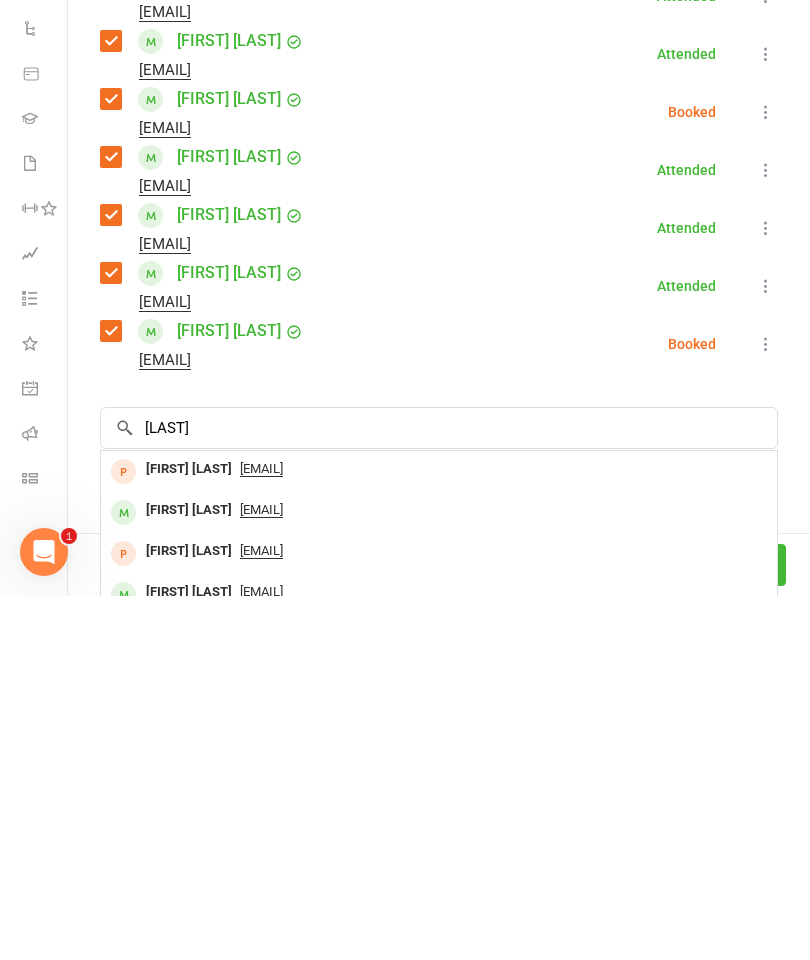 click on "[FIRST] [LAST]" at bounding box center (189, 874) 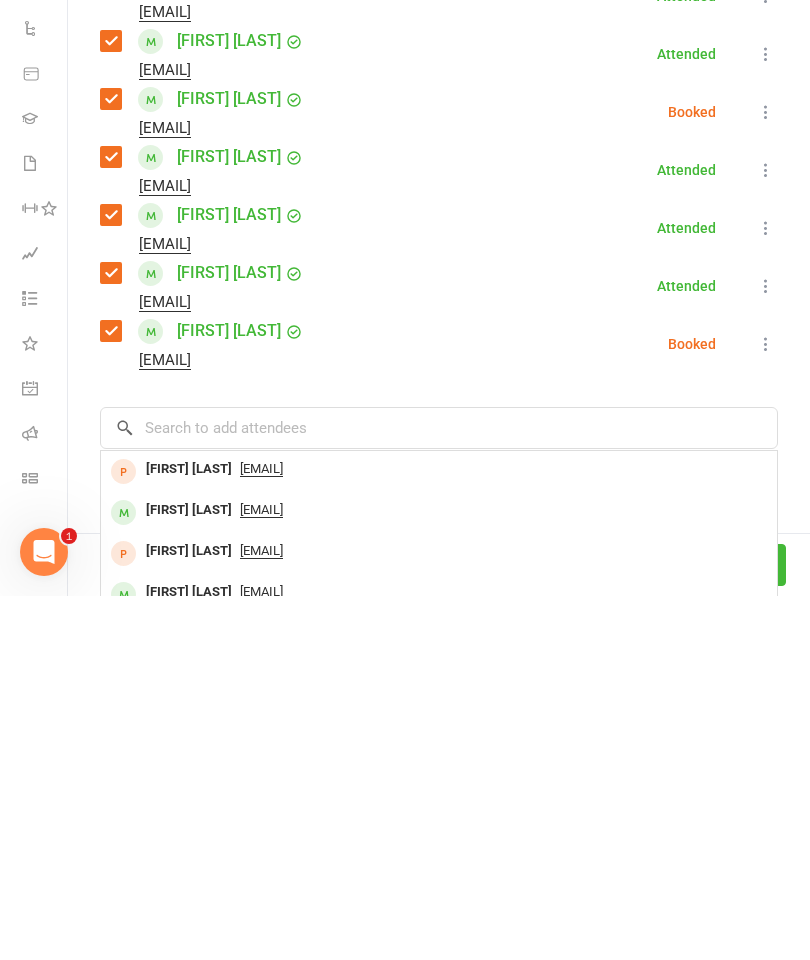 scroll, scrollTop: 2083, scrollLeft: 0, axis: vertical 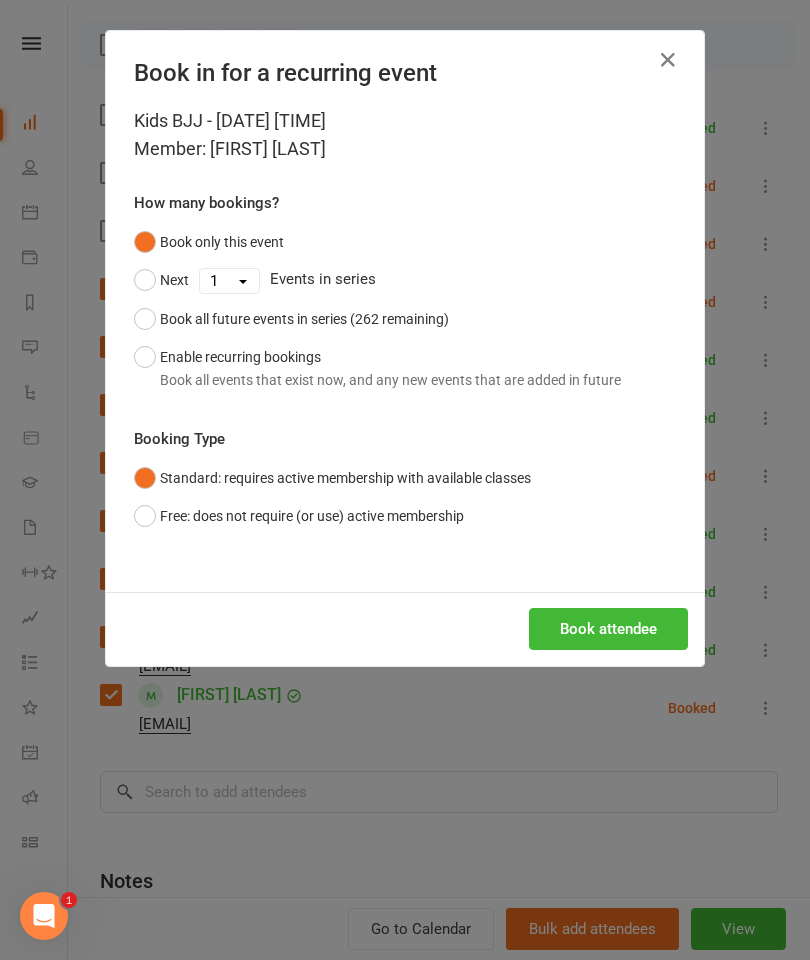 click on "Book attendee" at bounding box center (608, 629) 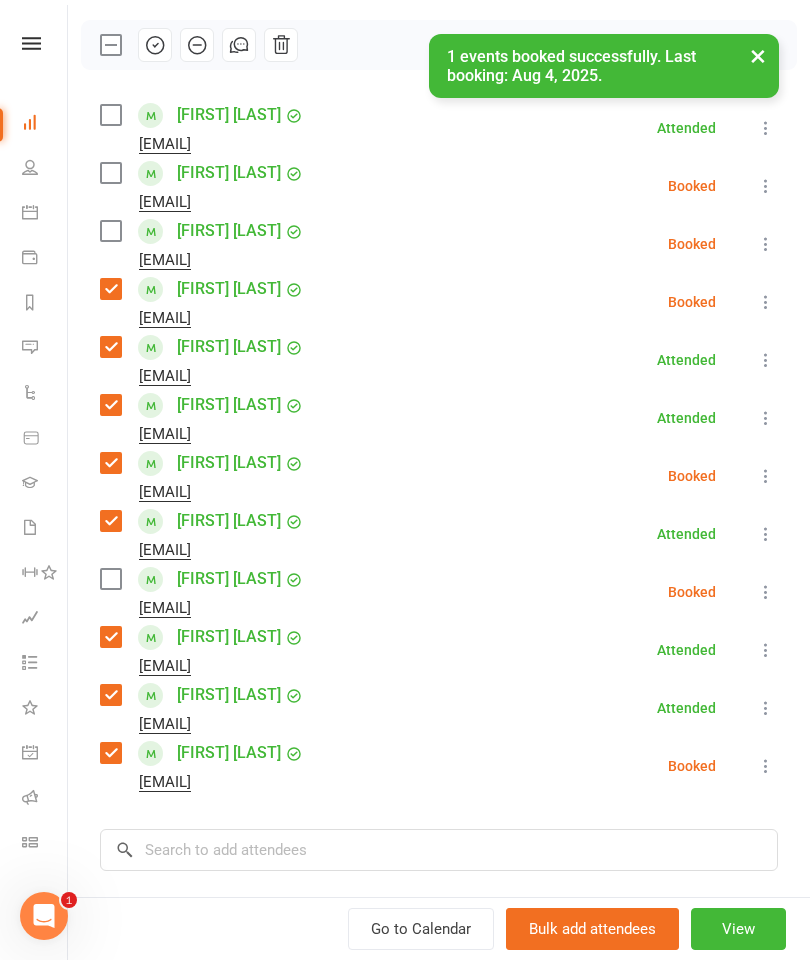 click at bounding box center (110, 579) 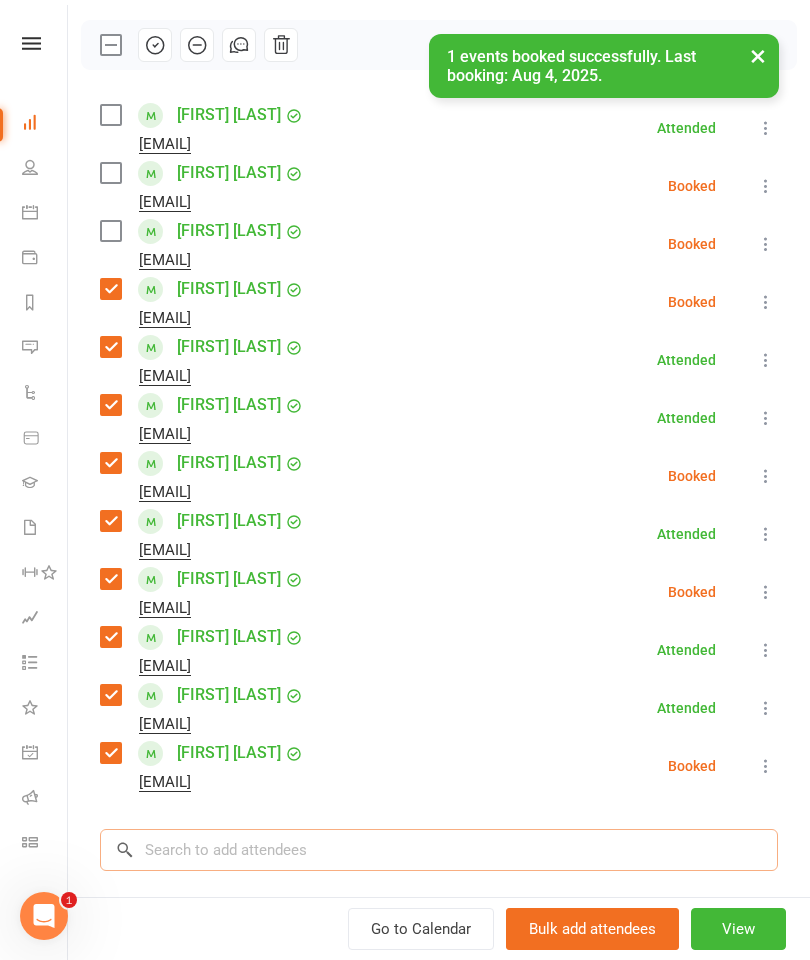 click at bounding box center (439, 850) 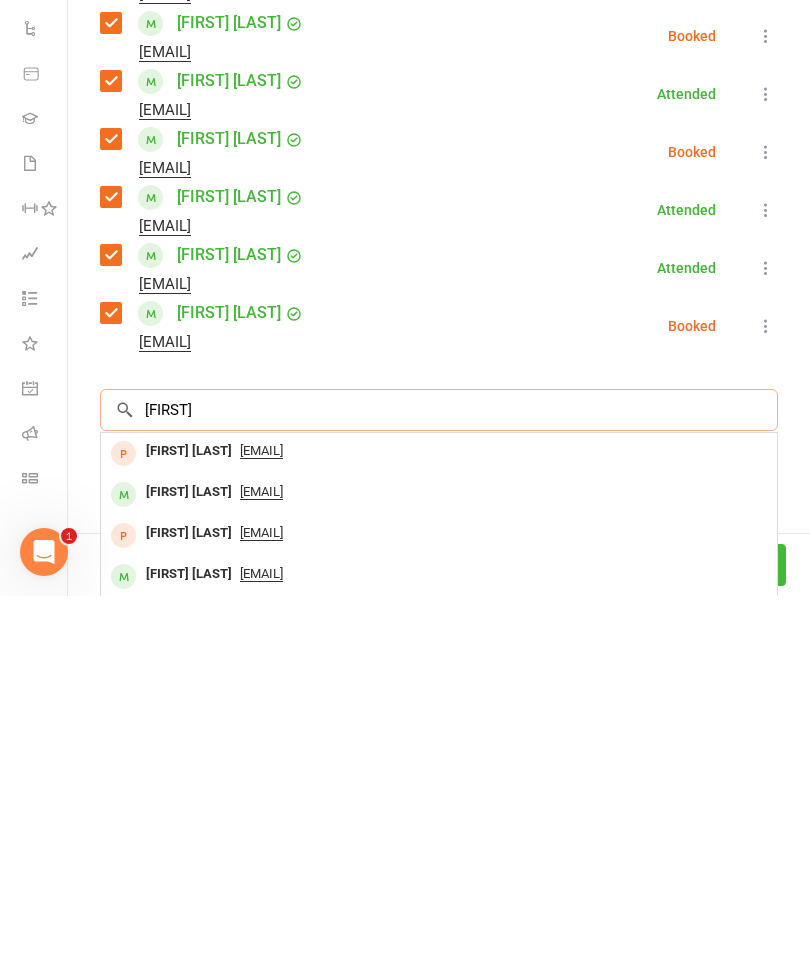 scroll, scrollTop: 434, scrollLeft: 0, axis: vertical 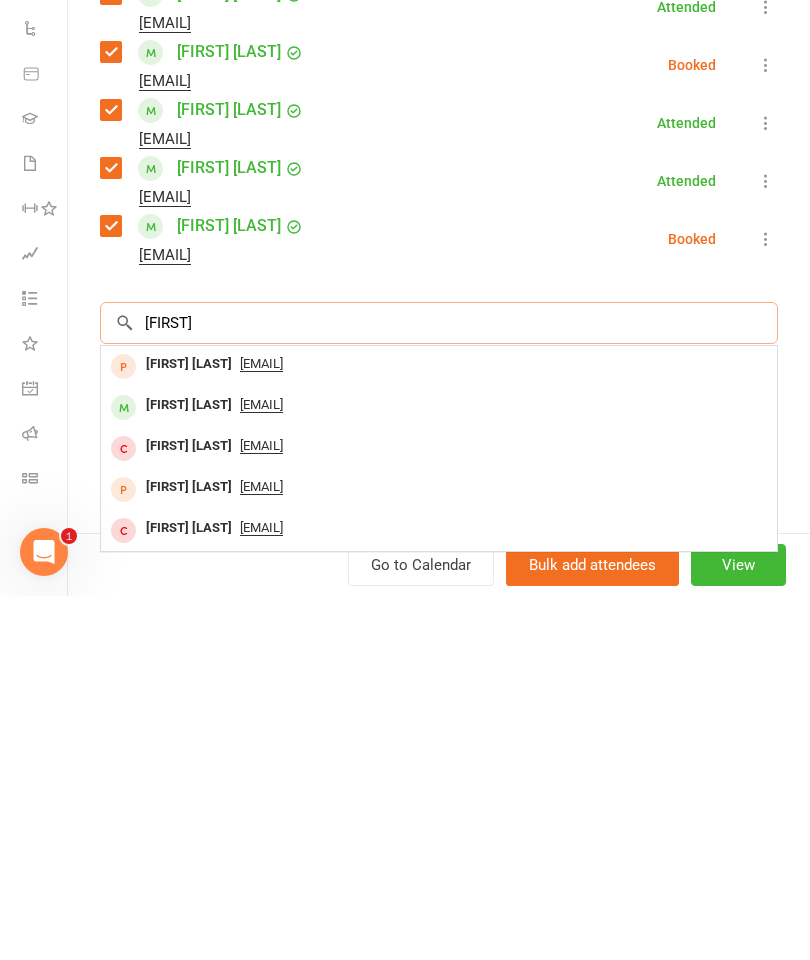 type on "[FIRST]" 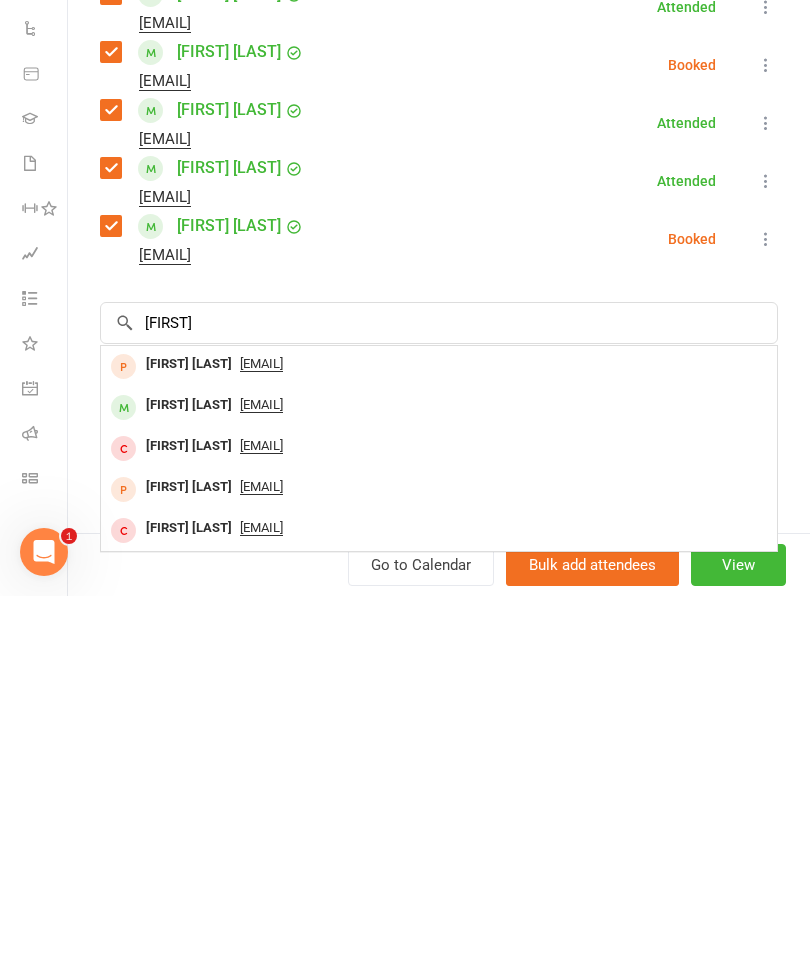 click on "[FIRST] [LAST]" at bounding box center (189, 769) 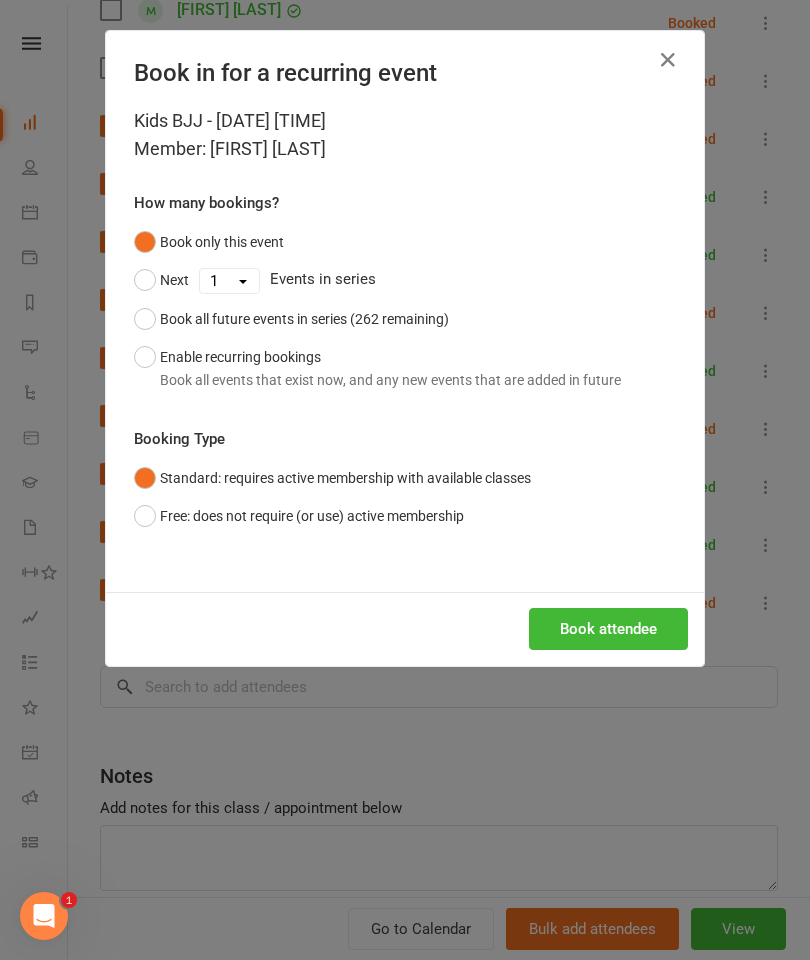 click on "Book attendee" at bounding box center [608, 629] 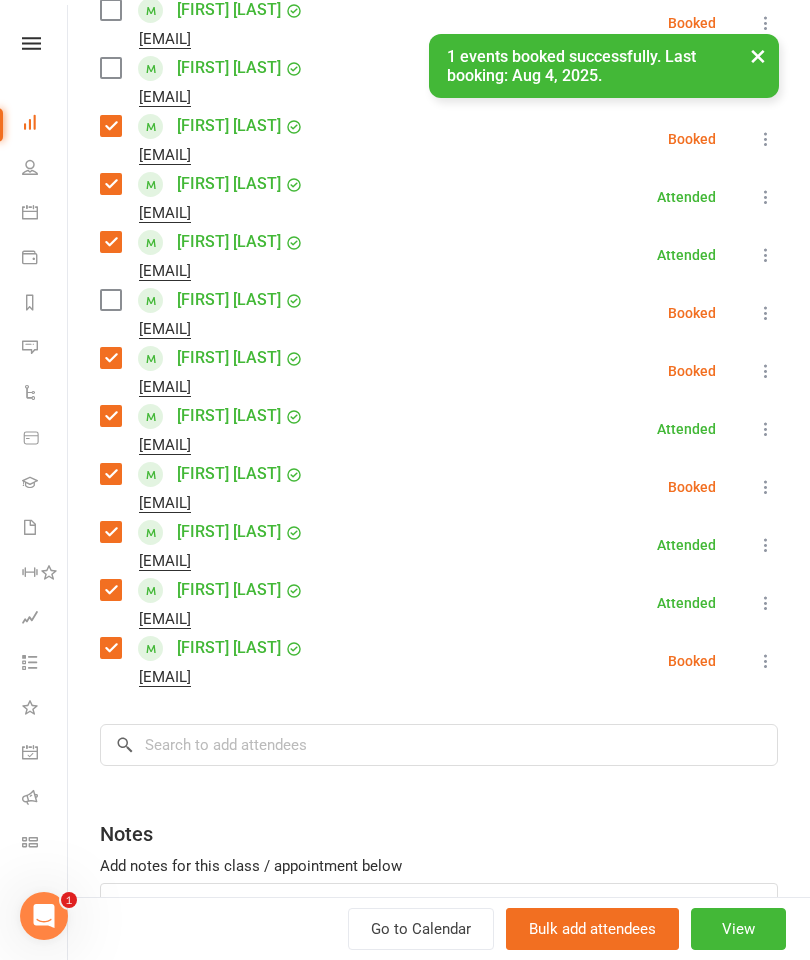 click at bounding box center (110, 300) 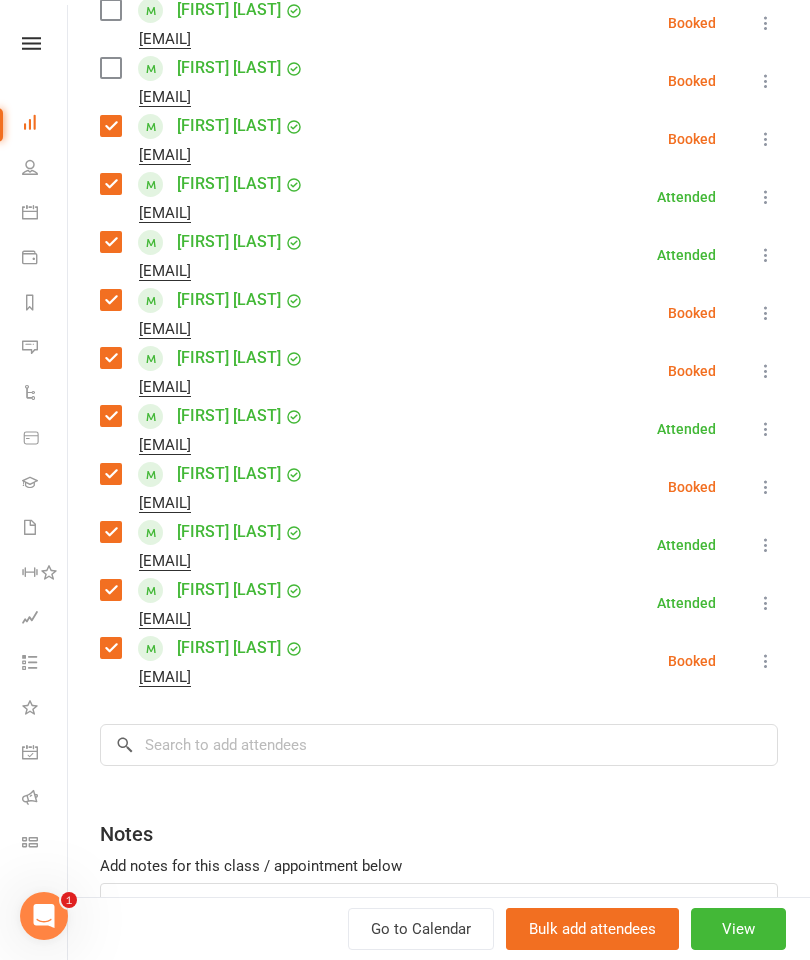 scroll, scrollTop: 345, scrollLeft: 0, axis: vertical 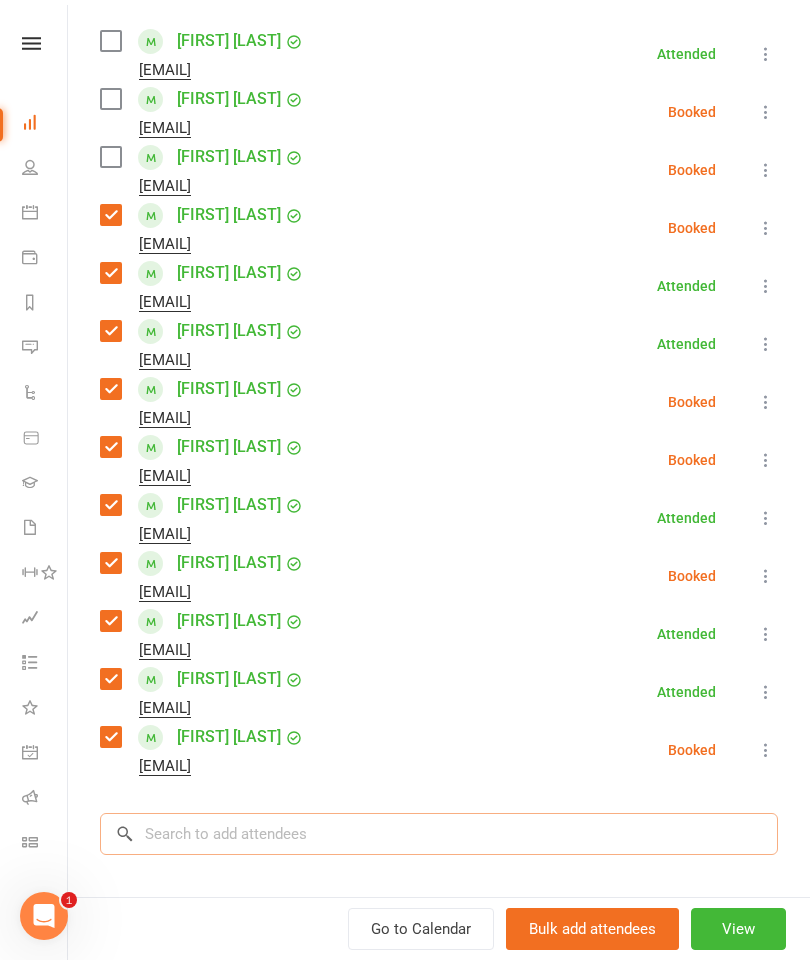 click at bounding box center [439, 834] 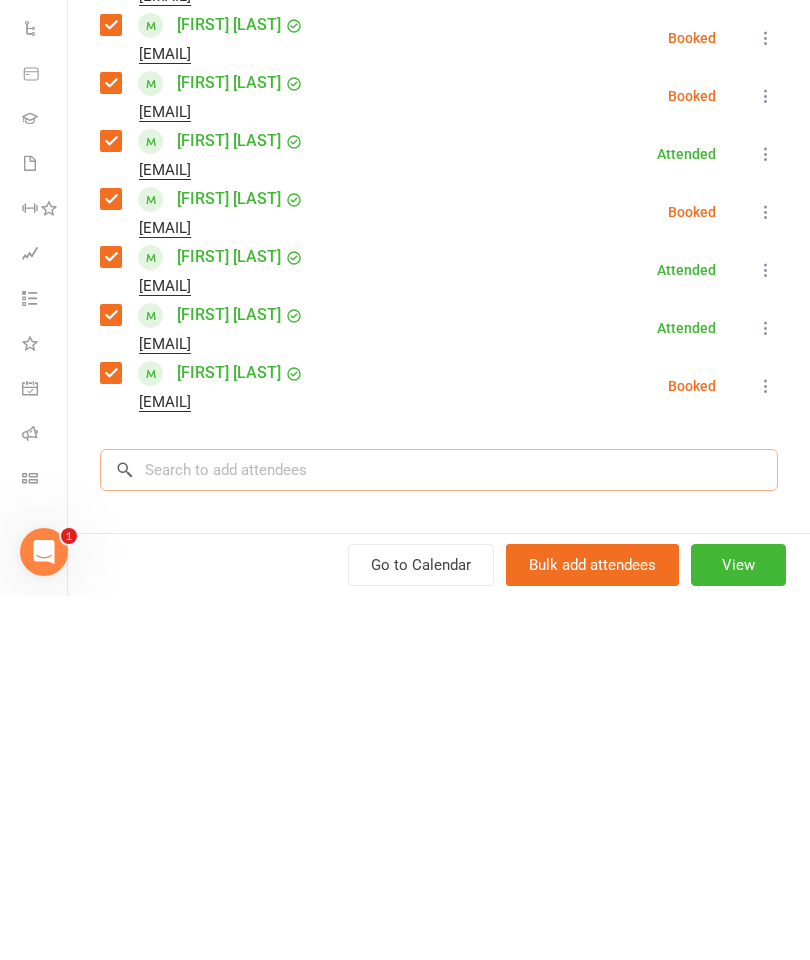 type on "E" 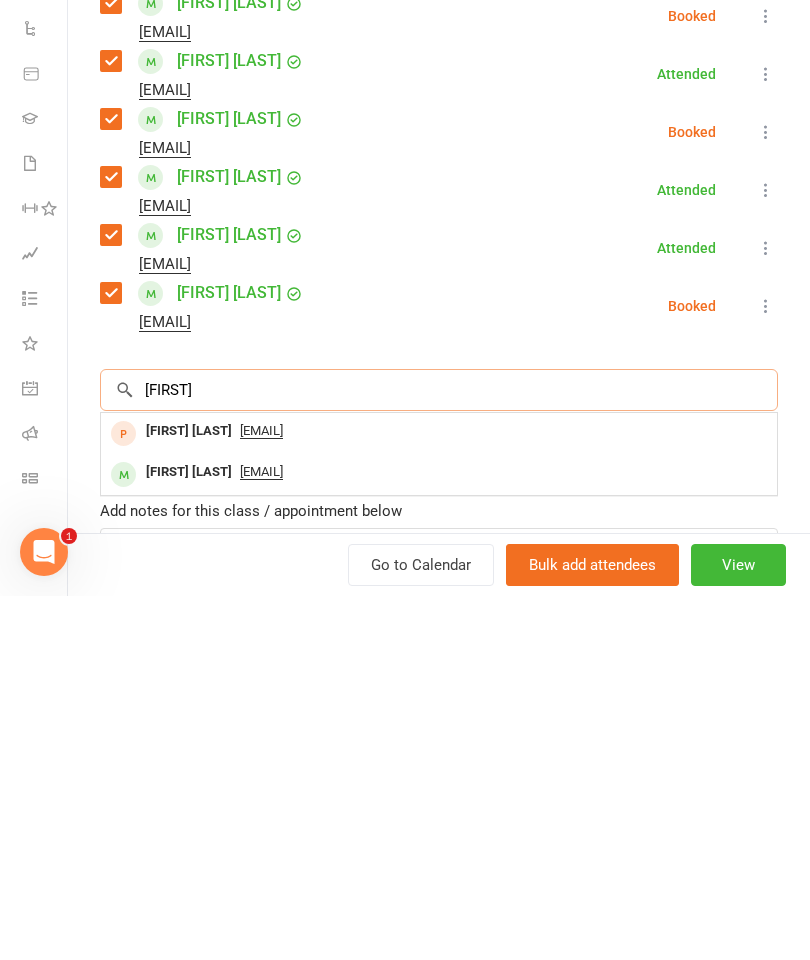 scroll, scrollTop: 426, scrollLeft: 0, axis: vertical 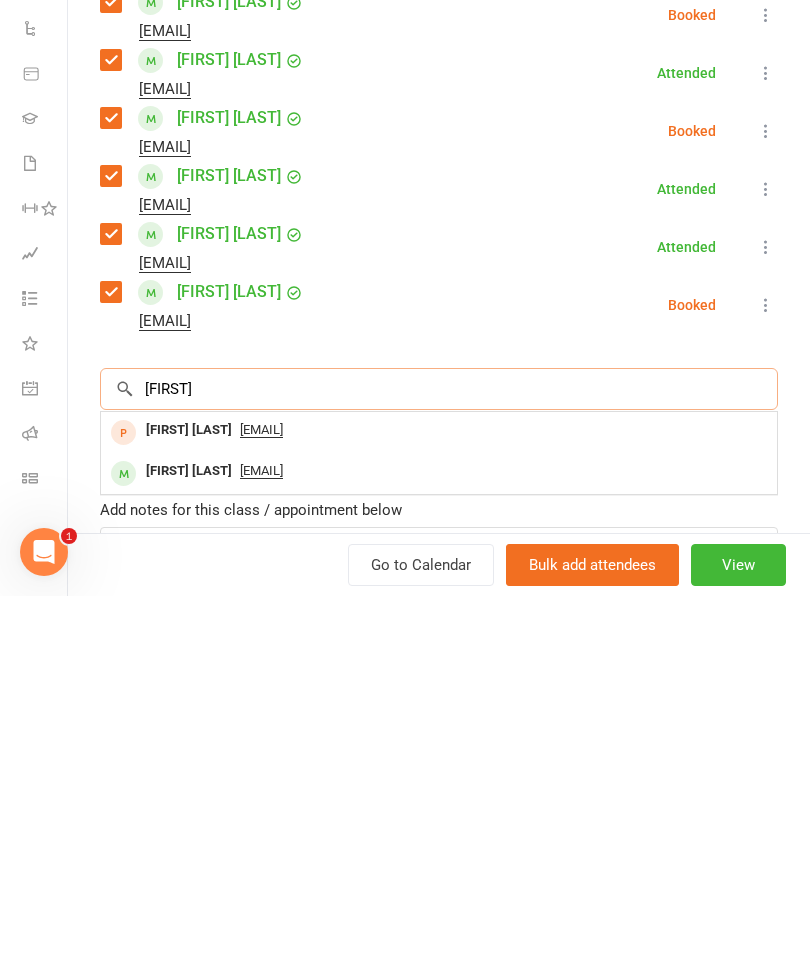 type on "[FIRST]" 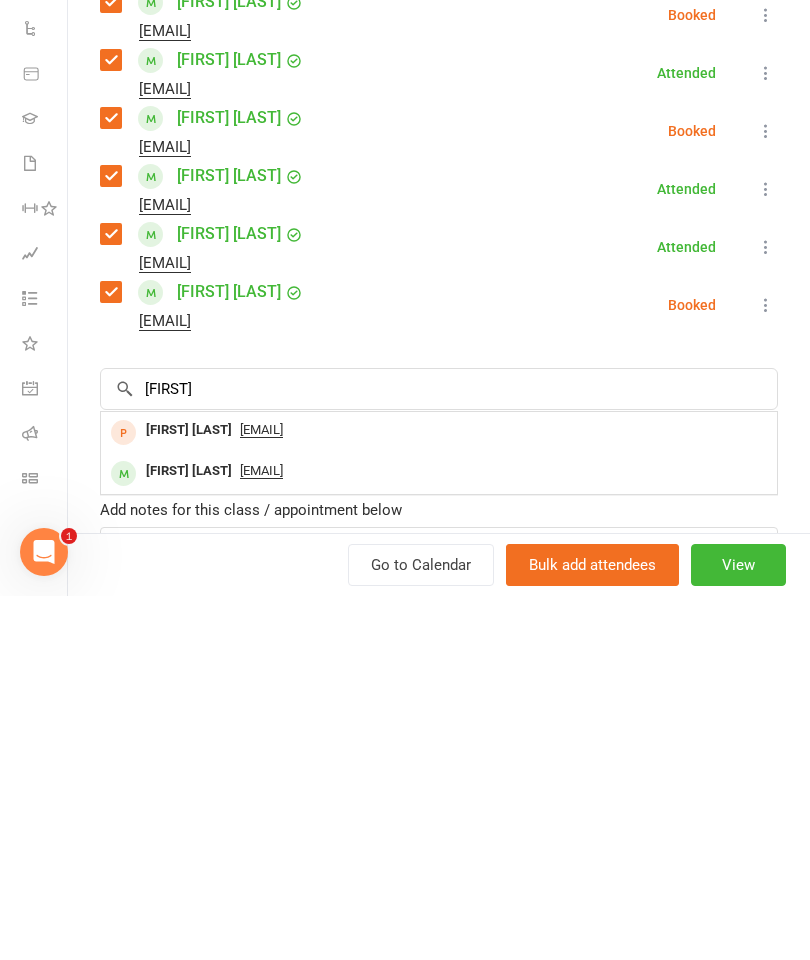 click on "[FIRST] [LAST] [EMAIL]" at bounding box center [439, 837] 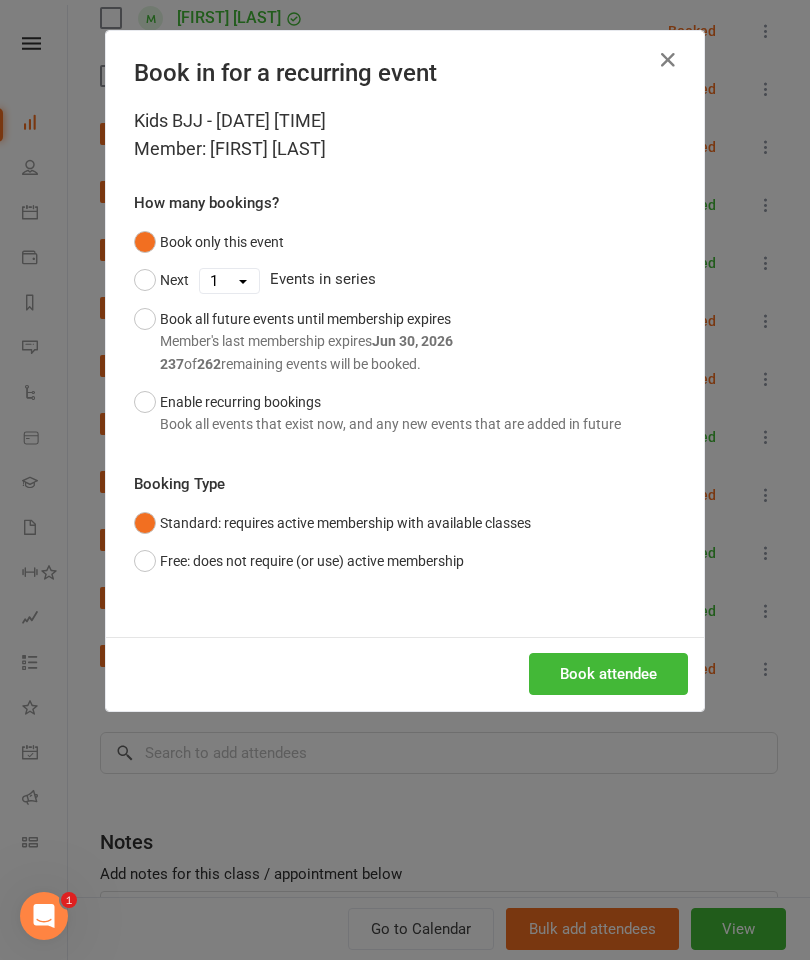 click on "Book attendee" at bounding box center (608, 674) 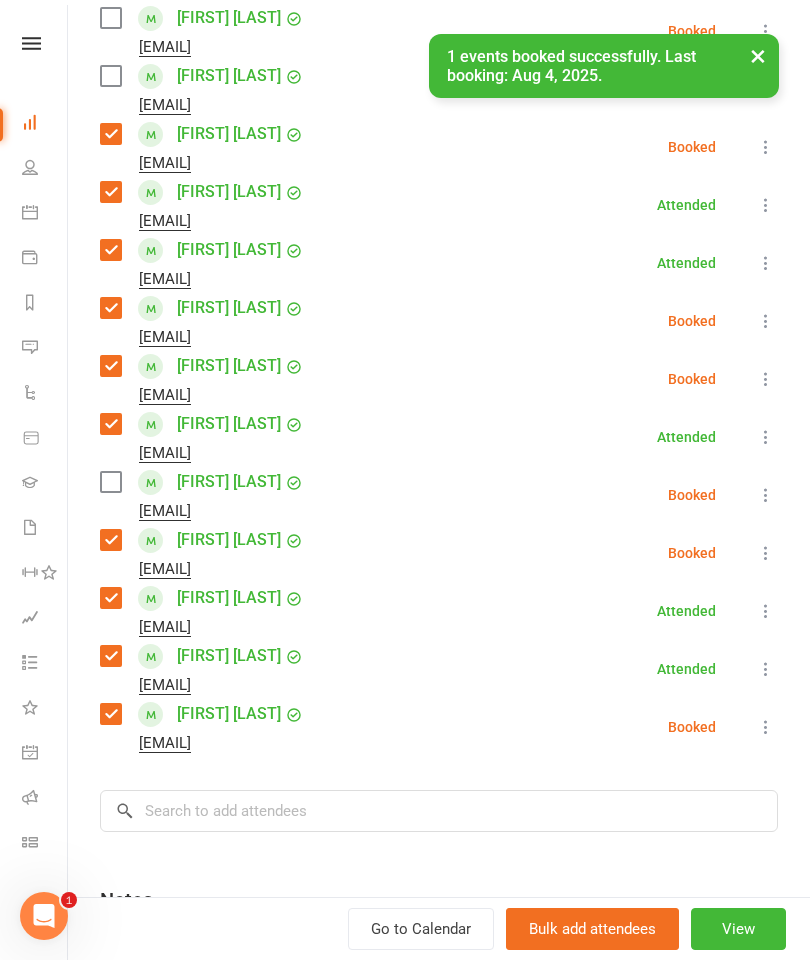 click at bounding box center [110, 482] 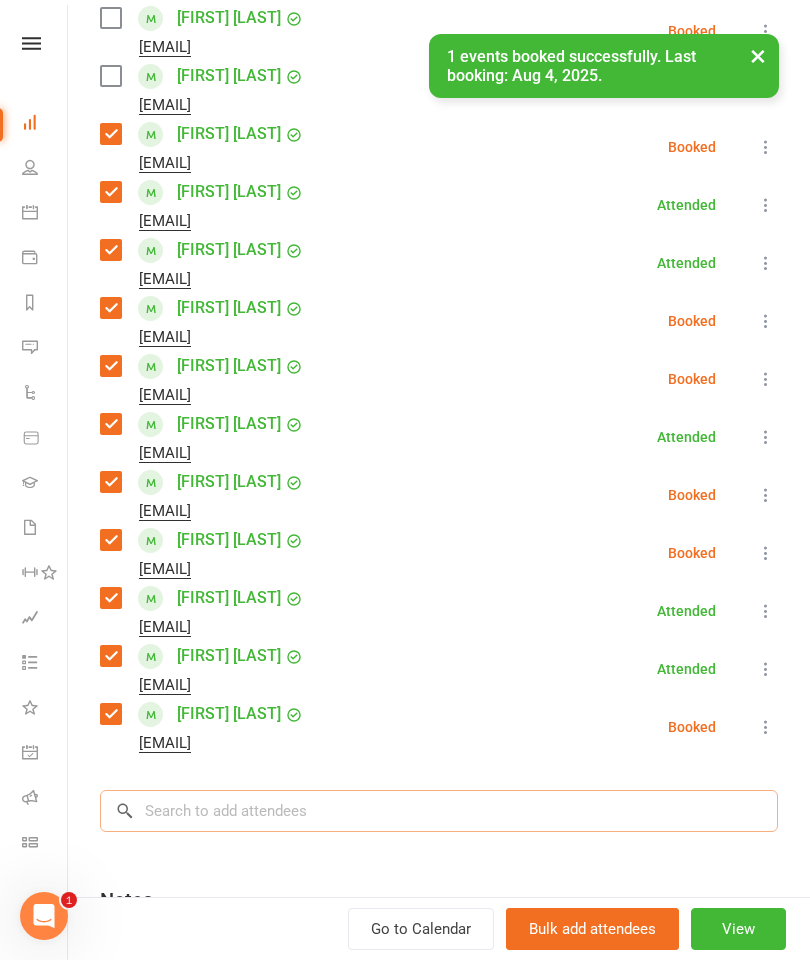 click at bounding box center [439, 811] 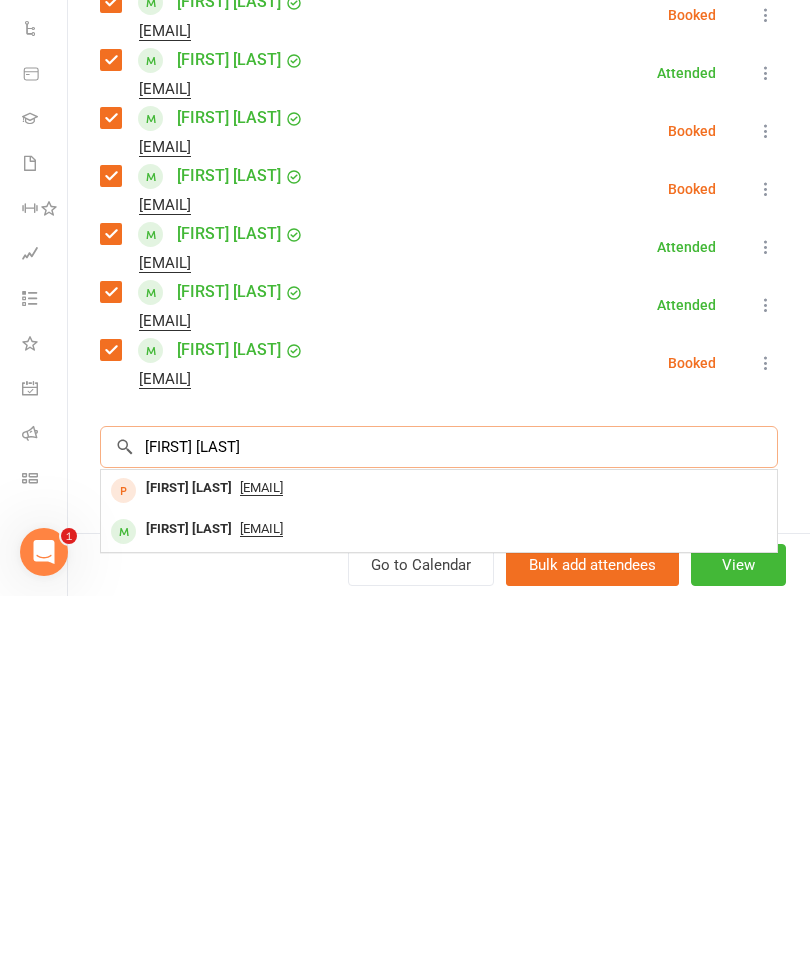 scroll, scrollTop: 2176, scrollLeft: 0, axis: vertical 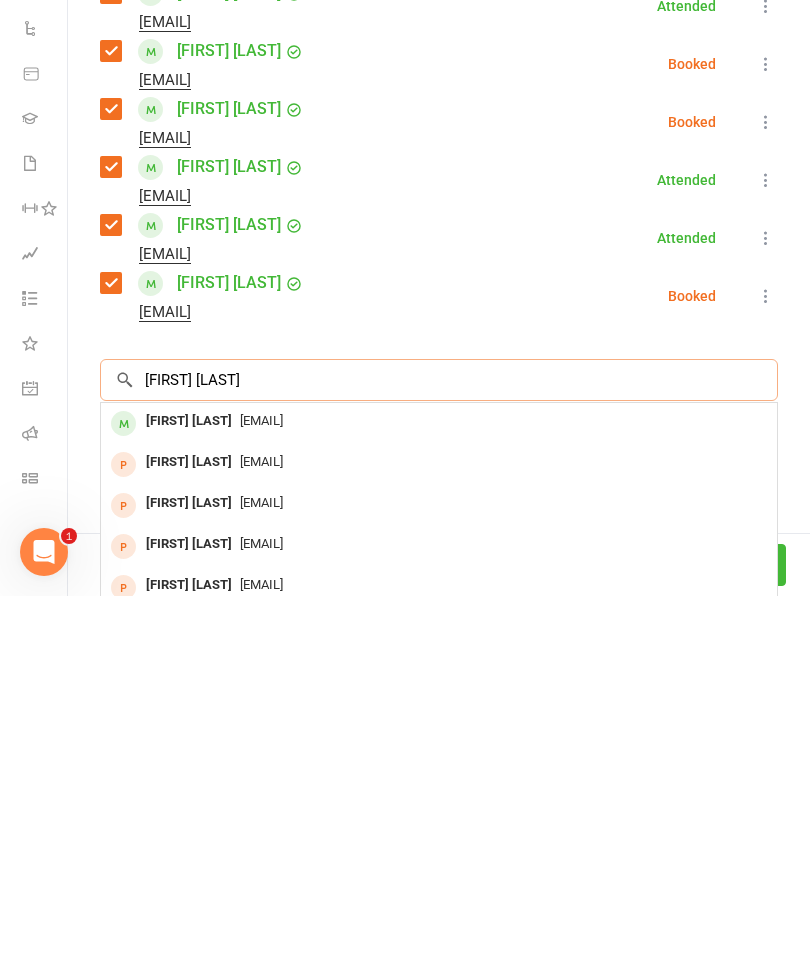 type on "[FIRST] [LAST]" 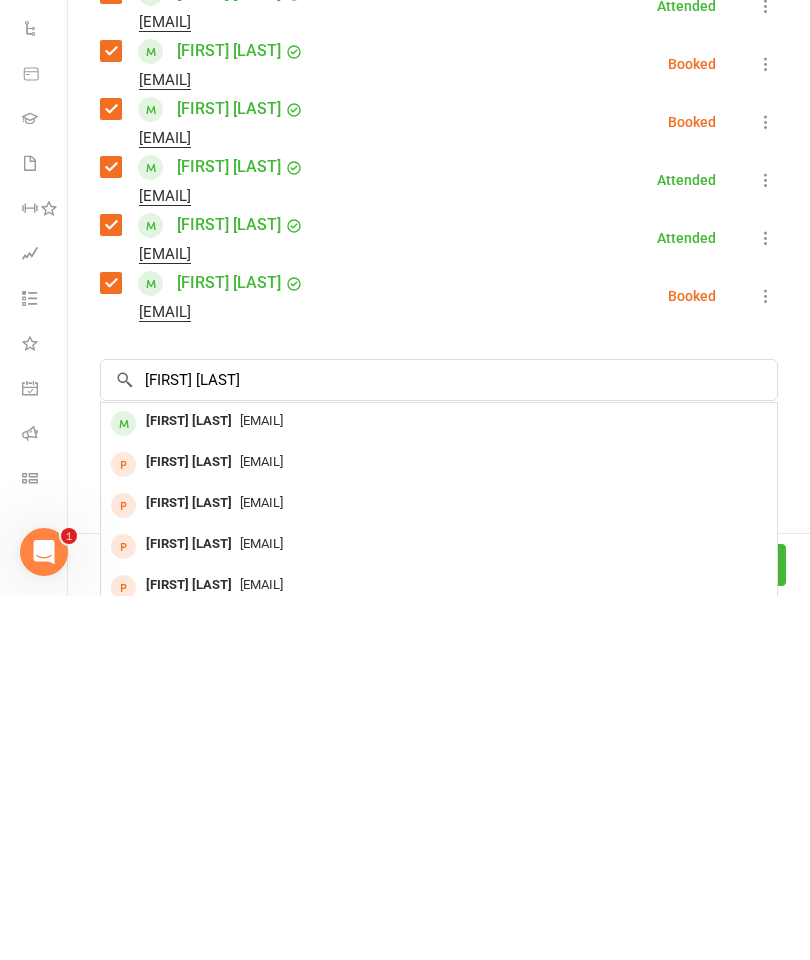 click on "[FIRST] [LAST]" at bounding box center (189, 785) 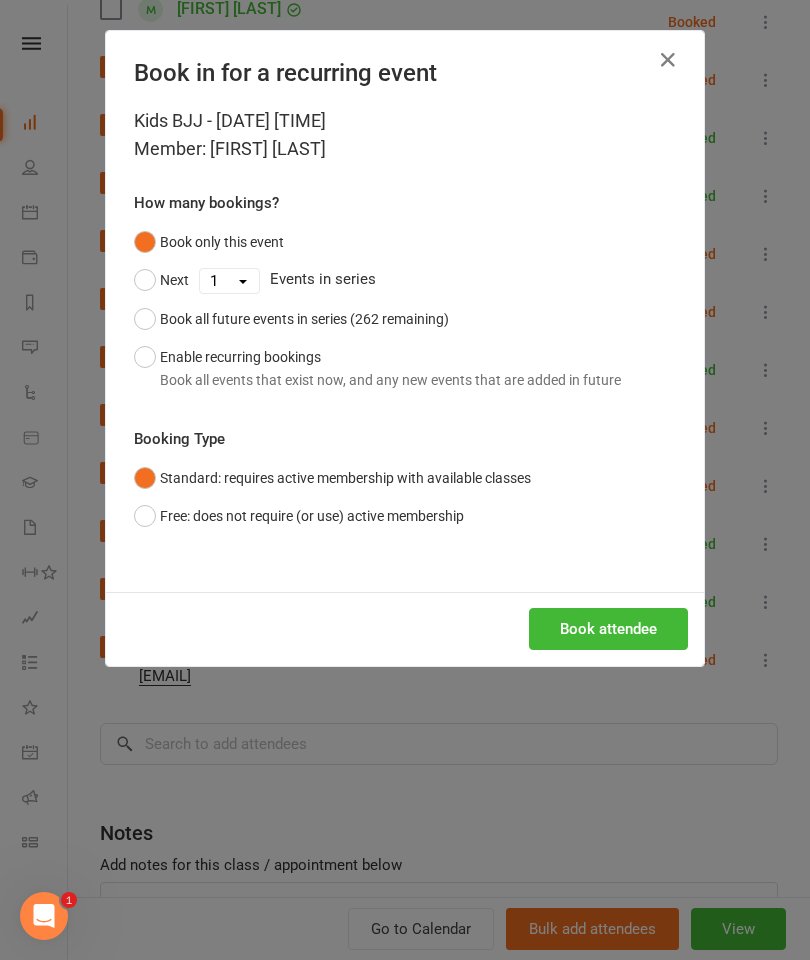 click on "Book attendee" at bounding box center (608, 629) 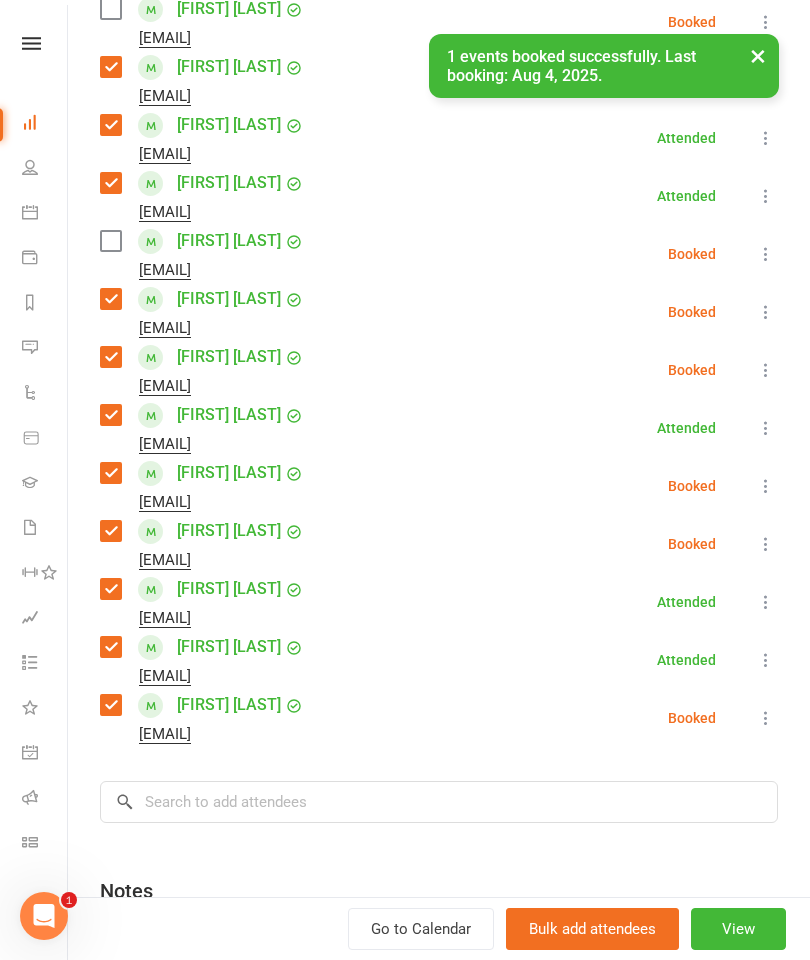 click at bounding box center (110, 241) 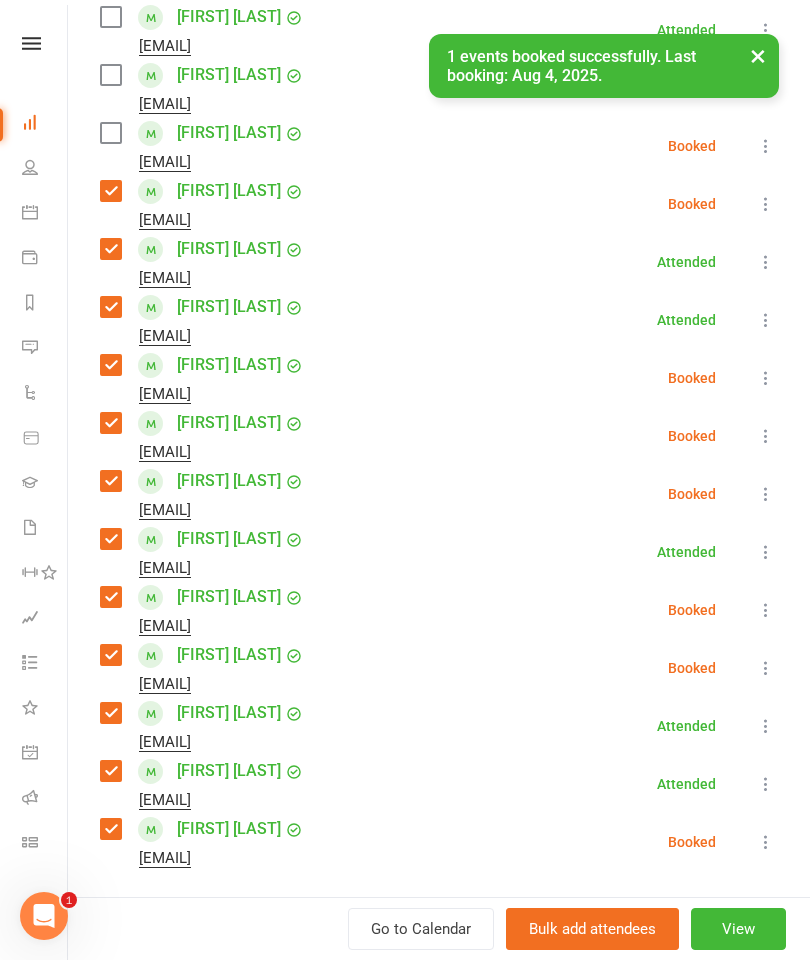 scroll, scrollTop: 353, scrollLeft: 0, axis: vertical 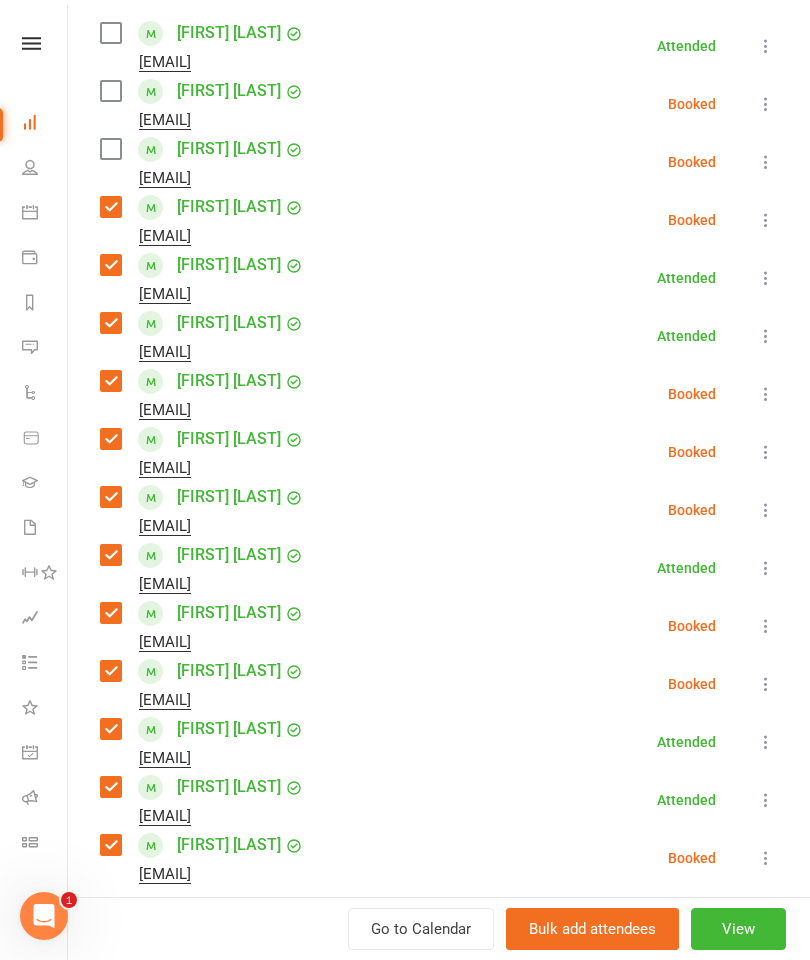 click at bounding box center [110, 149] 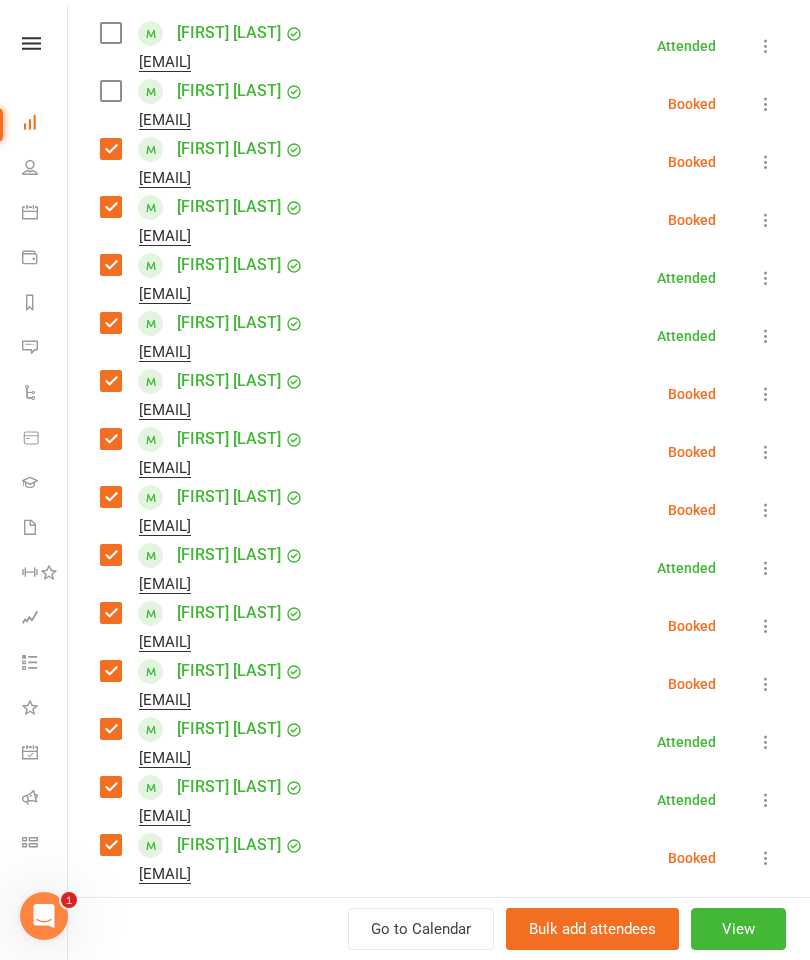 click at bounding box center [110, 33] 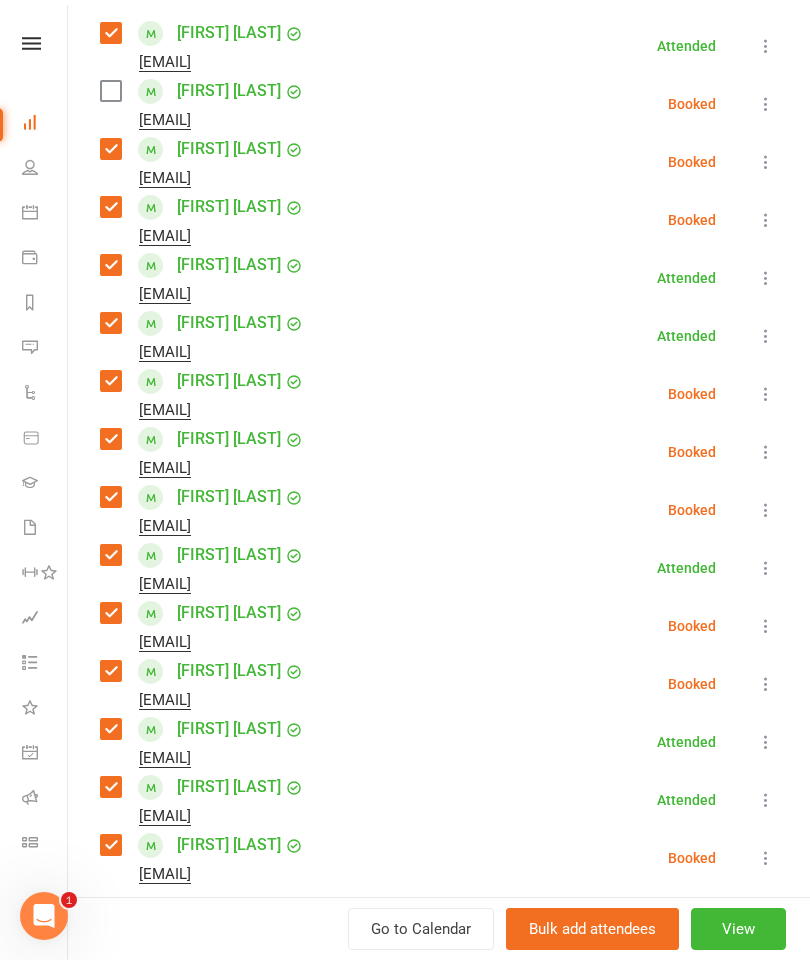 click at bounding box center (110, 91) 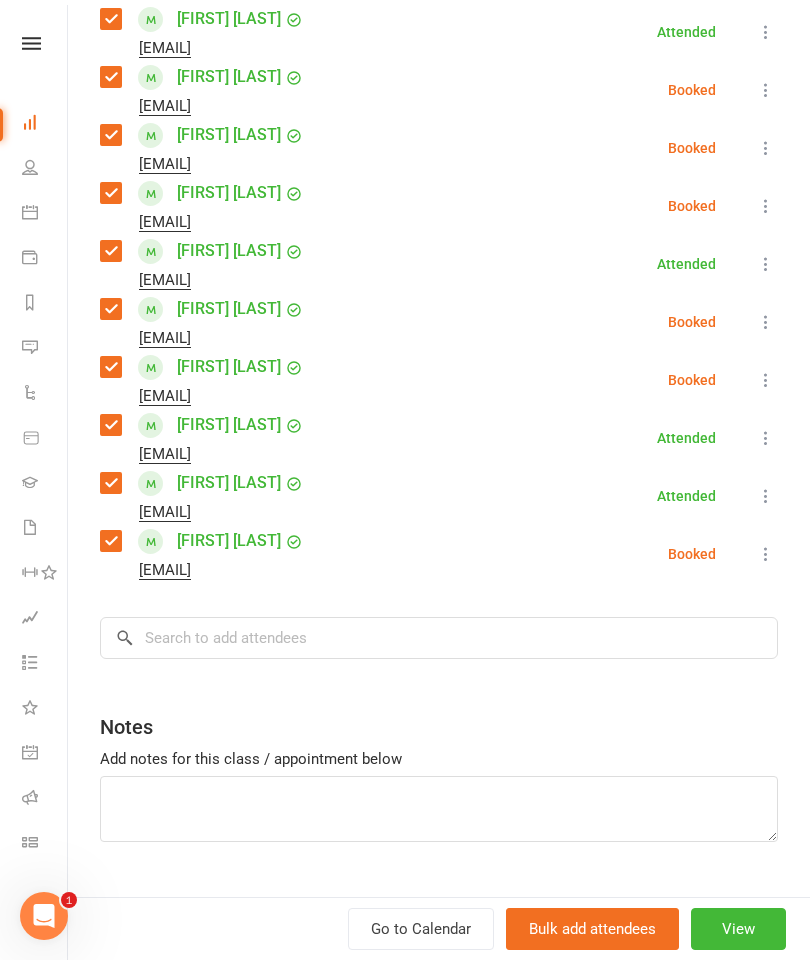 scroll, scrollTop: 662, scrollLeft: 0, axis: vertical 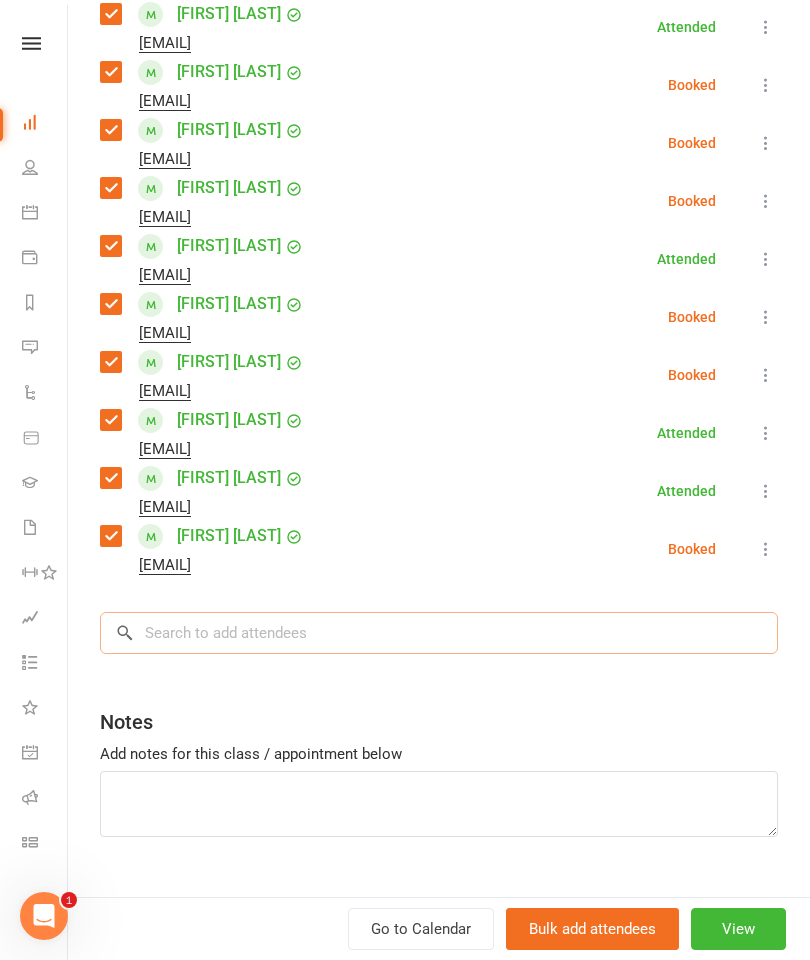 click at bounding box center [439, 633] 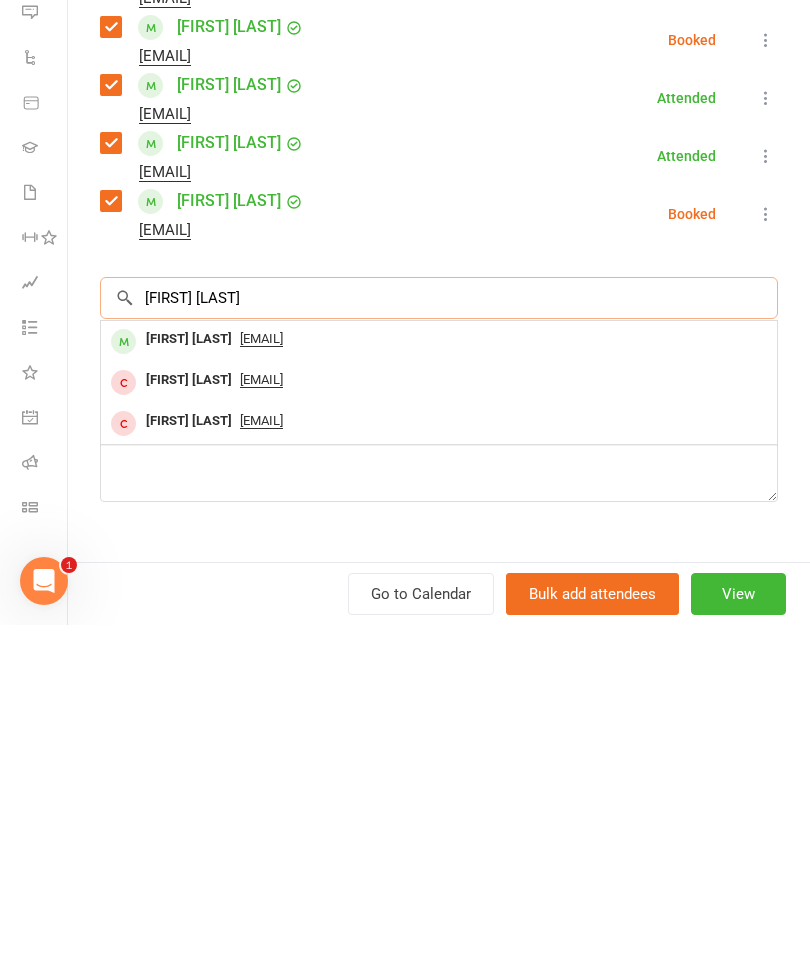 type on "[FIRST] [LAST]" 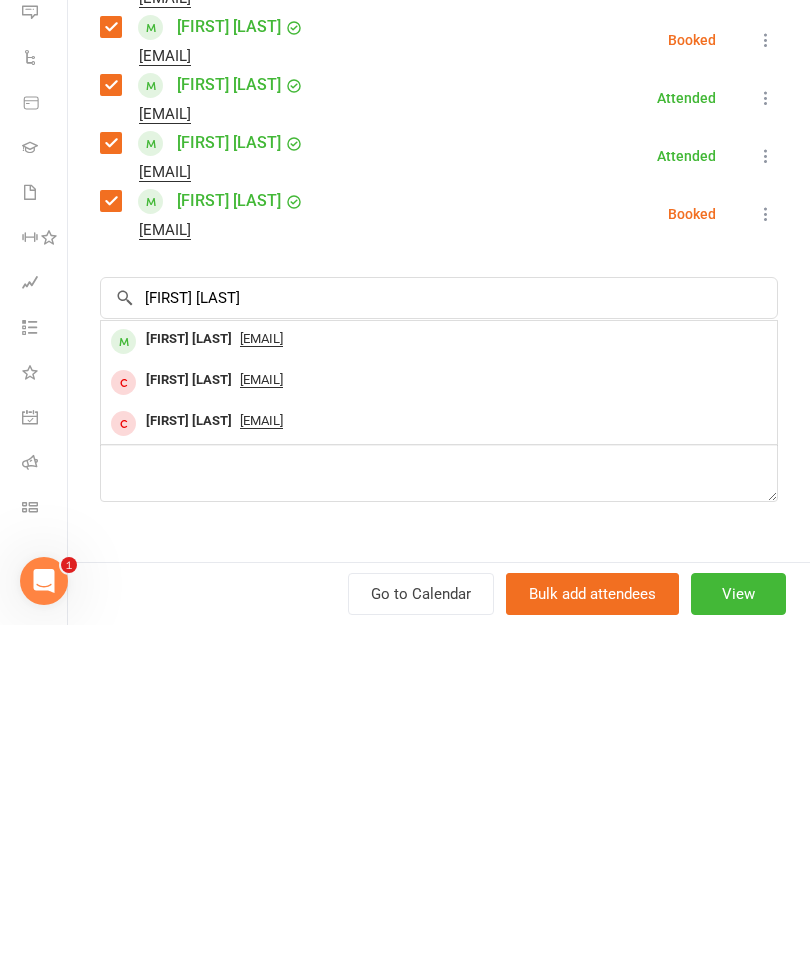 click on "[FIRST] [LAST]" at bounding box center [189, 674] 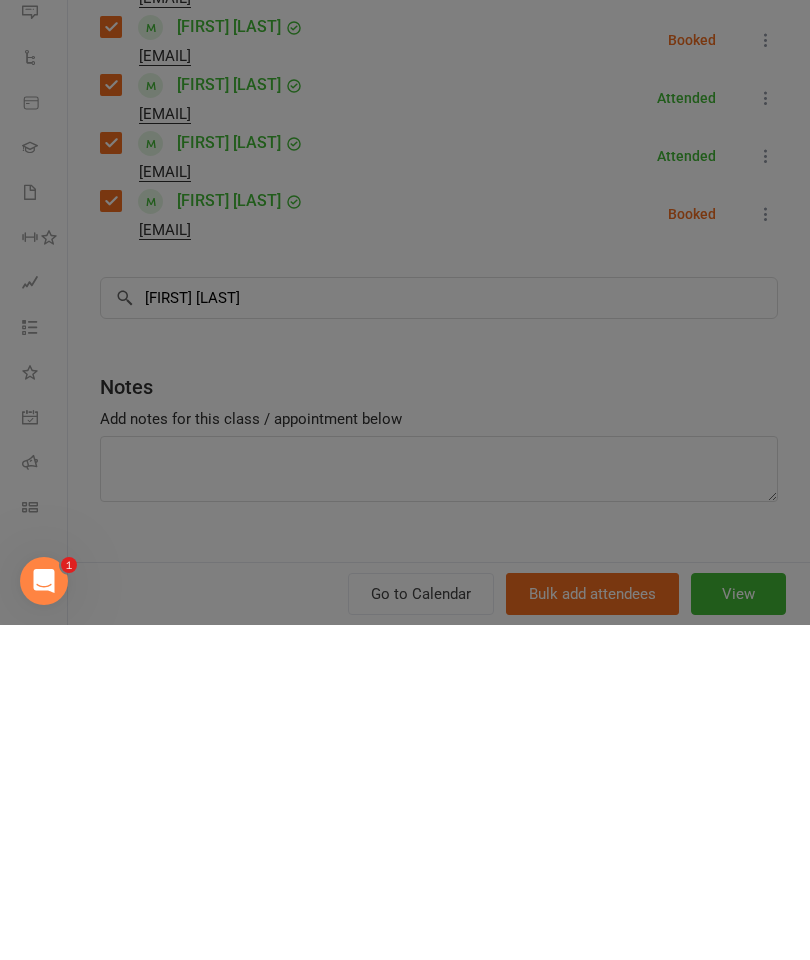 type 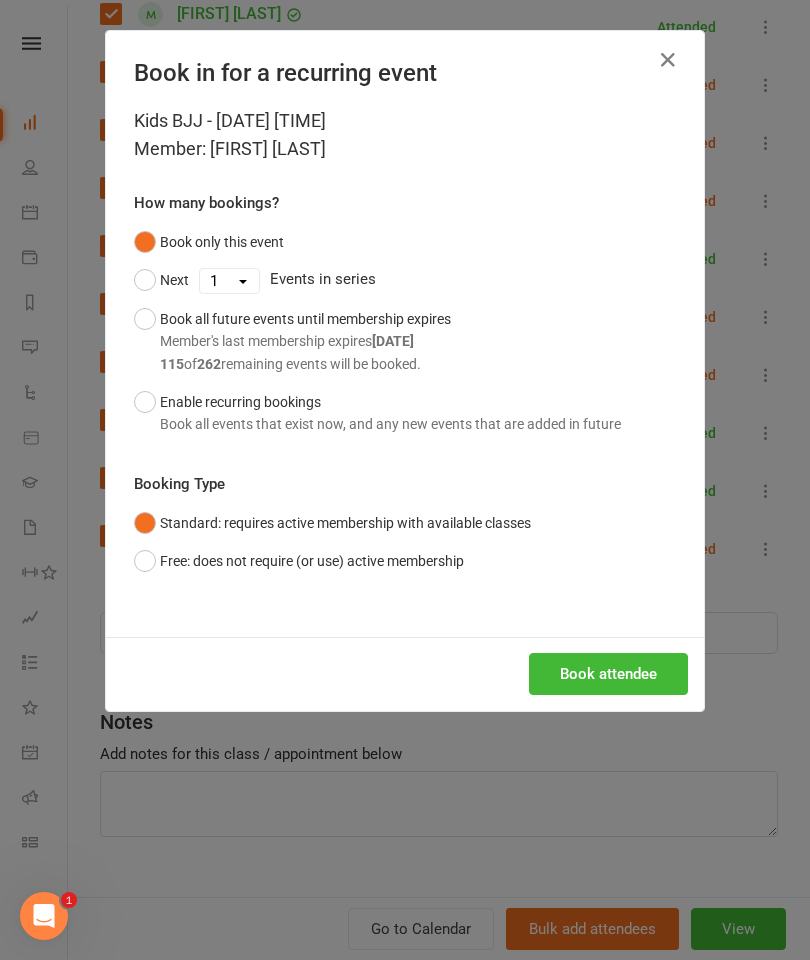 click on "Kids BJJ - Aug 4, 2025 4:00pm Member: [FIRST] [LAST] How many bookings? Book only this event Next 1 2 3 4 5 6 7 8 9 10 11 12 13 14 15 16 17 18 19 20 21 22 23 24 25 26 27 28 29 30 31 32 33 34 35 36 37 38 39 40 41 42 43 44 45 46 47 48 49 50 51 52 53 54 55 56 57 58 59 60 61 62 63 64 65 66 67 68 69 70 71 72 73 74 75 76 77 78 79 80 81 82 83 84 85 86 87 88 89 90 91 92 93 94 95 96 97 98 99 100 101 102 103 104 105 106 107 108 109 110 111 112 113 114 115 116 117 118 119 120 121 122 123 124 125 126 127 128 129 130 131 132 133 134 135 136 137 138 139 140 141 142 143 144 145 146 147 148 149 150 151 152 153 154 155 156 157 158 159 160 161 162 163 164 165 166 167 168 169 170 171 172 173 174 175 176 177 178 179 180 181 182 183 184 185 186 187 188 189 190 191 192 193 194 195 196 197 198 199 200 201 202 203 204 205 206 207 208 209 210 211 212 213 214 215 216 217 218 219 220 221 222 223 224 225 226 227 228 229 230 231 232 233 234 235 236 237 238 239 240 241 242 243 244 245 246 247 248 249 250 251 252 253 254 255 256 257 258 259" at bounding box center (405, 372) 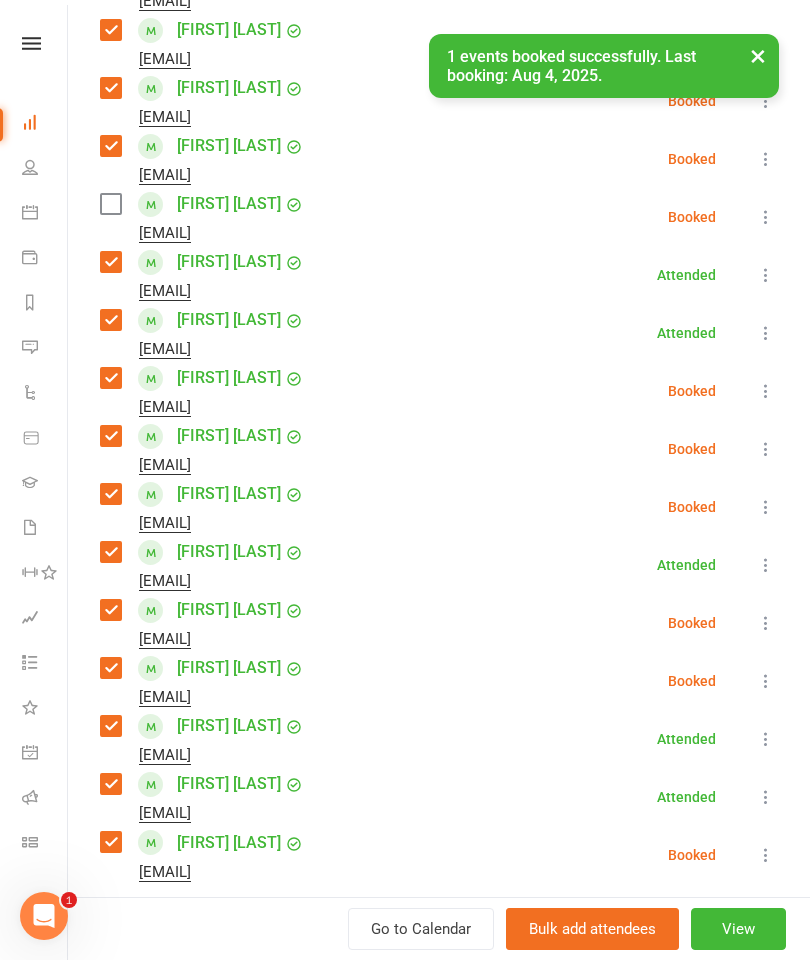 click at bounding box center [110, 204] 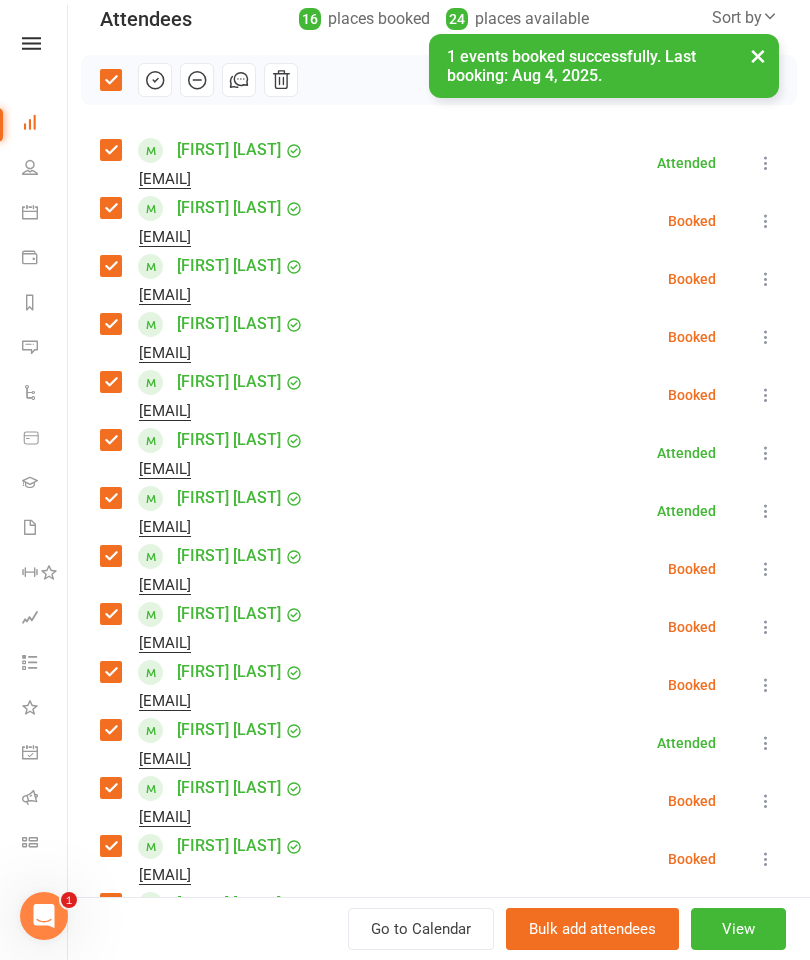 scroll, scrollTop: 81, scrollLeft: 0, axis: vertical 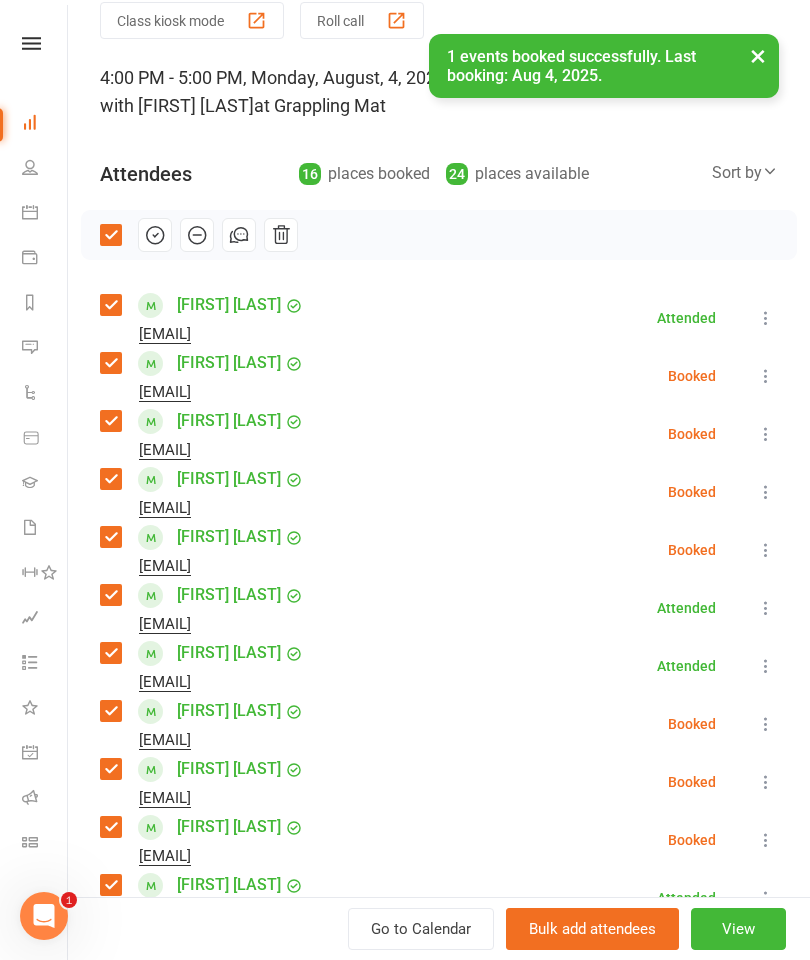 click at bounding box center (155, 235) 